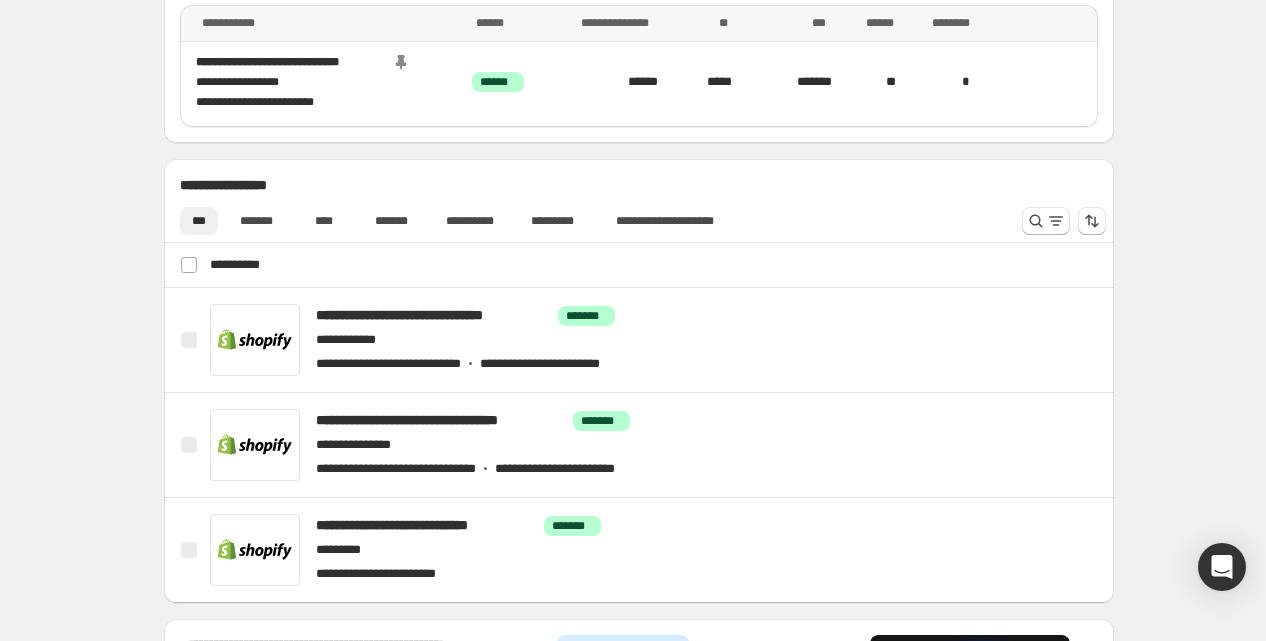 scroll, scrollTop: 626, scrollLeft: 0, axis: vertical 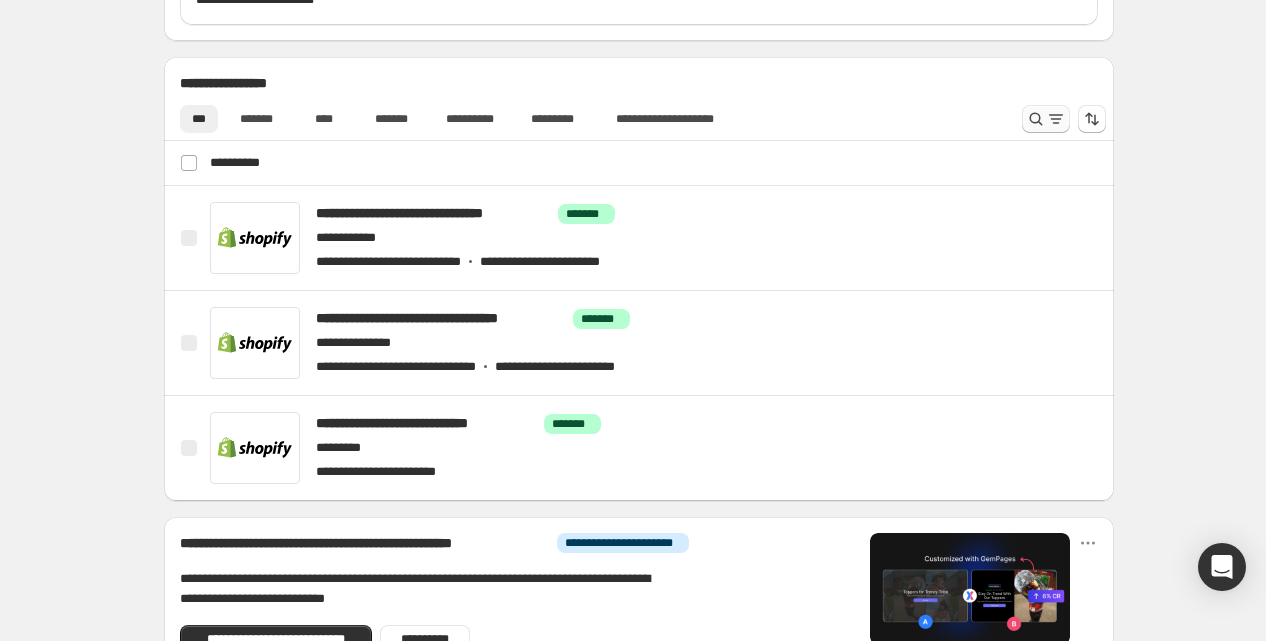 click 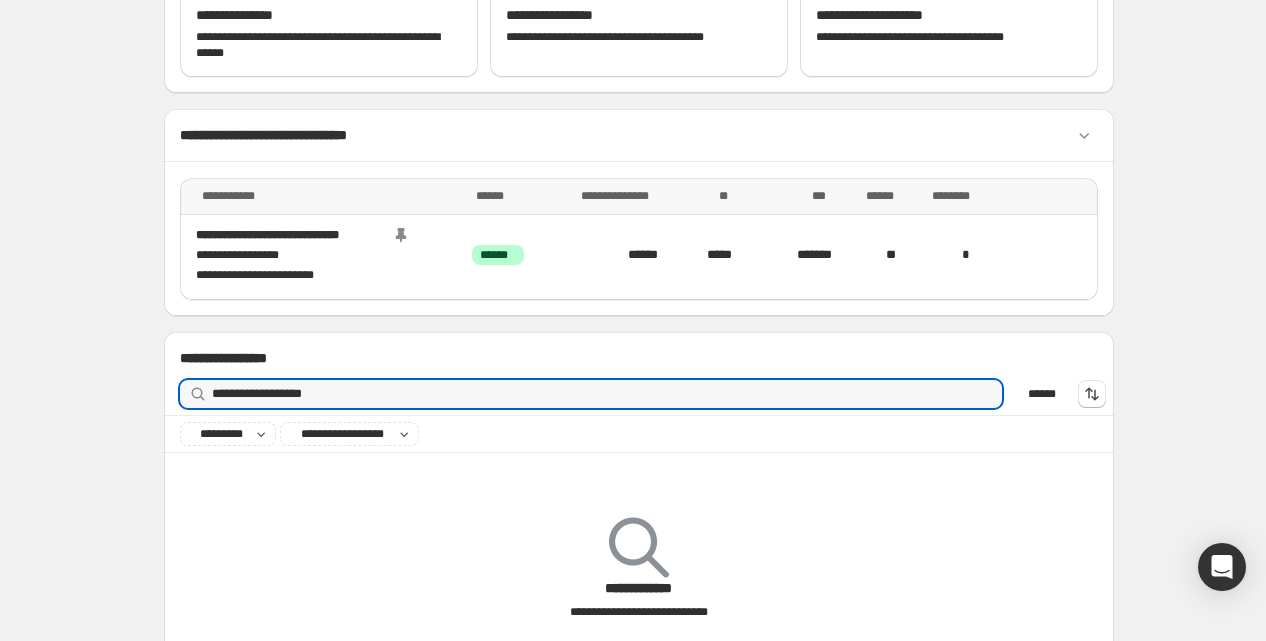 scroll, scrollTop: 314, scrollLeft: 0, axis: vertical 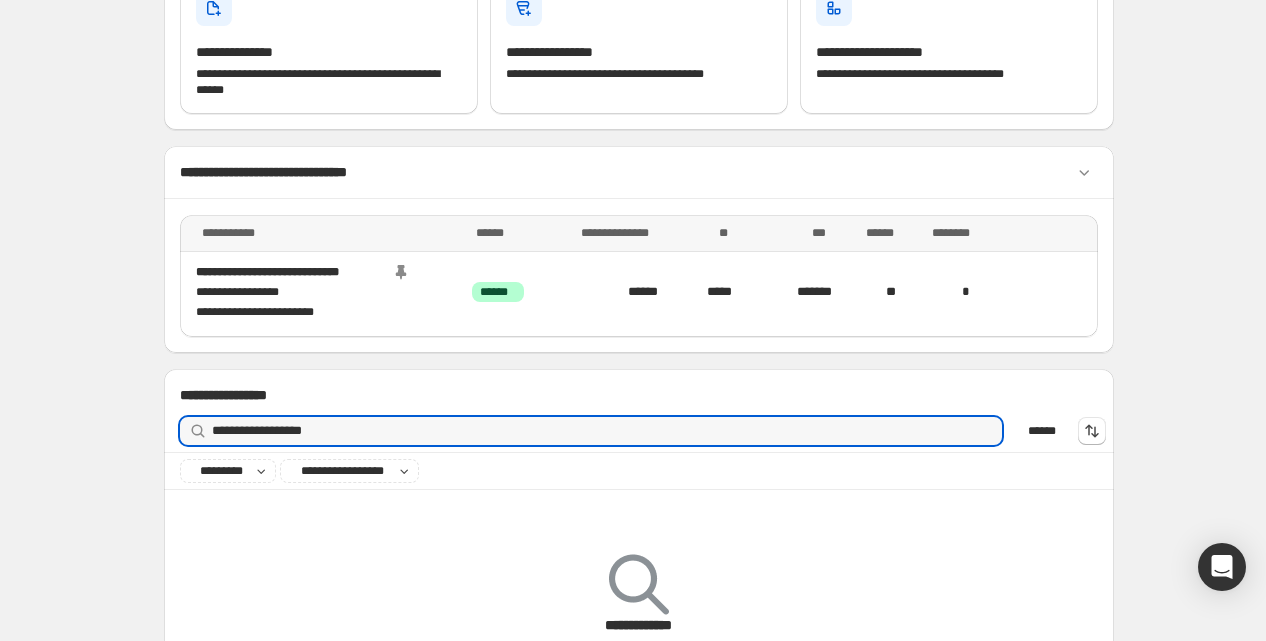 type on "**********" 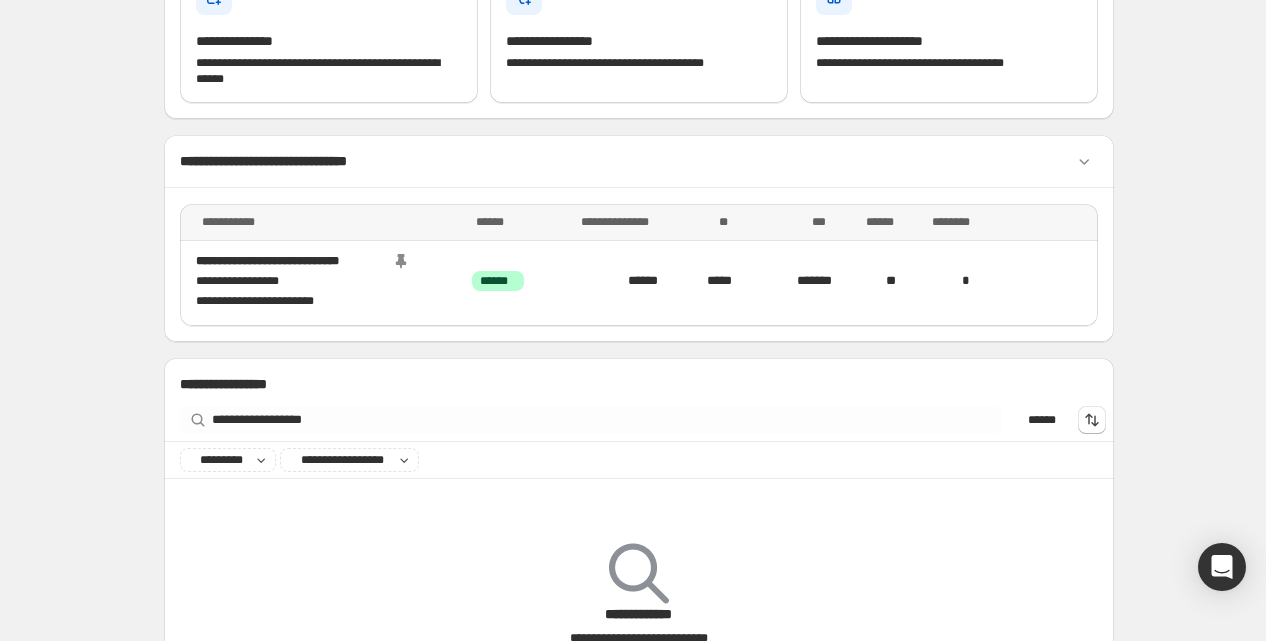 scroll, scrollTop: 281, scrollLeft: 0, axis: vertical 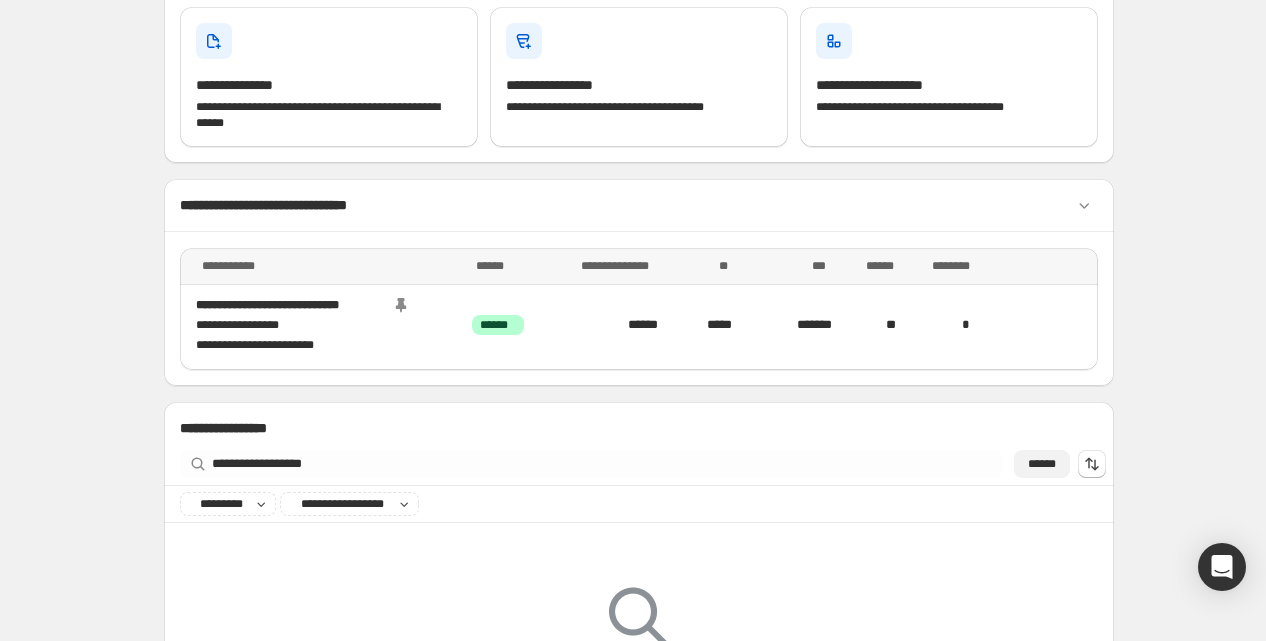 click on "******" at bounding box center [1042, 464] 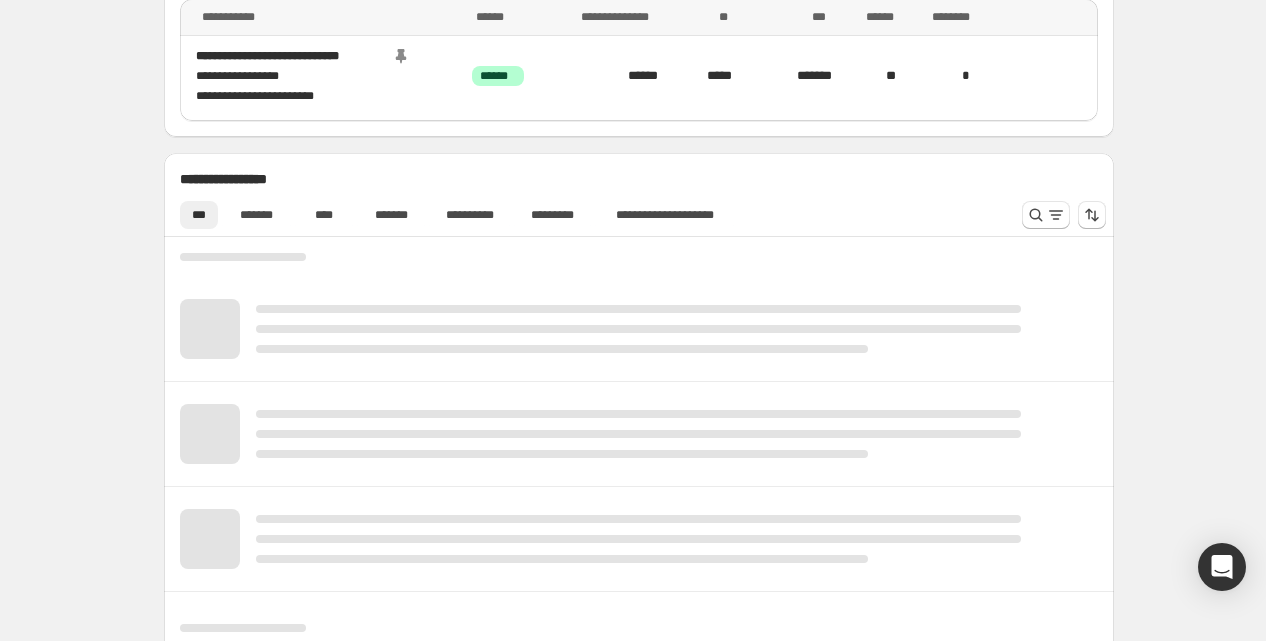 scroll, scrollTop: 532, scrollLeft: 0, axis: vertical 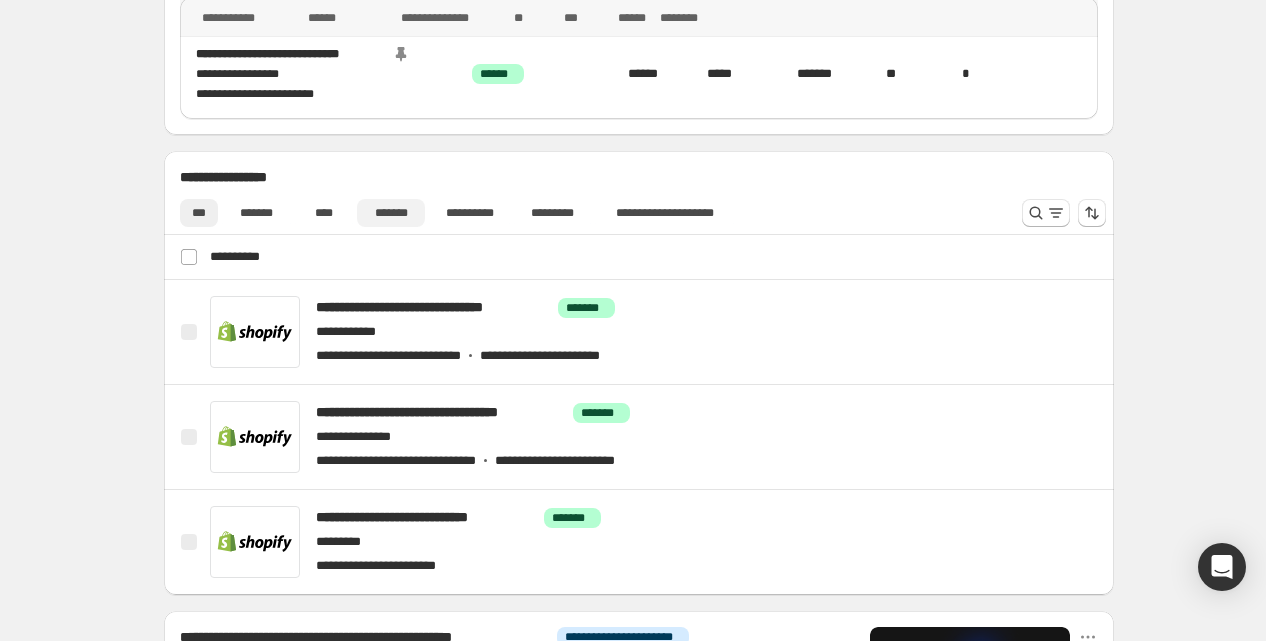 click on "*******" at bounding box center [391, 213] 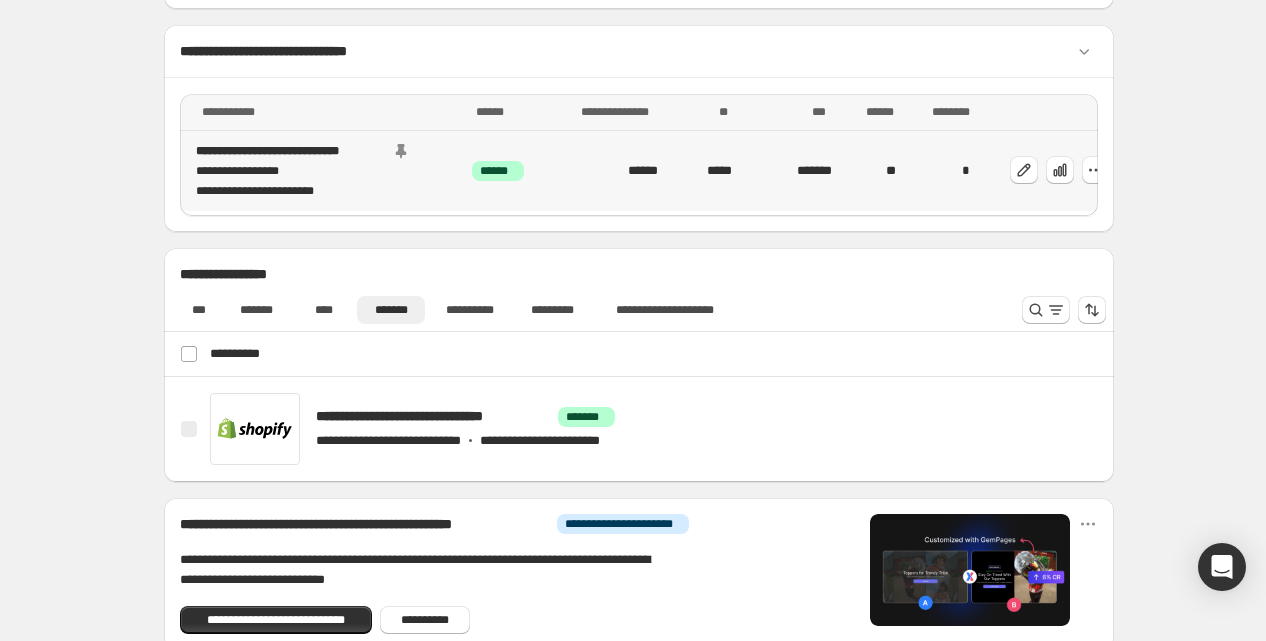 scroll, scrollTop: 434, scrollLeft: 0, axis: vertical 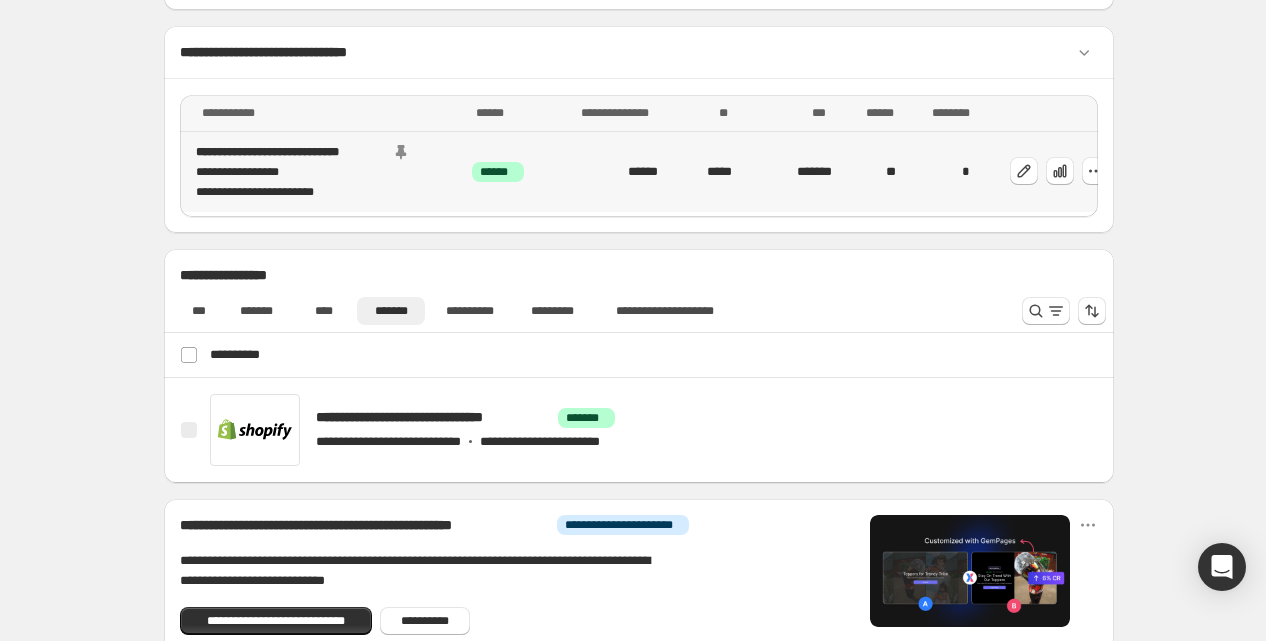 drag, startPoint x: 367, startPoint y: 154, endPoint x: 262, endPoint y: 182, distance: 108.66922 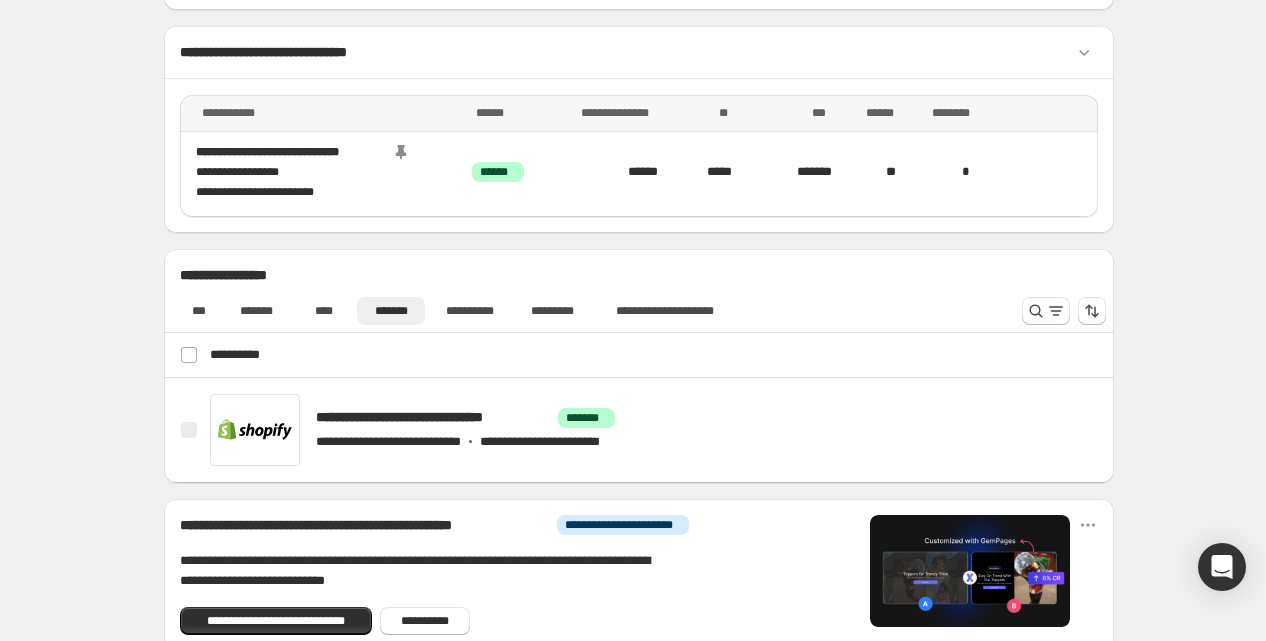 drag, startPoint x: 262, startPoint y: 182, endPoint x: 1183, endPoint y: 219, distance: 921.7429 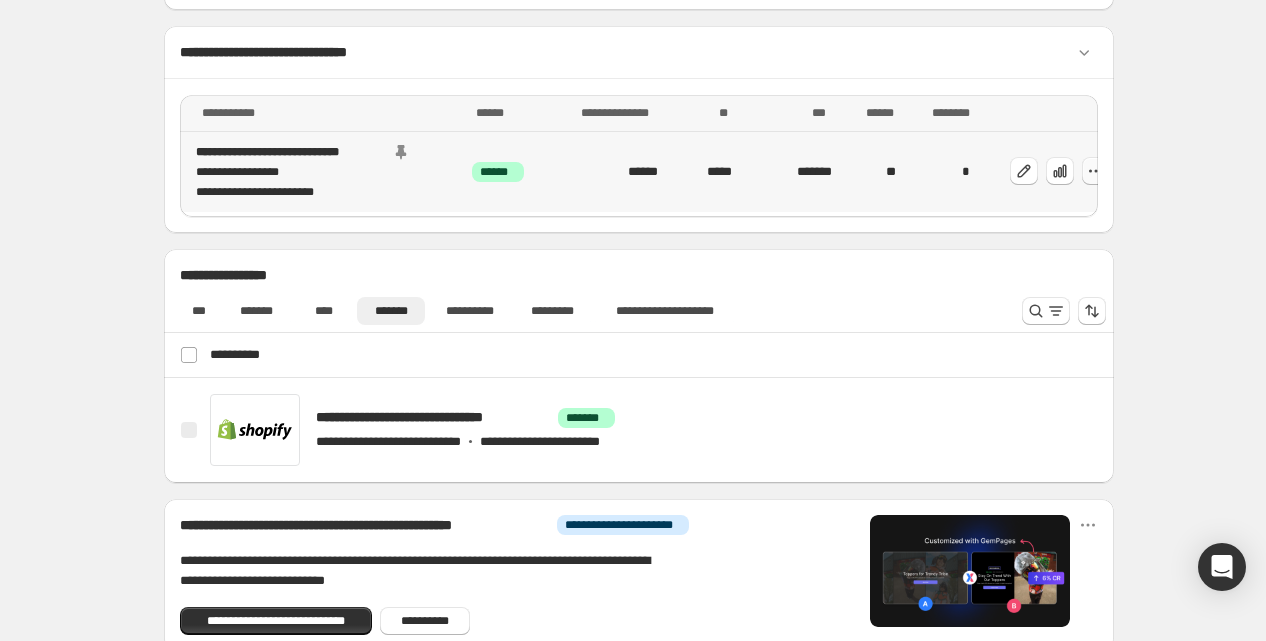 click 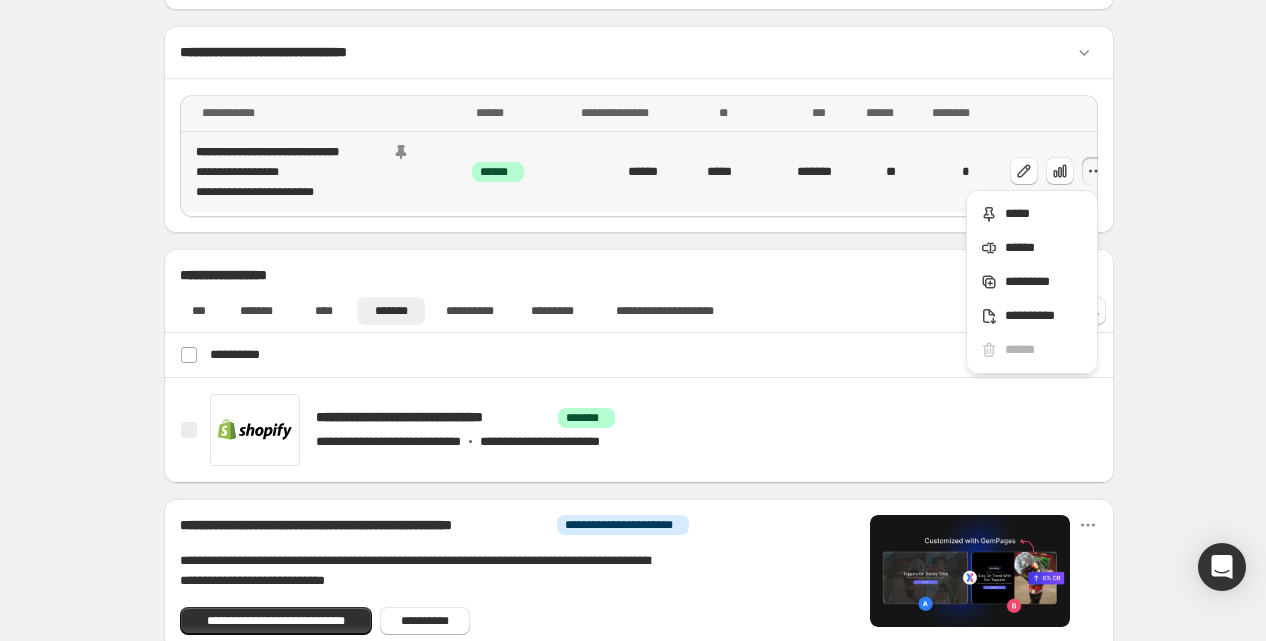 click on "**********" at bounding box center (289, 152) 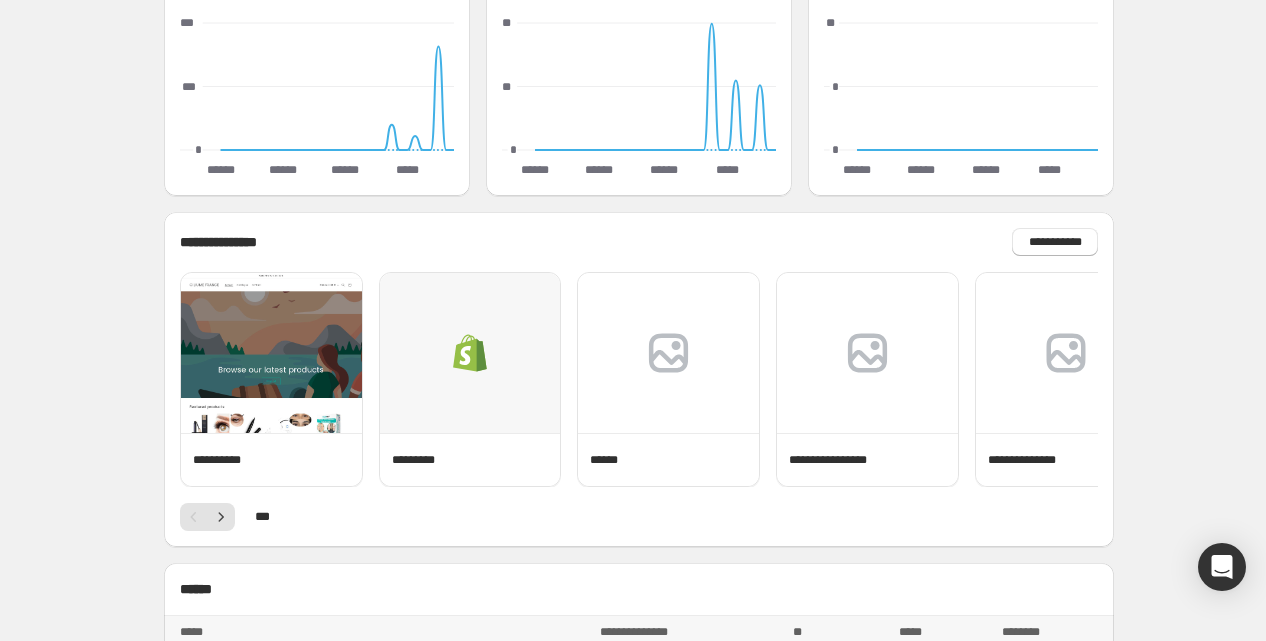 scroll, scrollTop: 704, scrollLeft: 0, axis: vertical 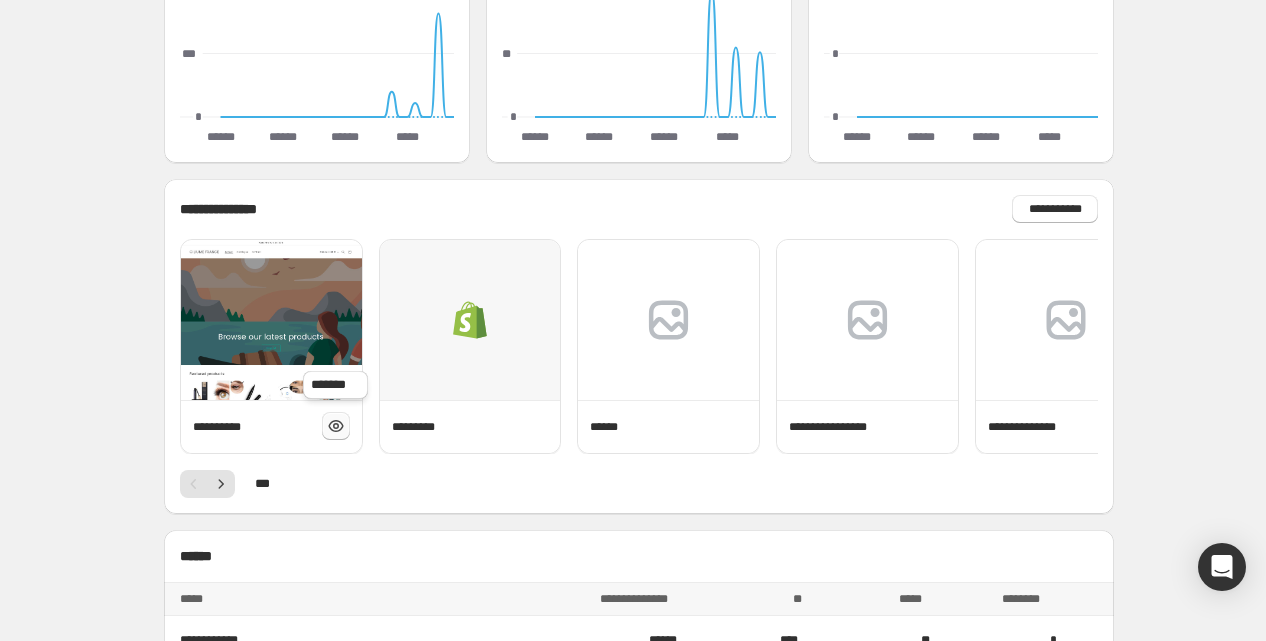 click 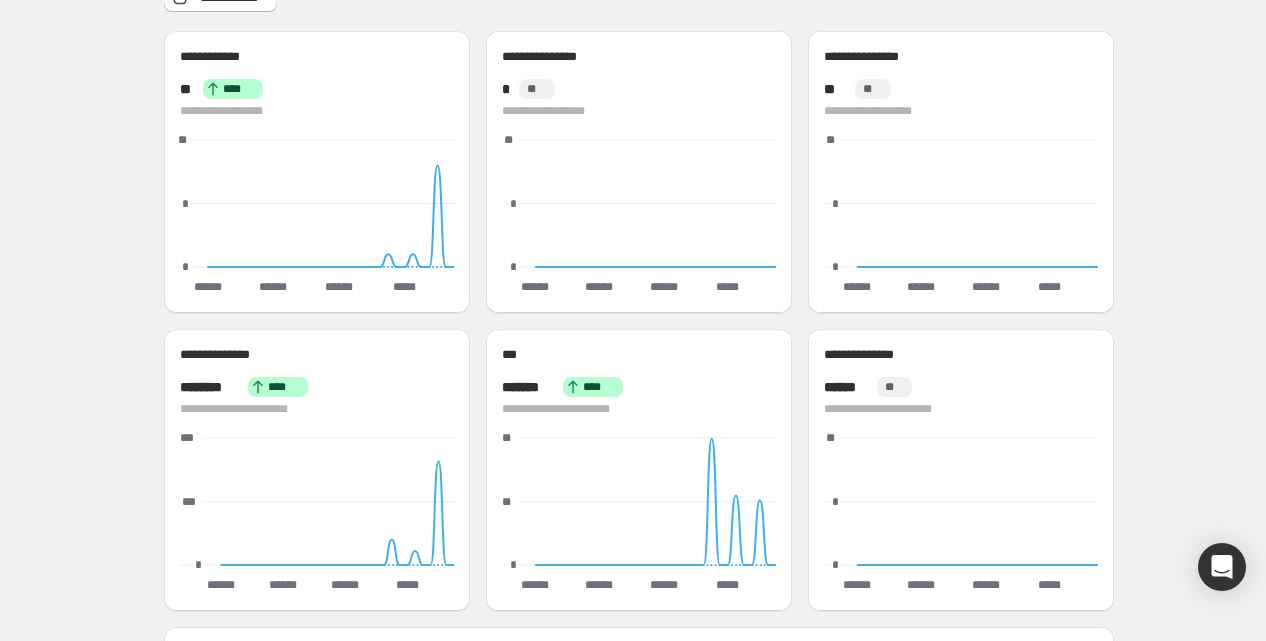 scroll, scrollTop: 193, scrollLeft: 0, axis: vertical 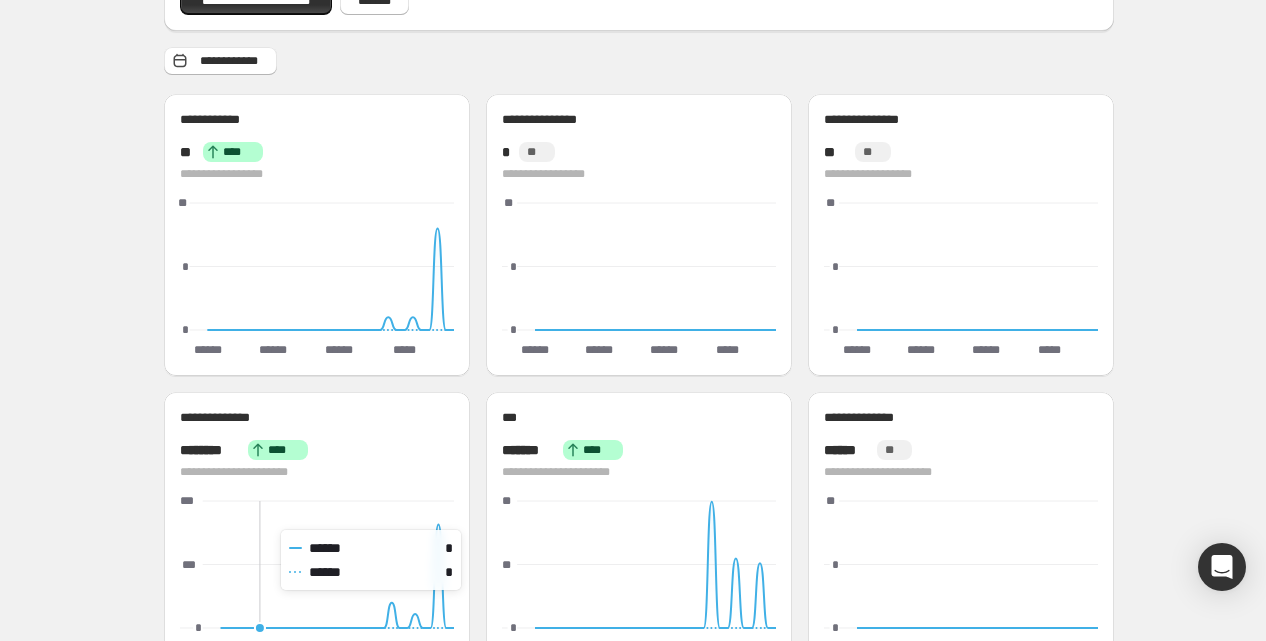 click on "**********" at bounding box center [362, -95] 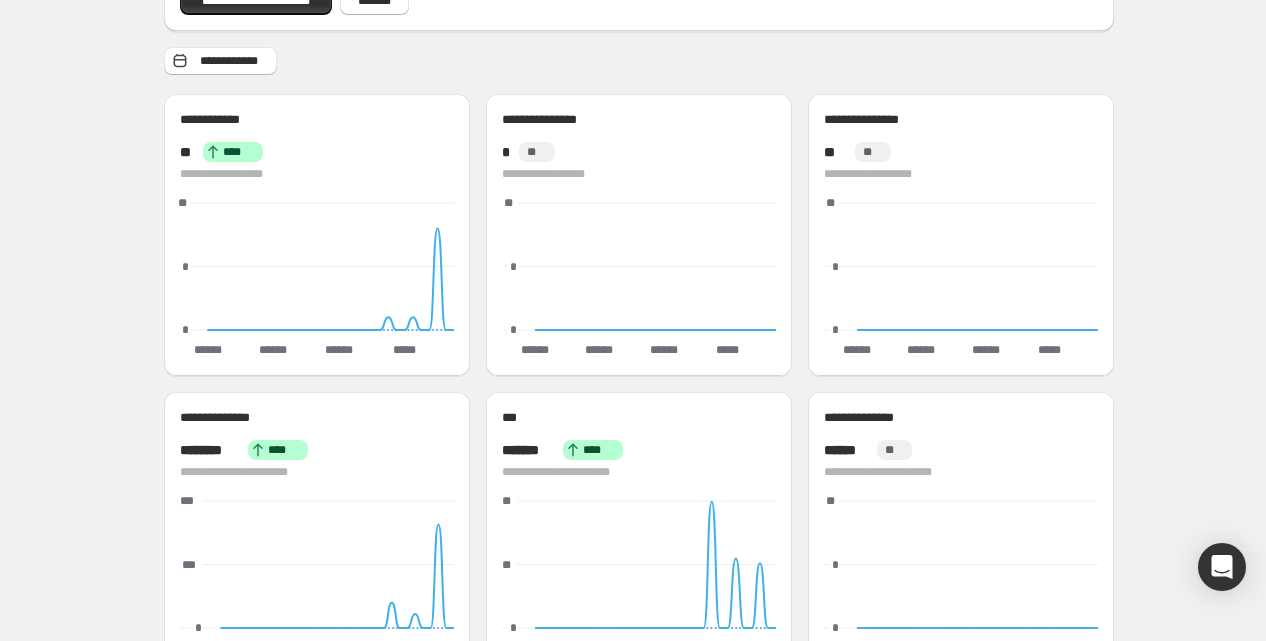 scroll, scrollTop: 0, scrollLeft: 0, axis: both 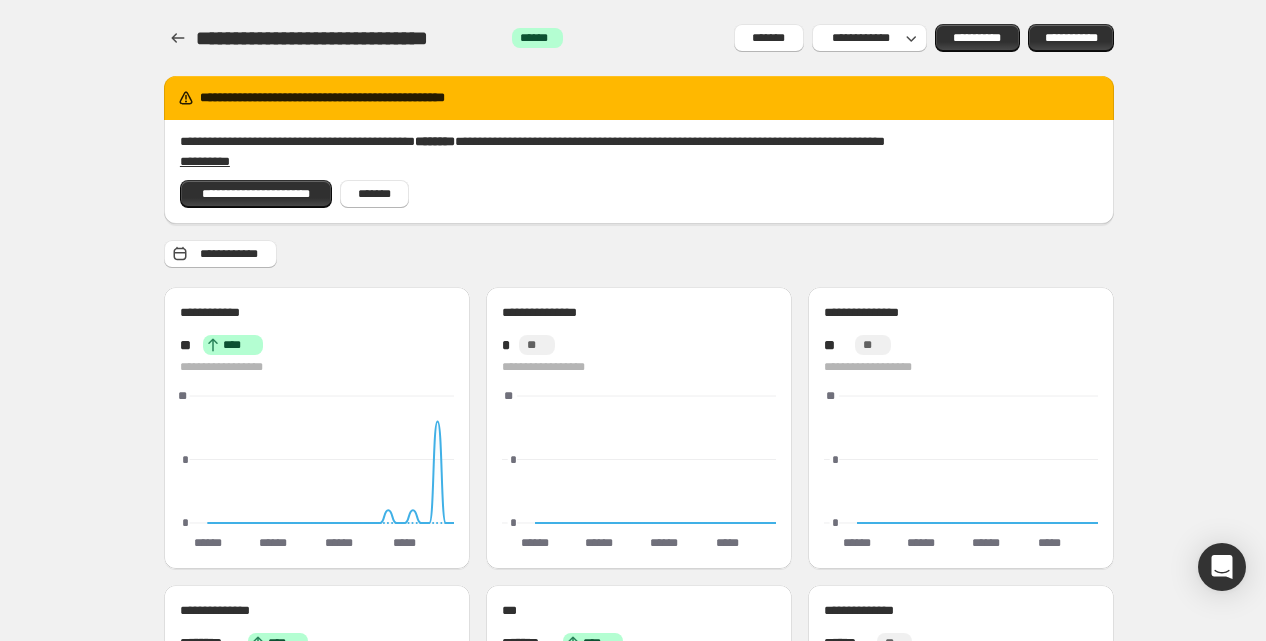 click on "**********" at bounding box center (639, 774) 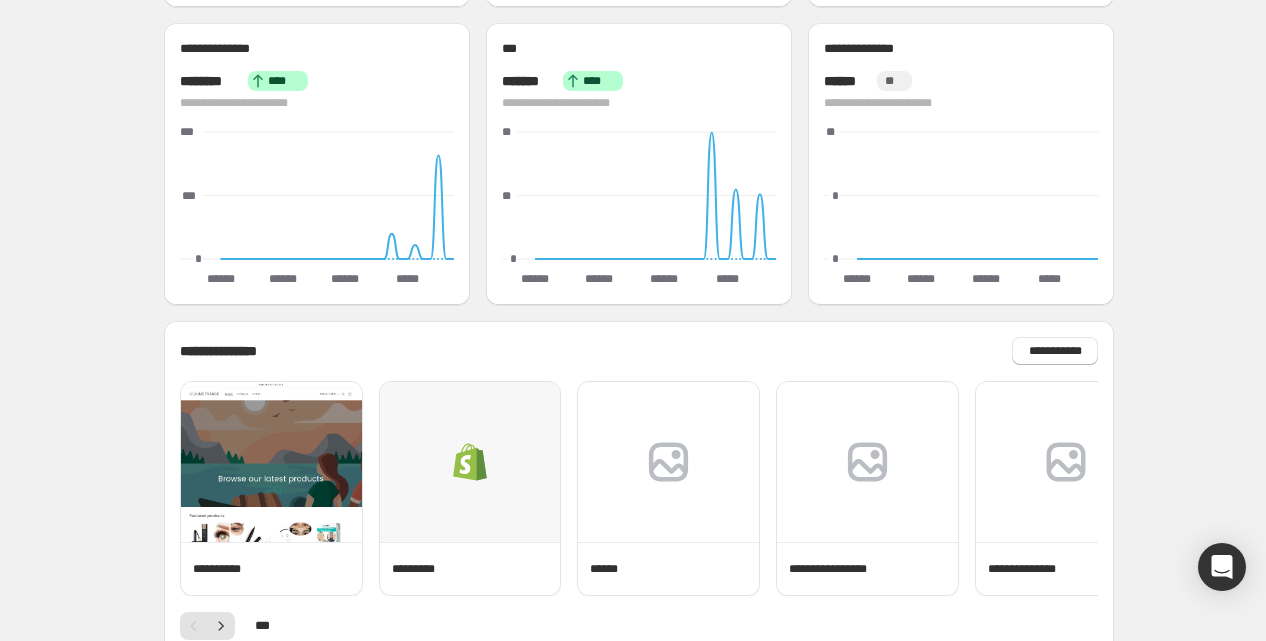 scroll, scrollTop: 612, scrollLeft: 0, axis: vertical 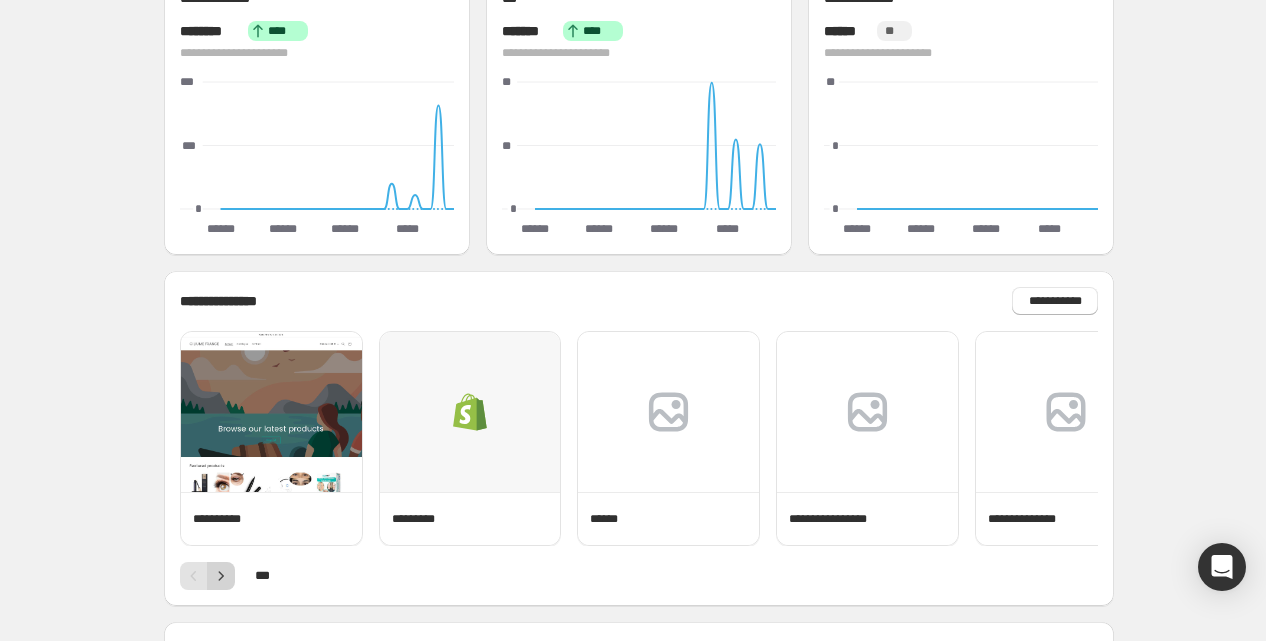 click 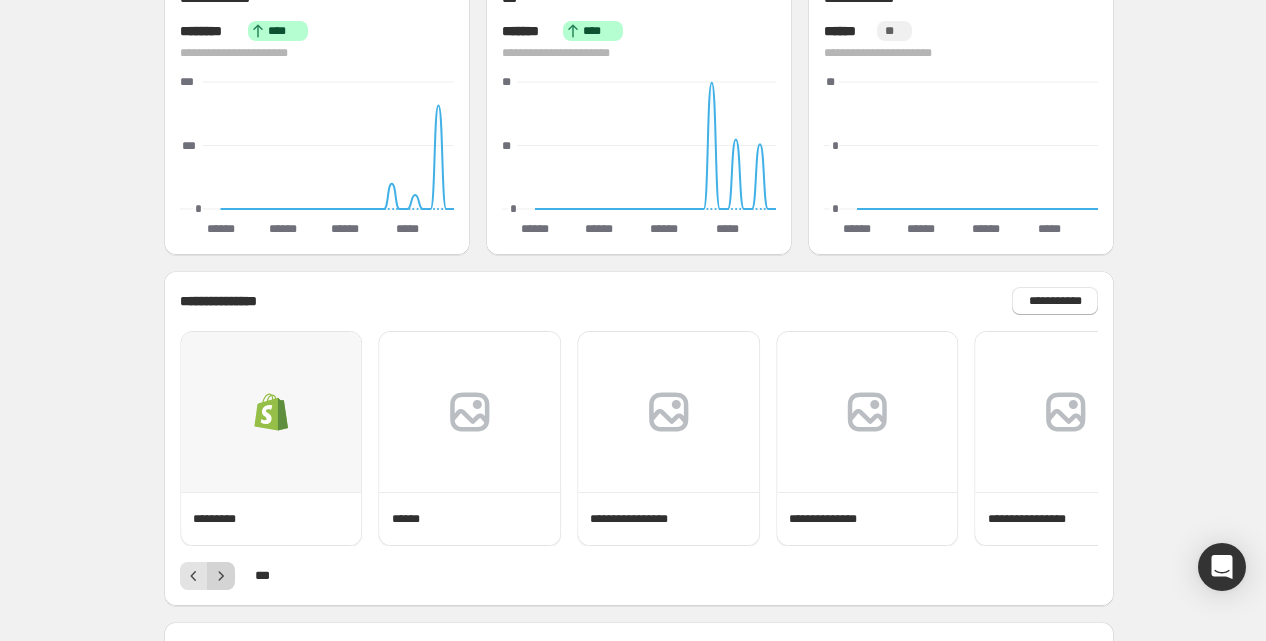 click 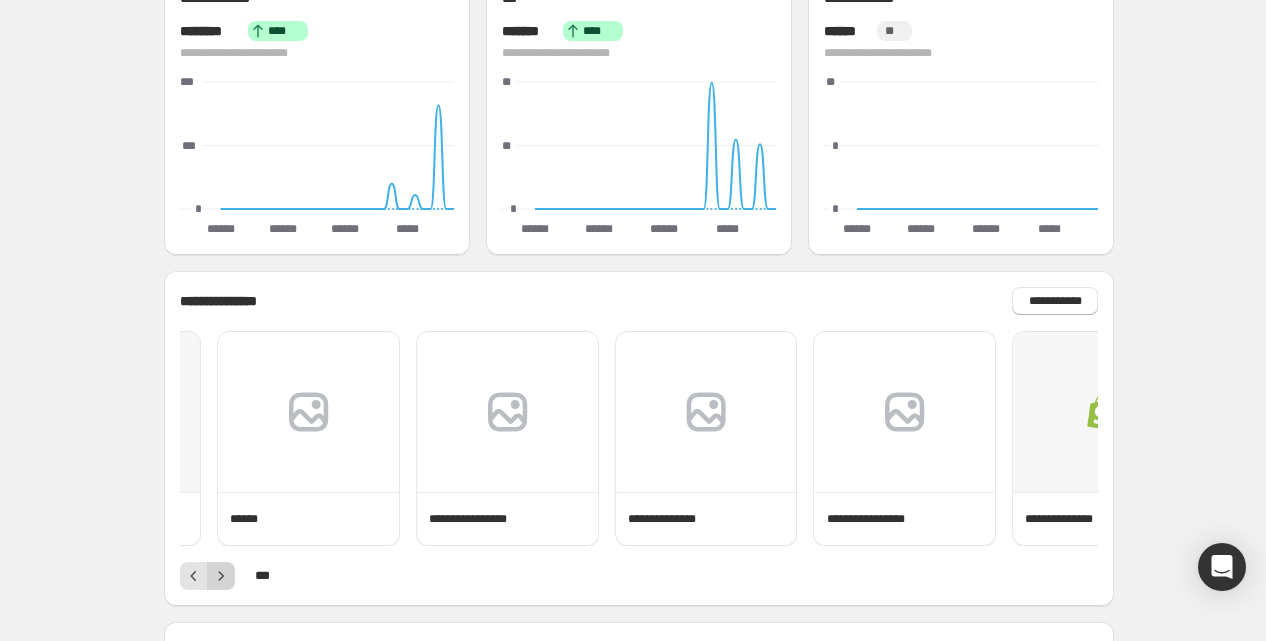 click 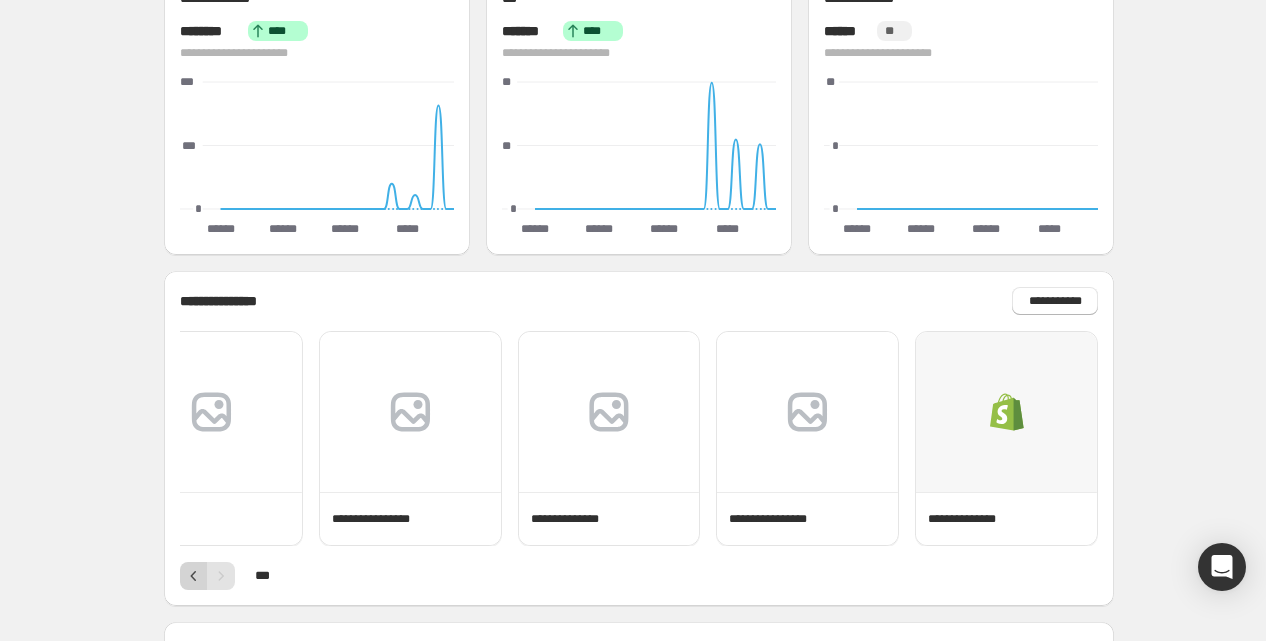 click 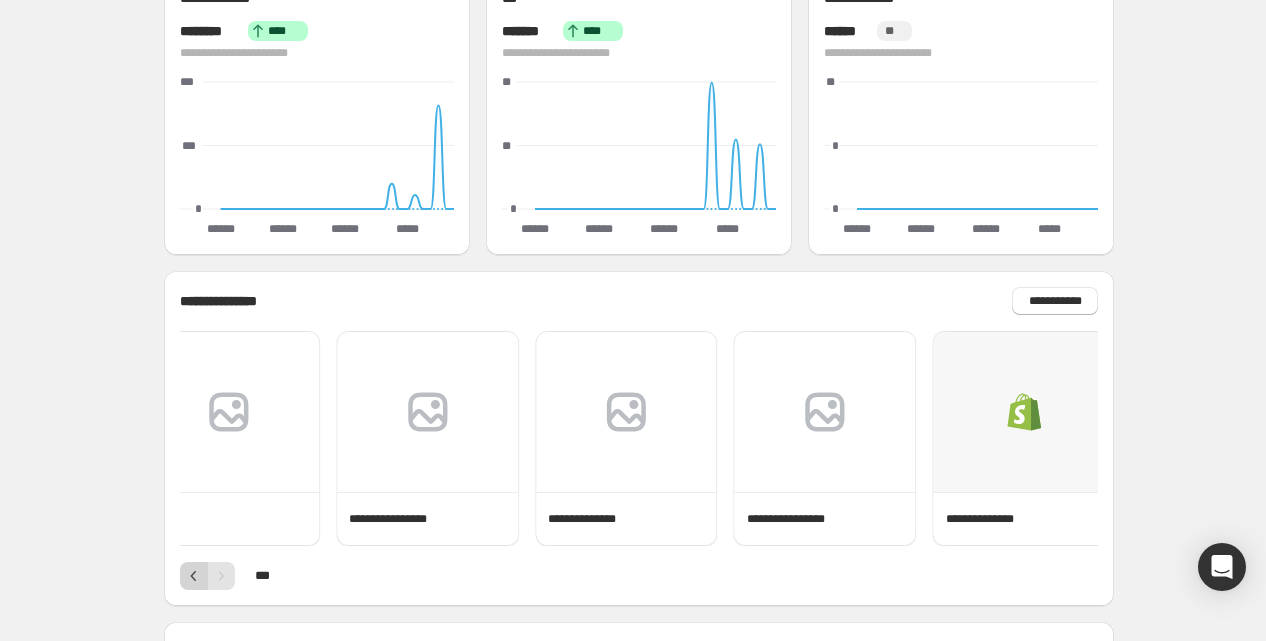 click 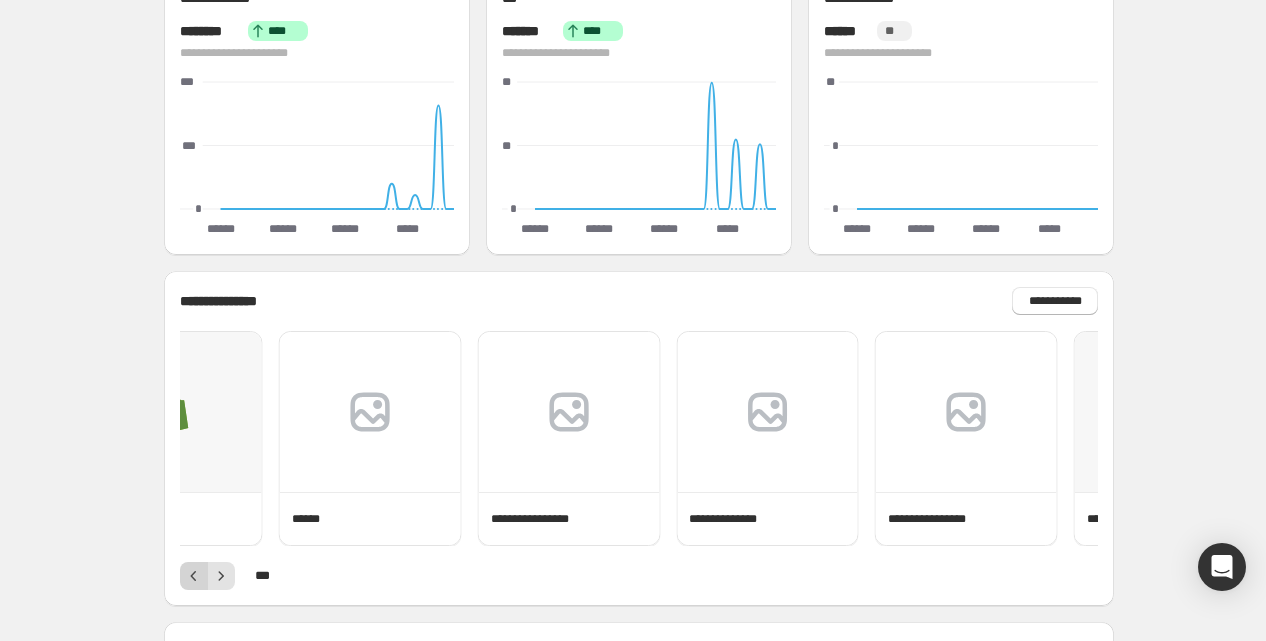 click 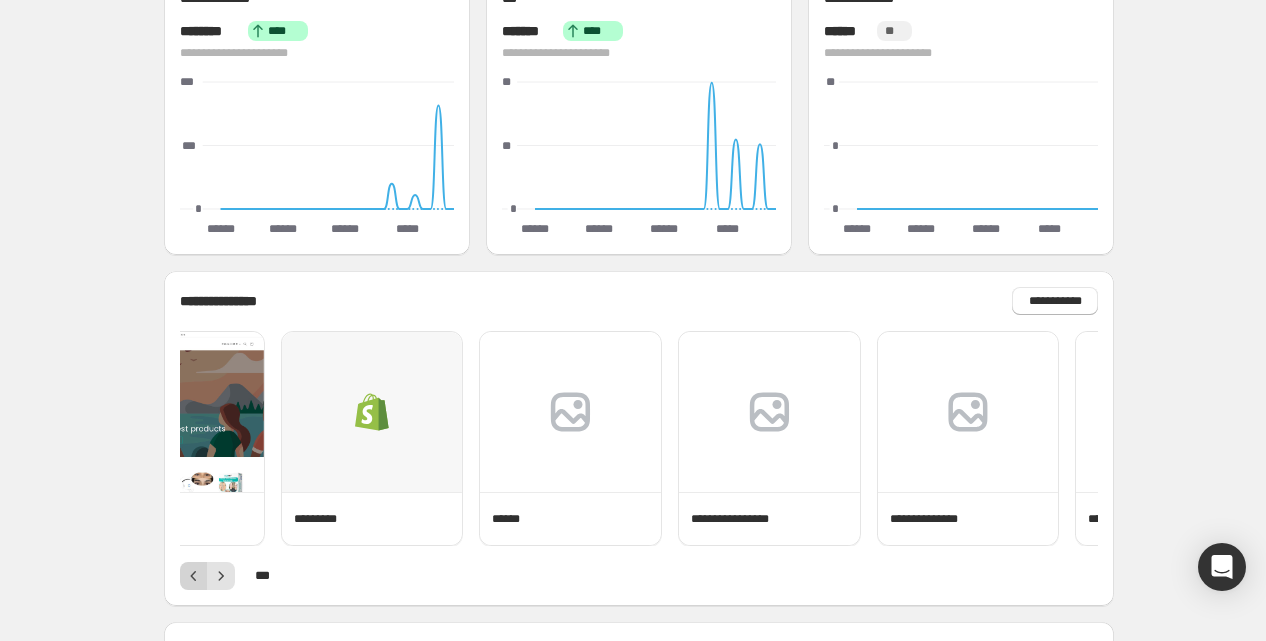 click at bounding box center [194, 576] 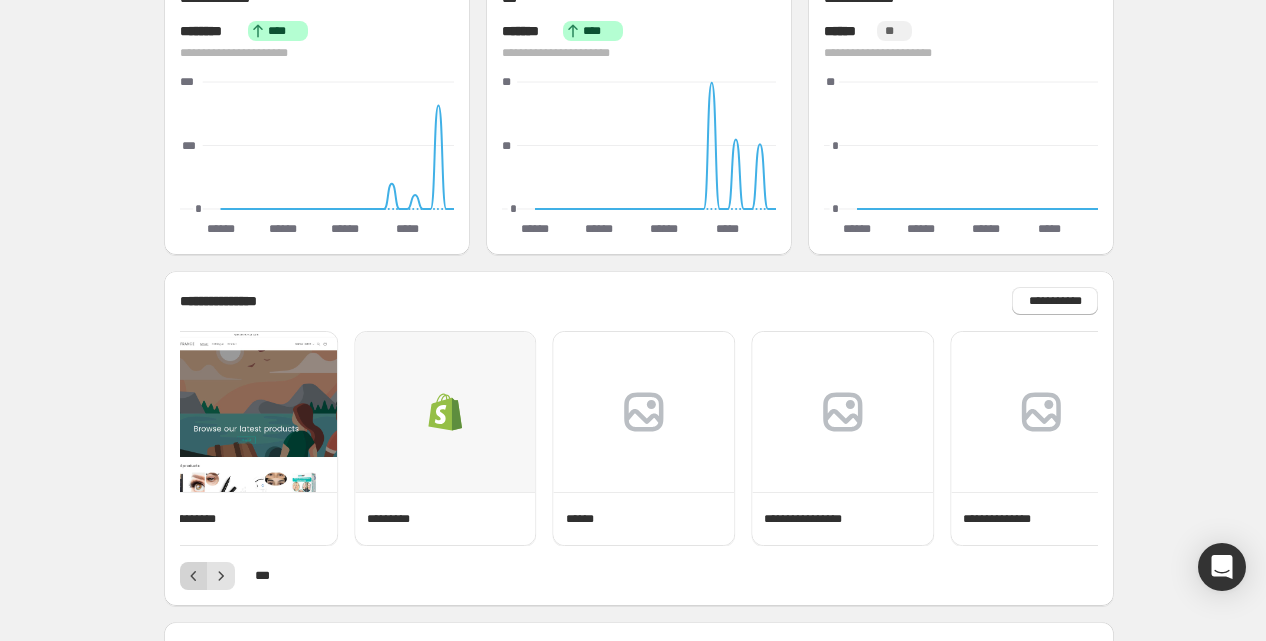 click at bounding box center [194, 576] 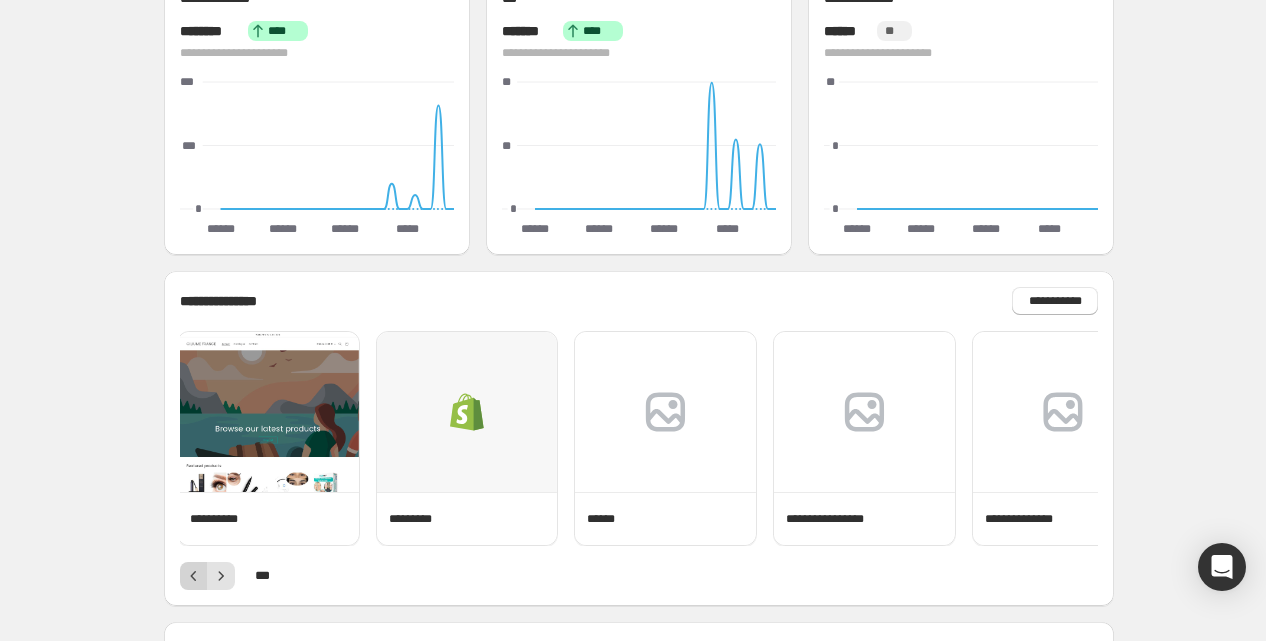click at bounding box center (194, 576) 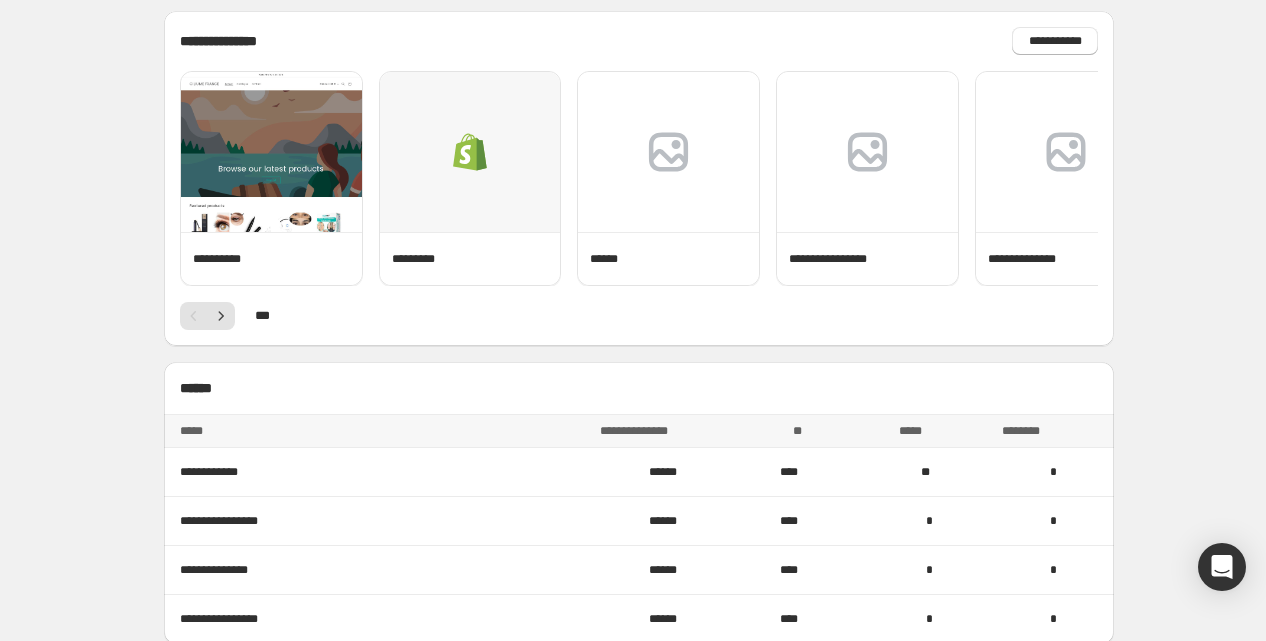 scroll, scrollTop: 905, scrollLeft: 0, axis: vertical 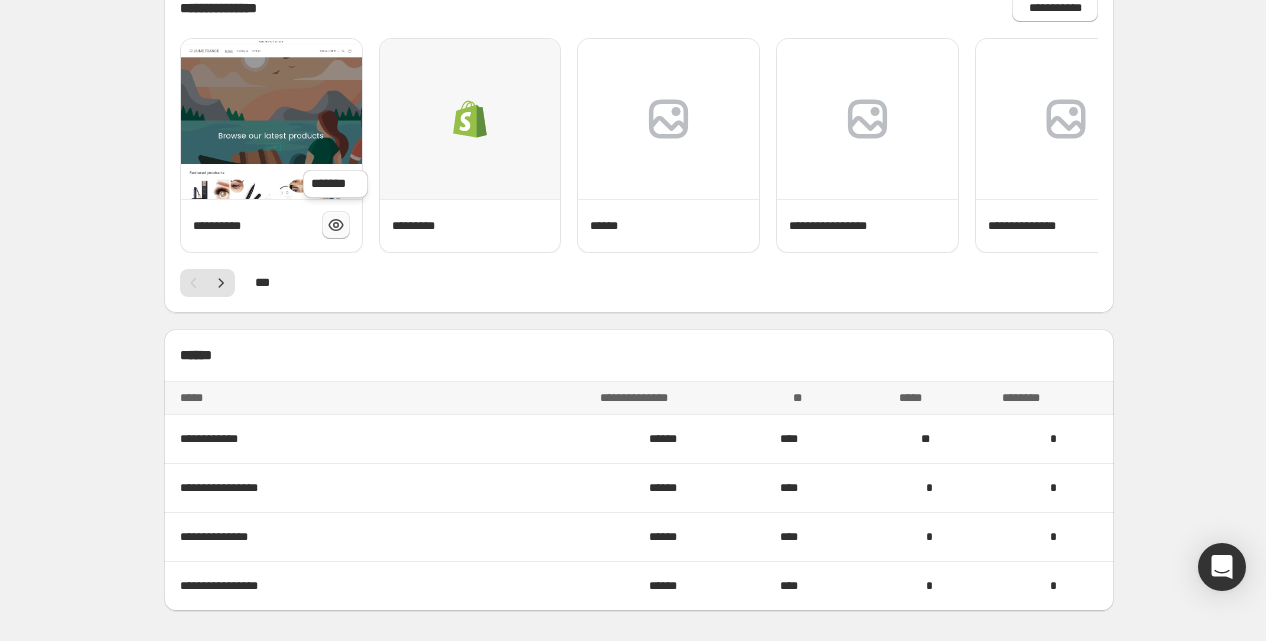 click 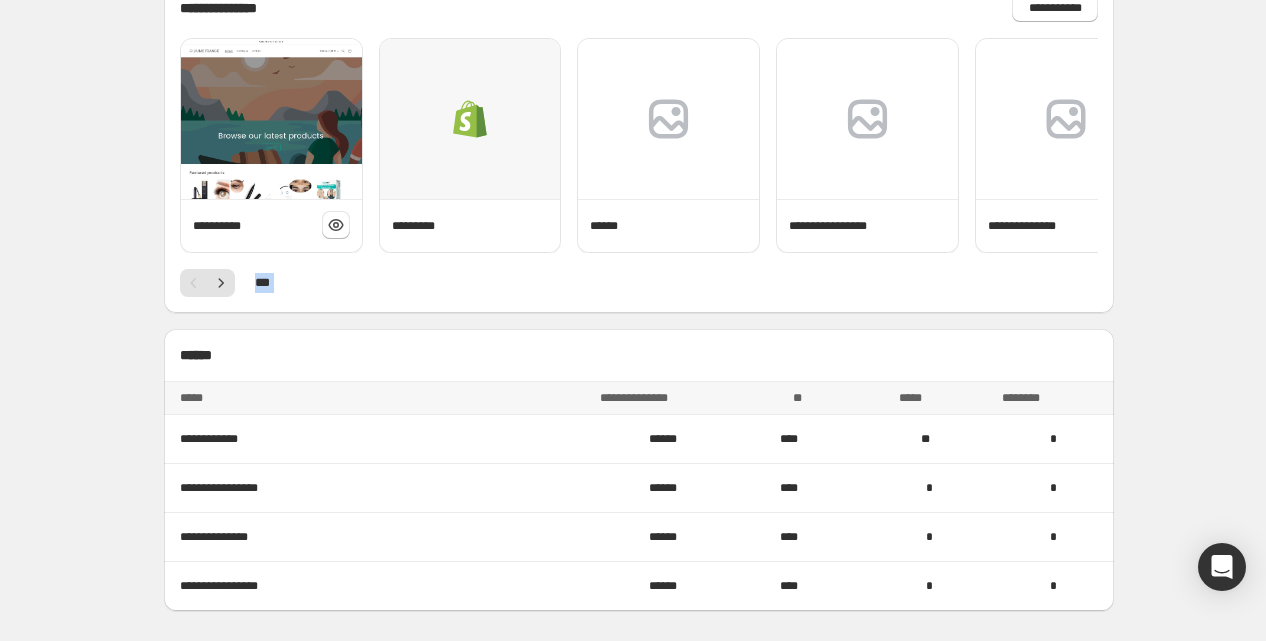 drag, startPoint x: 246, startPoint y: 209, endPoint x: 130, endPoint y: 178, distance: 120.070816 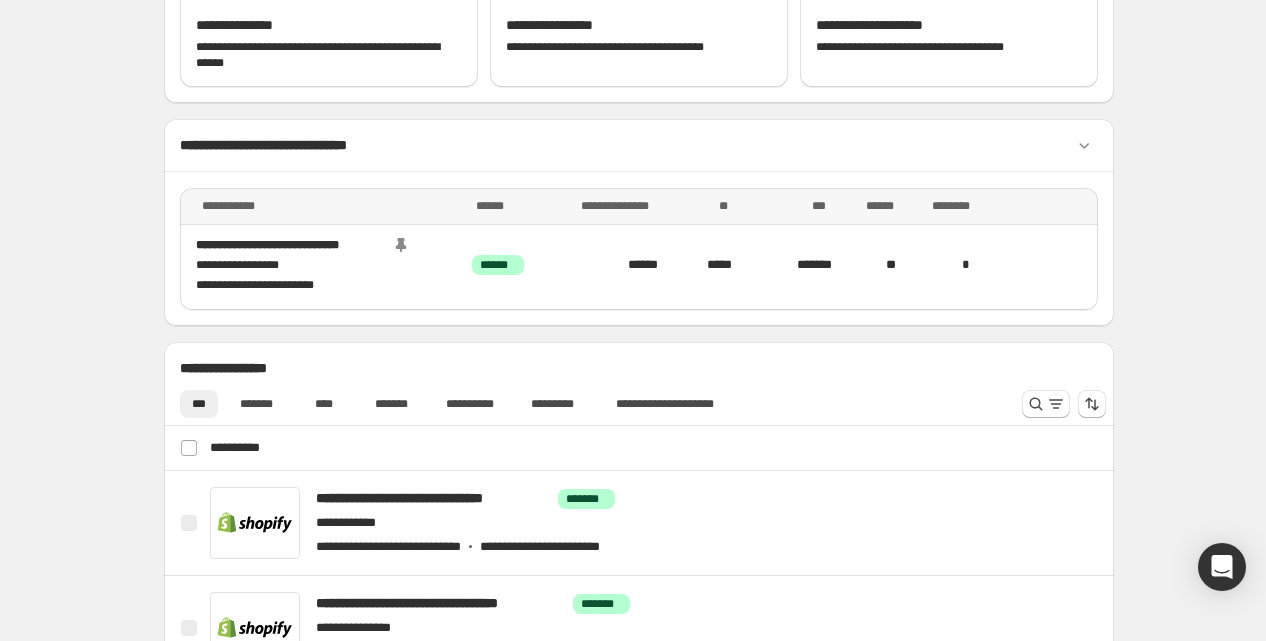 scroll, scrollTop: 342, scrollLeft: 0, axis: vertical 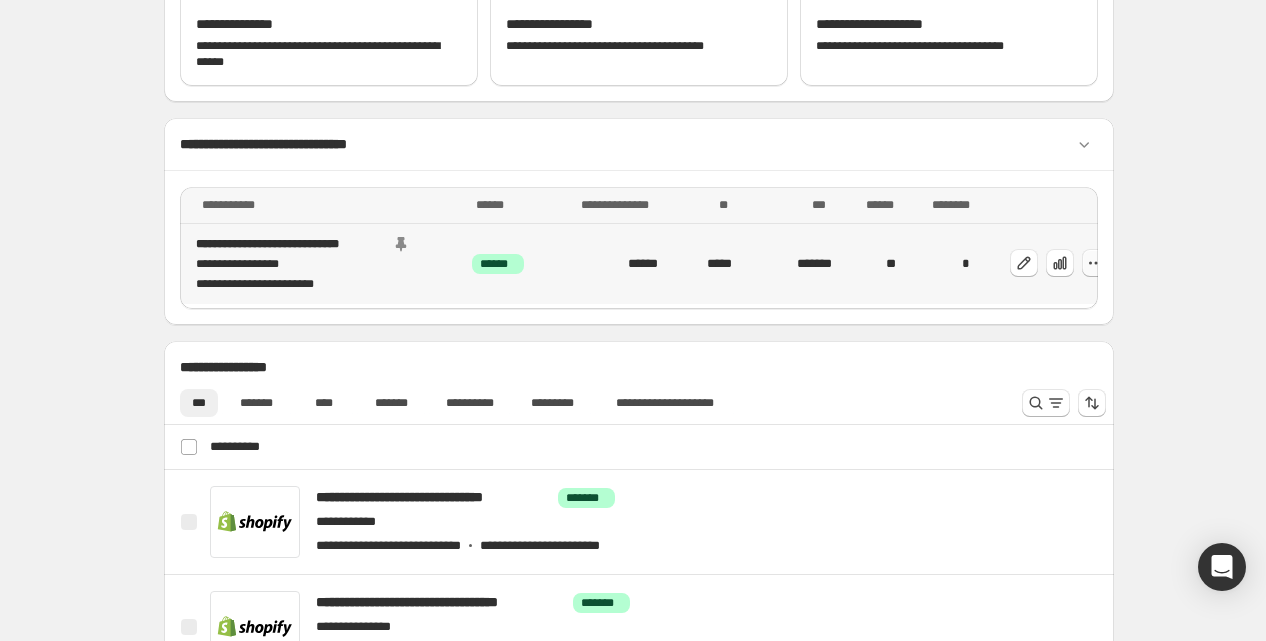 click 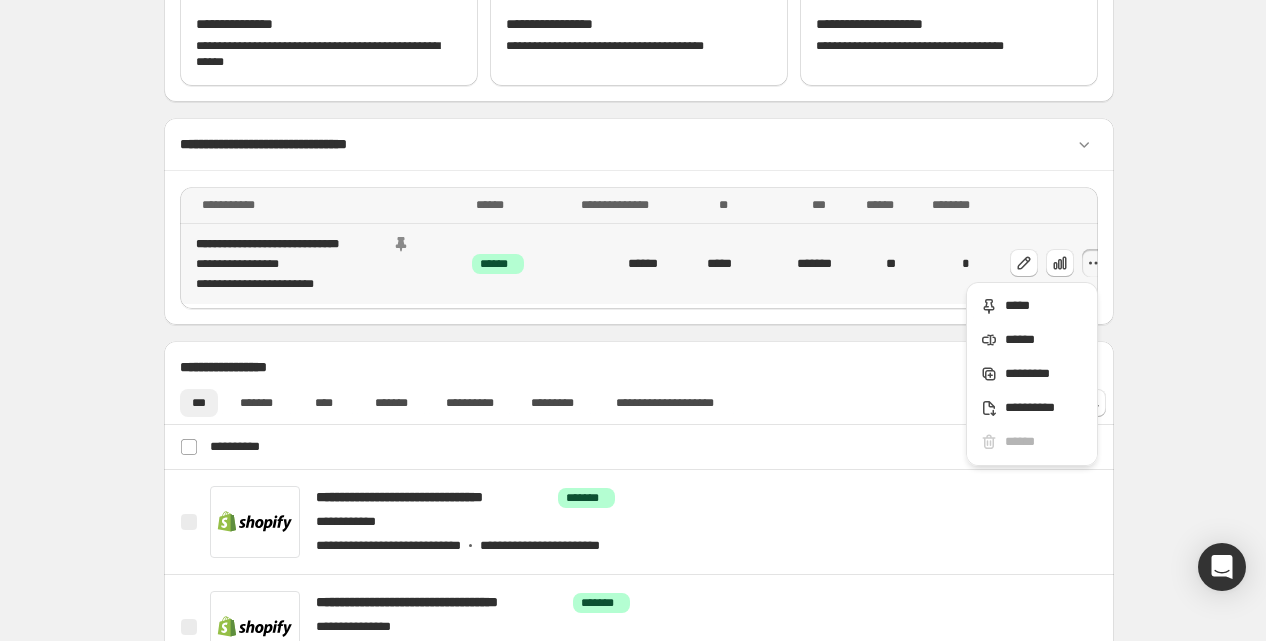 drag, startPoint x: 710, startPoint y: 291, endPoint x: 372, endPoint y: 253, distance: 340.1294 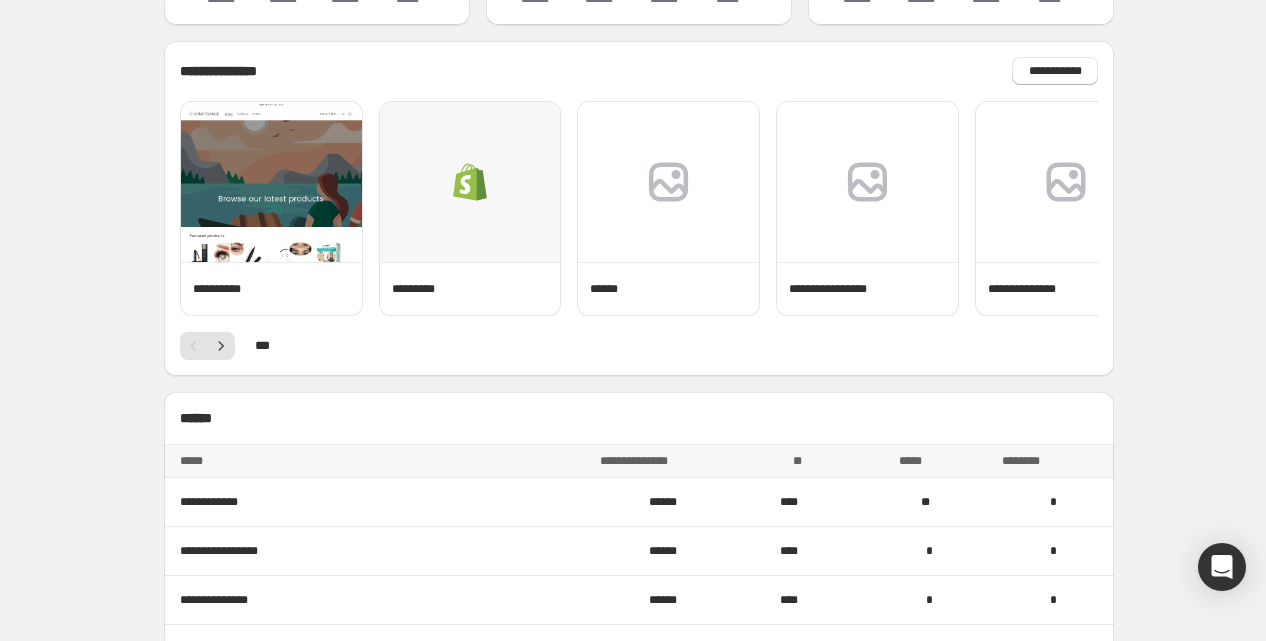 scroll, scrollTop: 905, scrollLeft: 0, axis: vertical 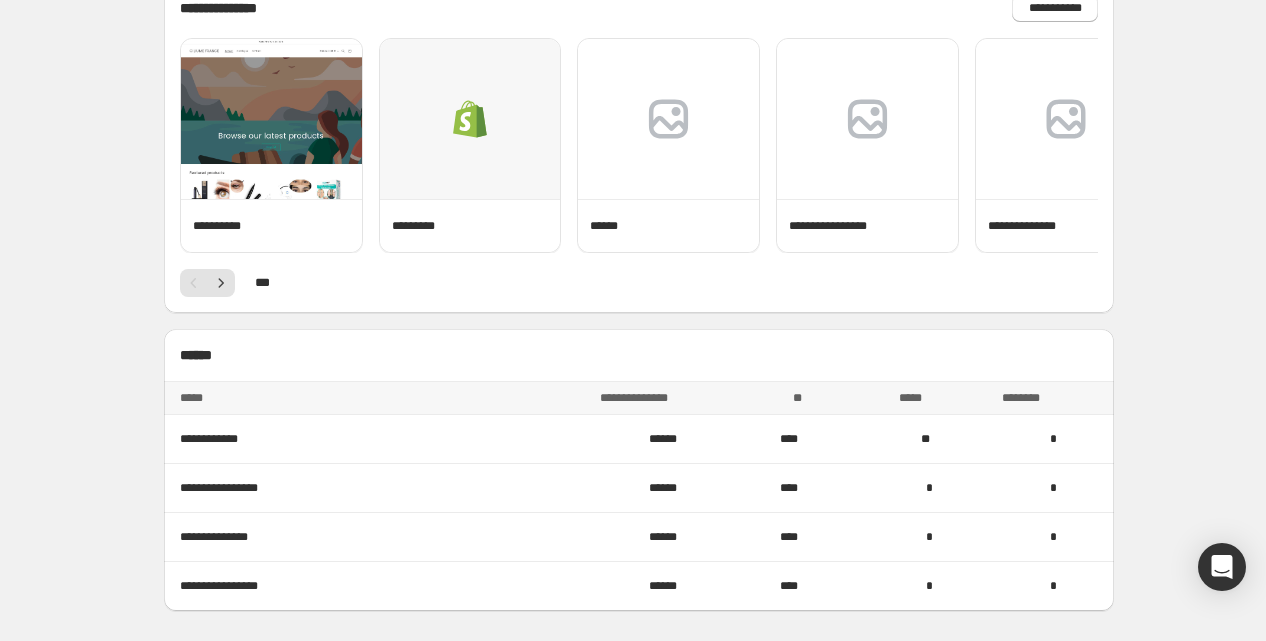drag, startPoint x: 285, startPoint y: 151, endPoint x: 92, endPoint y: 114, distance: 196.51463 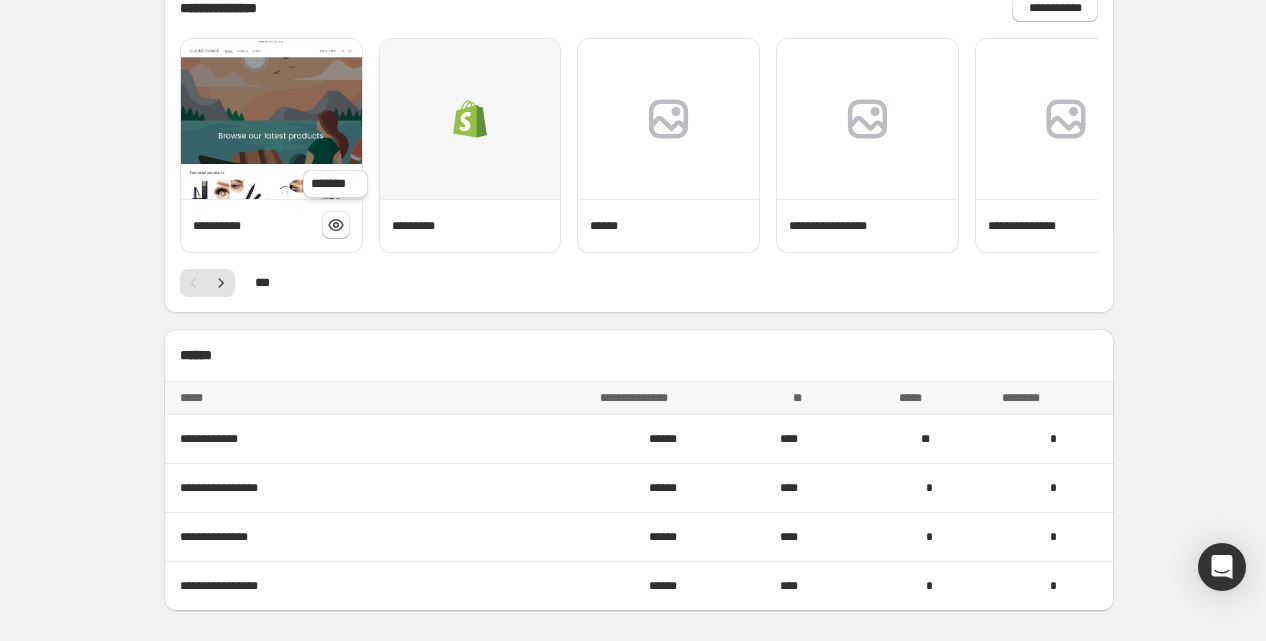 click 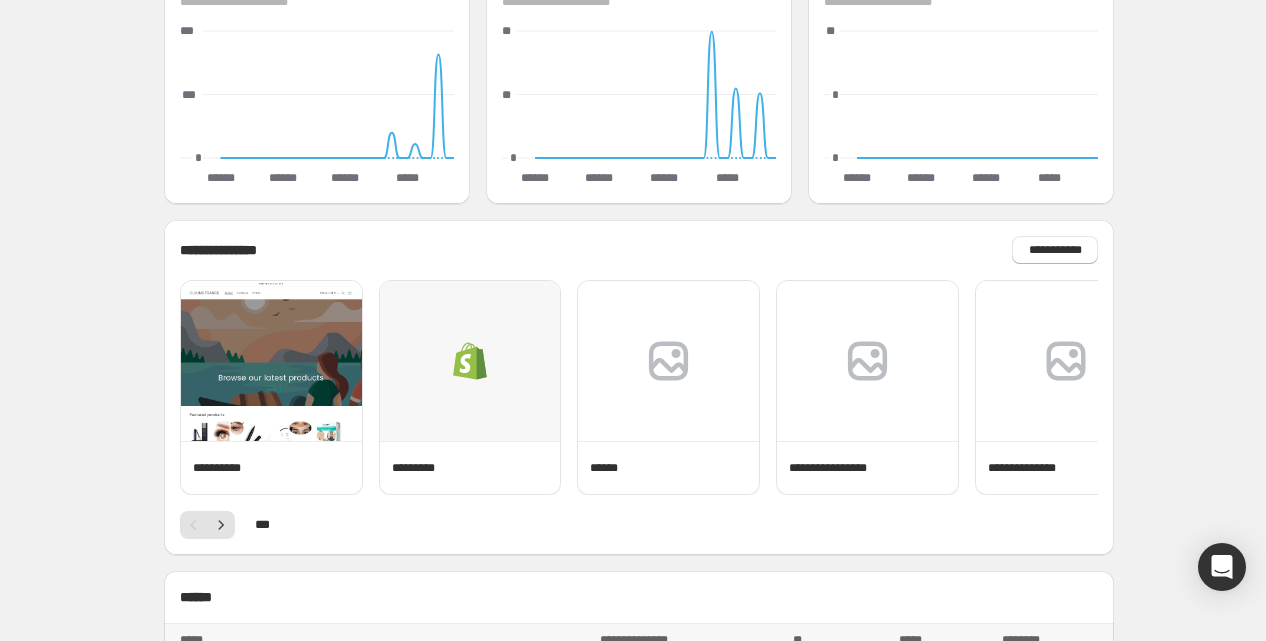 scroll, scrollTop: 661, scrollLeft: 0, axis: vertical 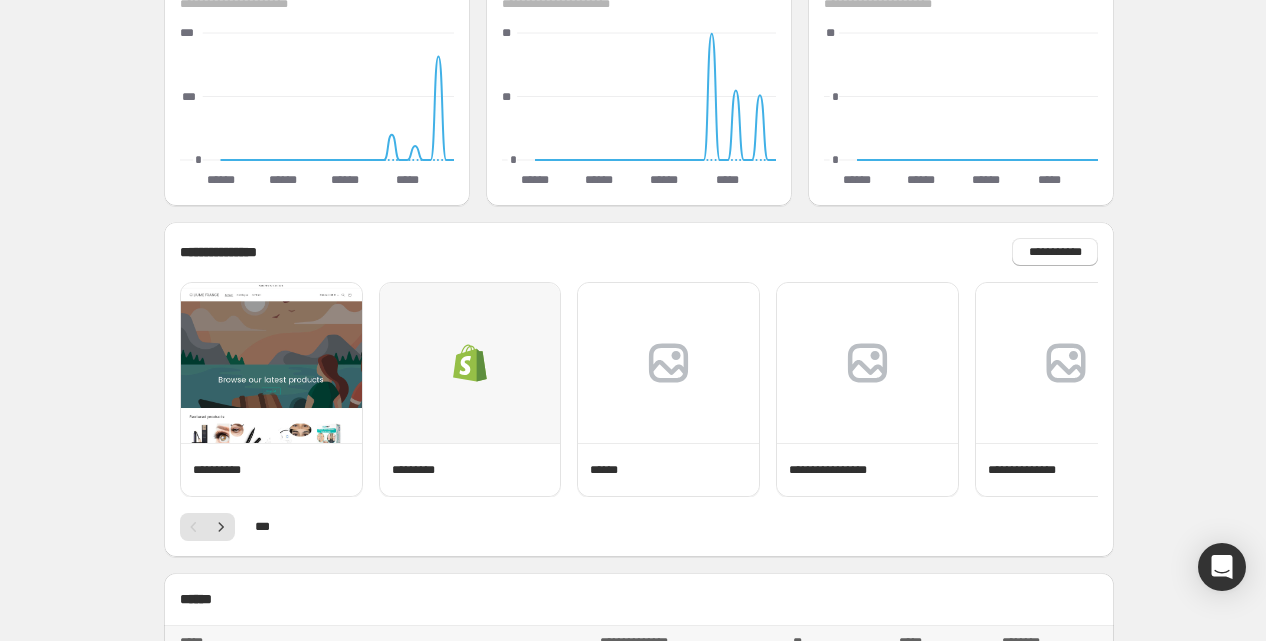 click on "**********" at bounding box center (639, 113) 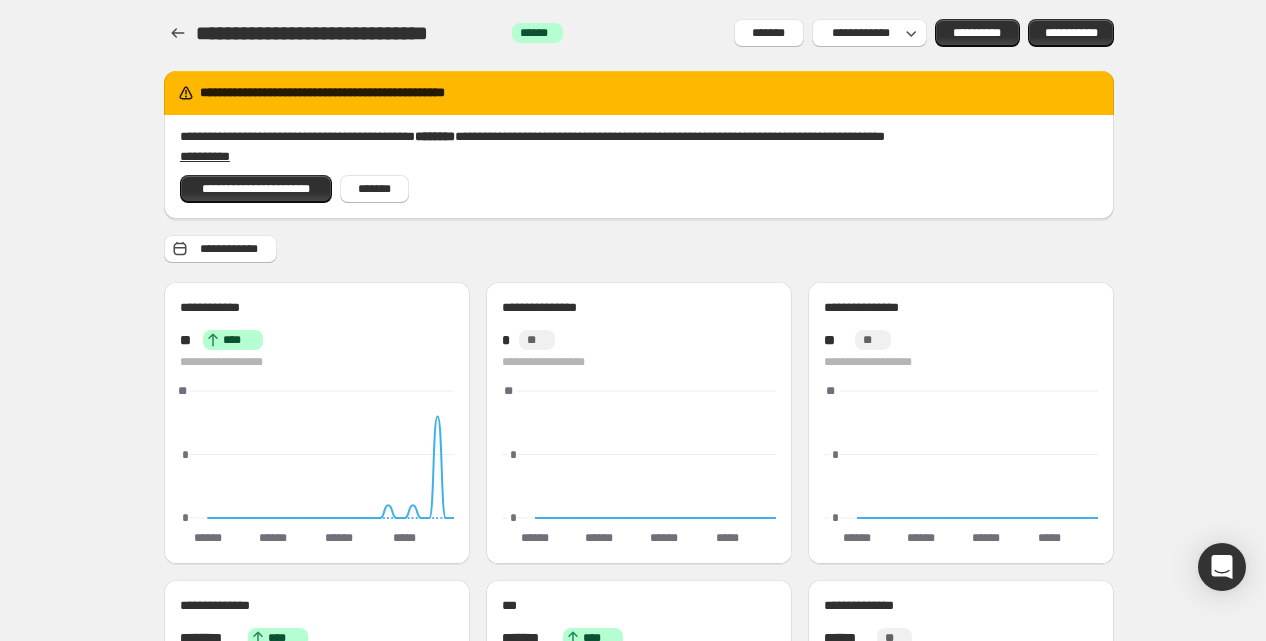 scroll, scrollTop: 0, scrollLeft: 0, axis: both 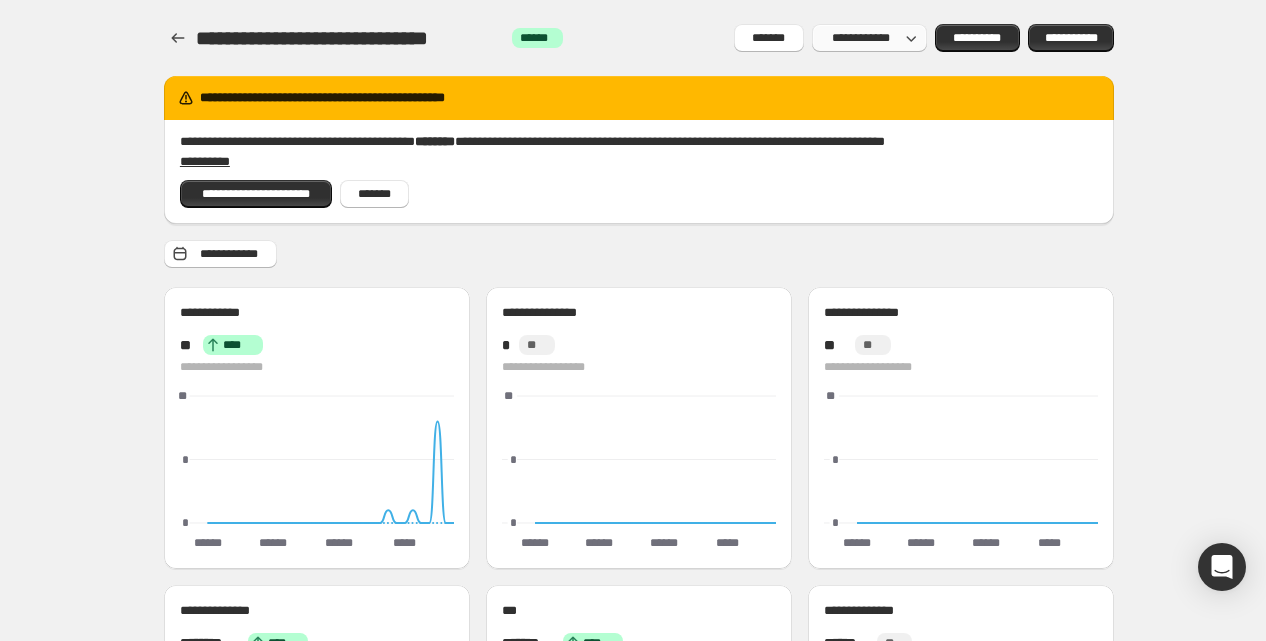 click on "**********" at bounding box center (861, 38) 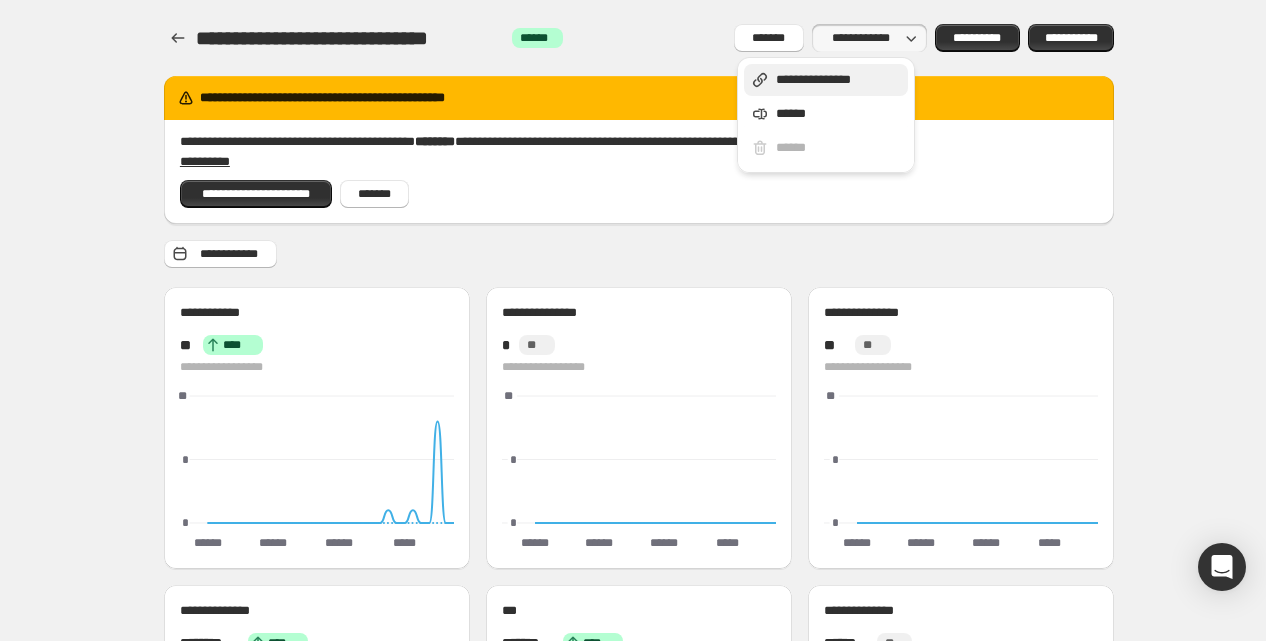 click on "**********" at bounding box center [839, 80] 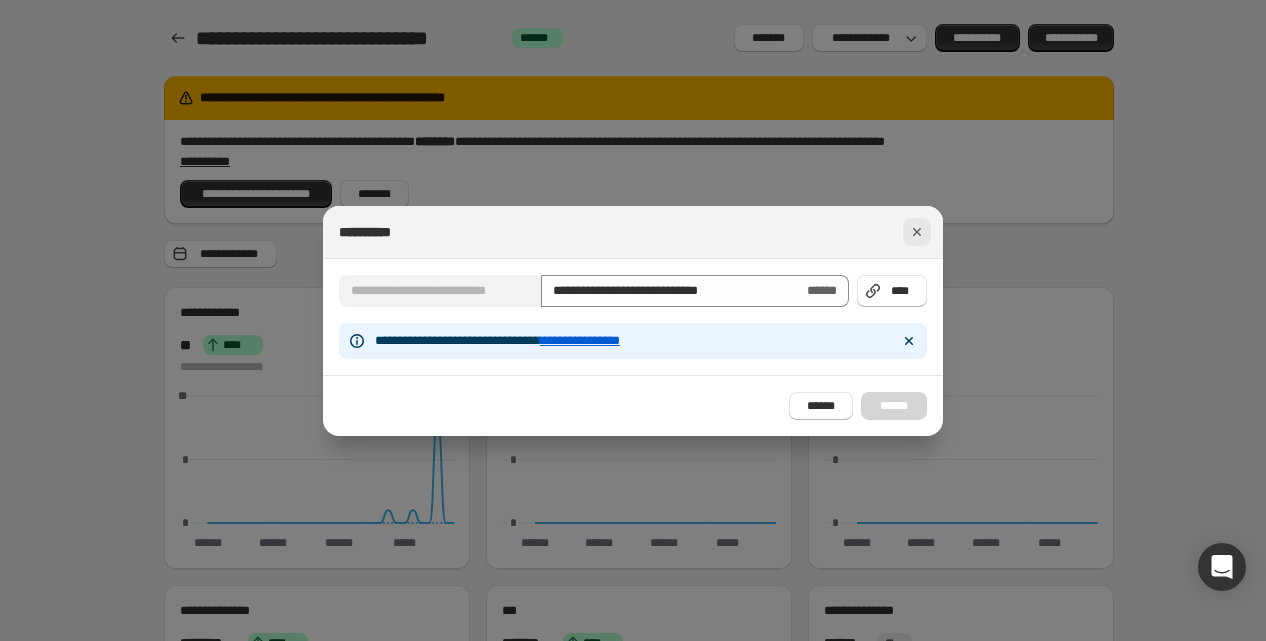 click 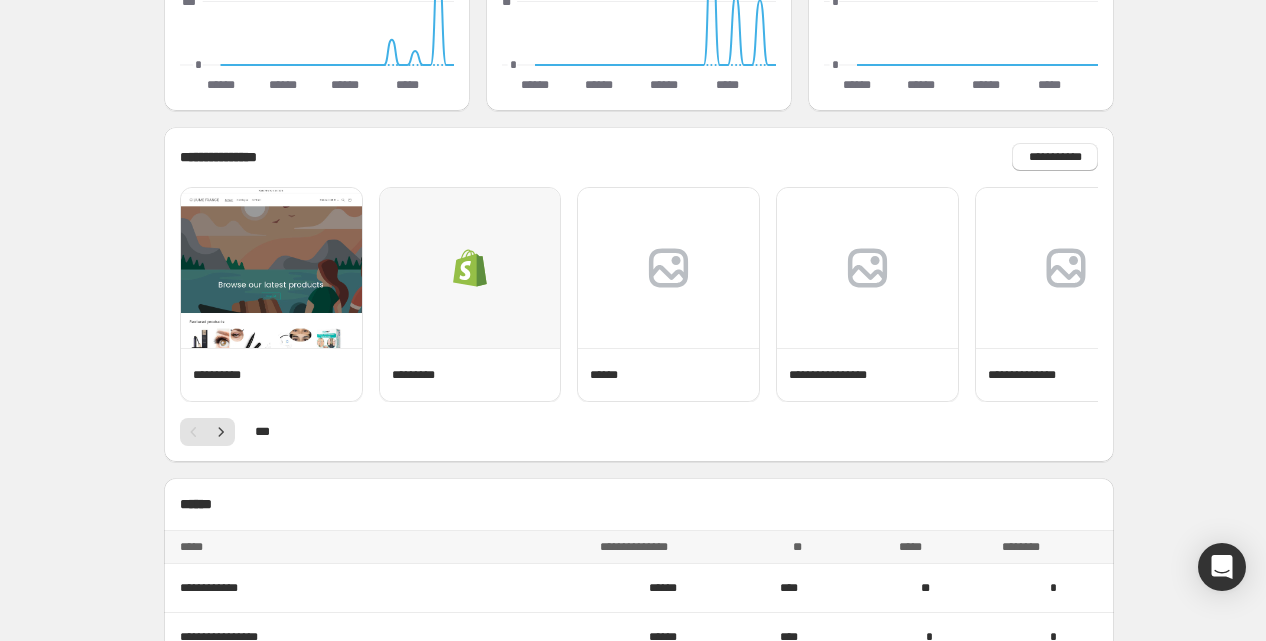 scroll, scrollTop: 0, scrollLeft: 0, axis: both 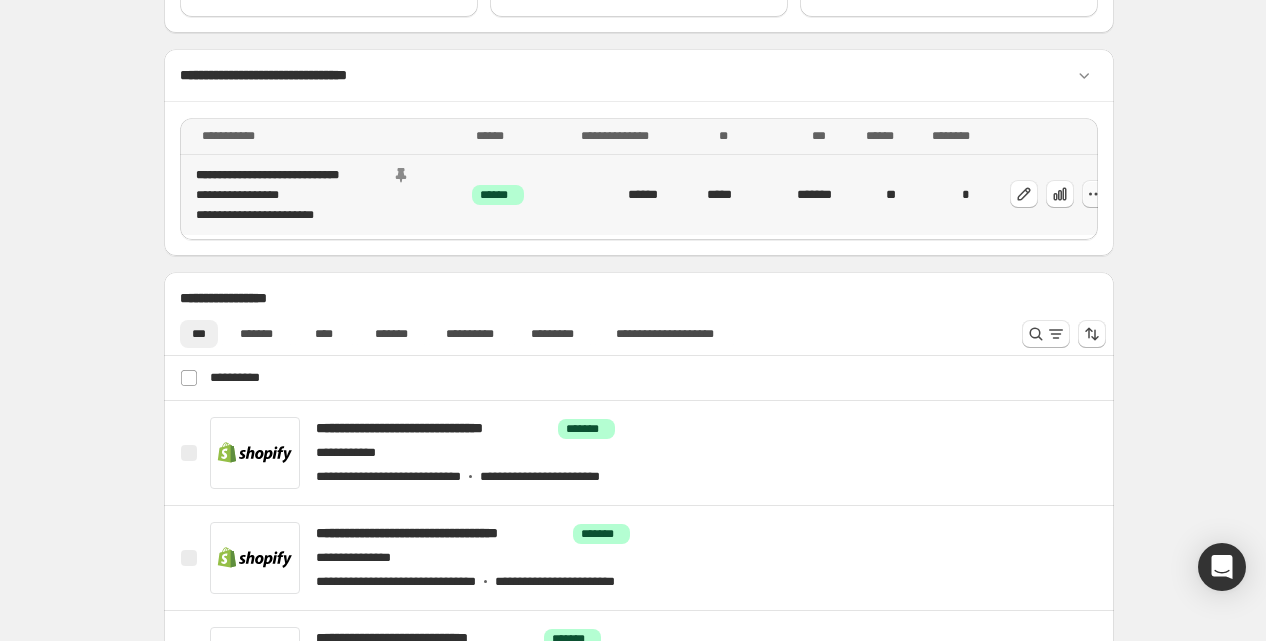 click 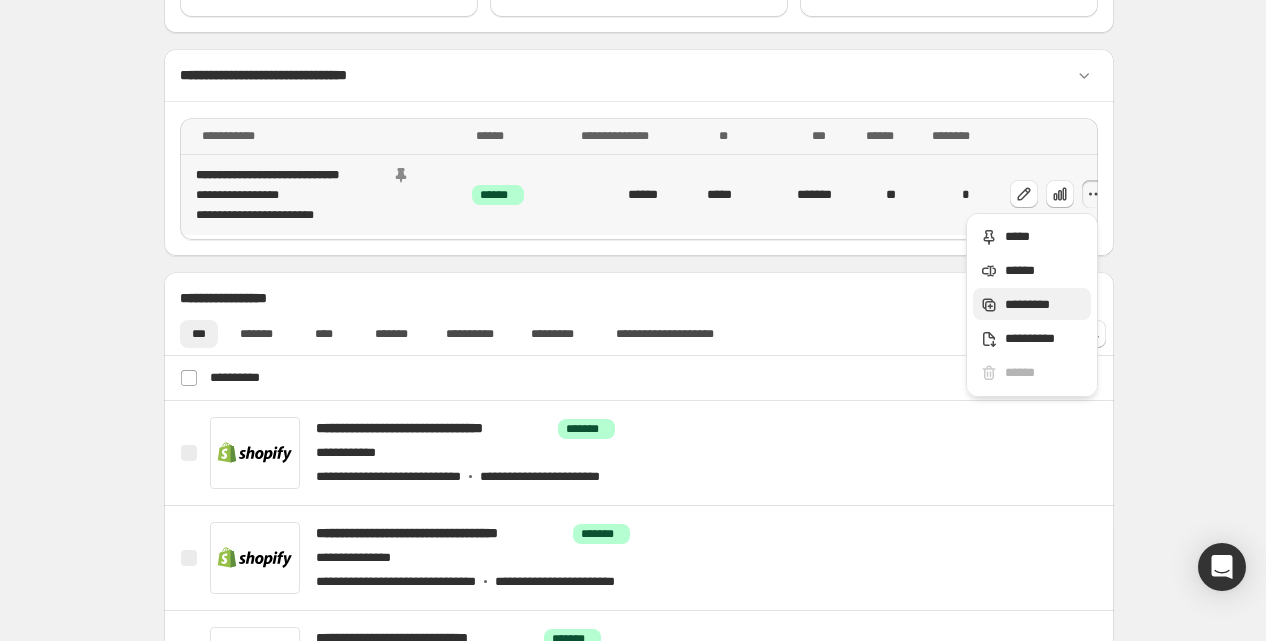 click on "*********" at bounding box center (1045, 305) 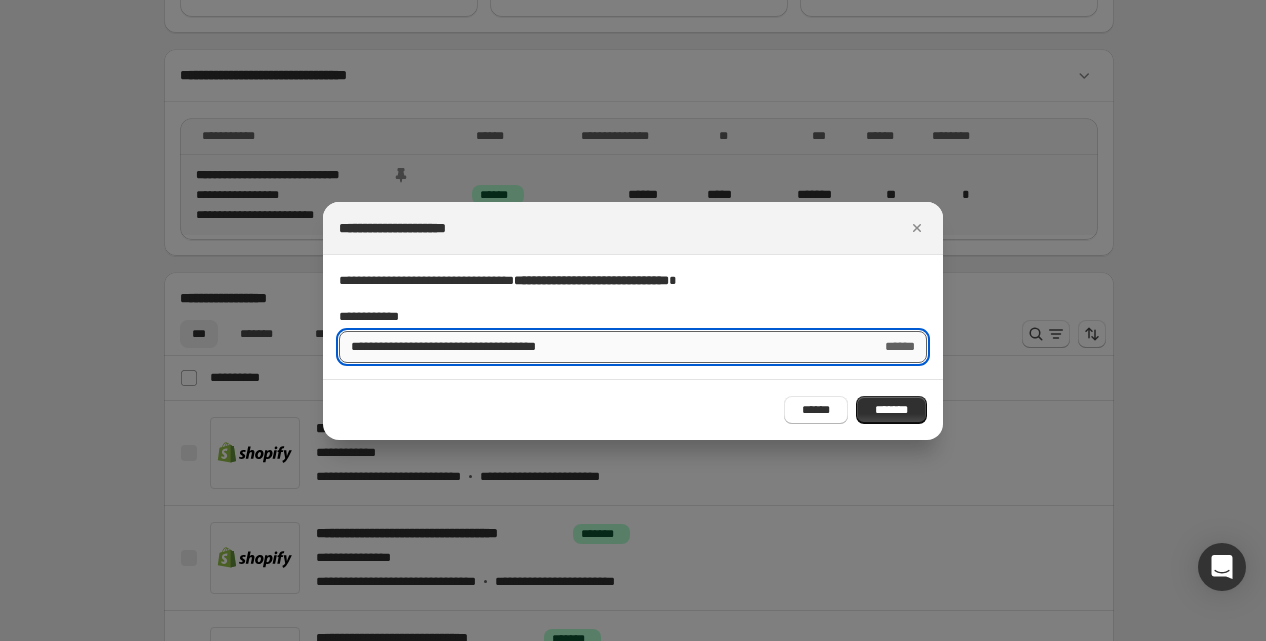 click on "**********" at bounding box center (604, 347) 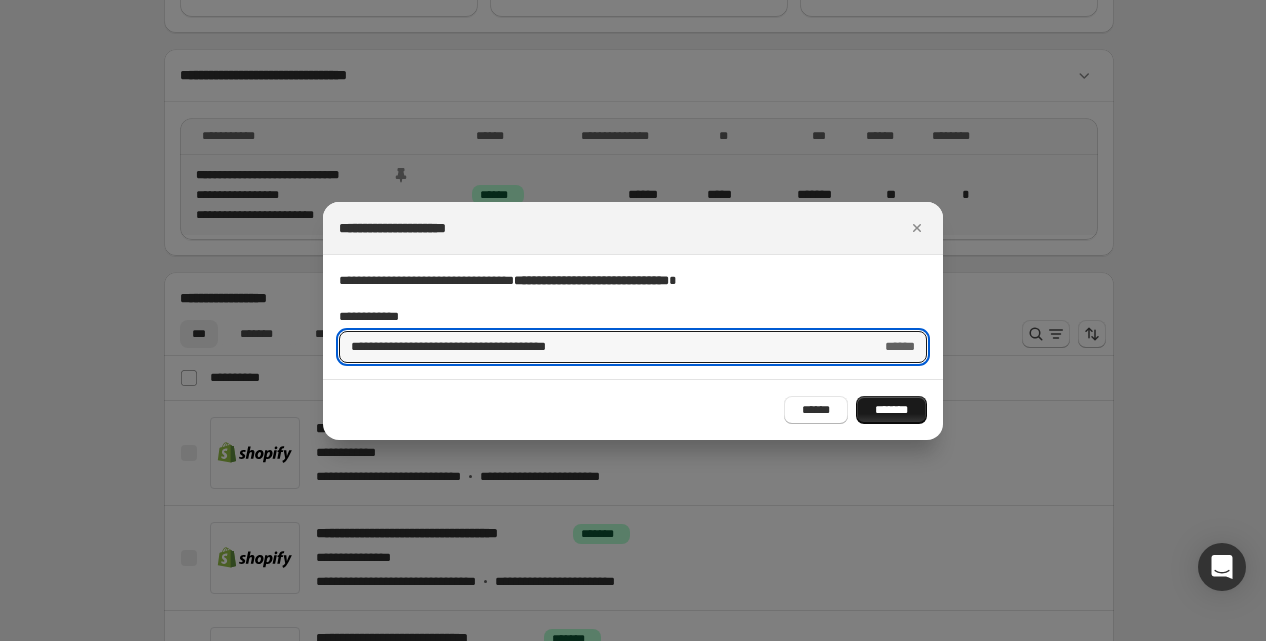 type on "**********" 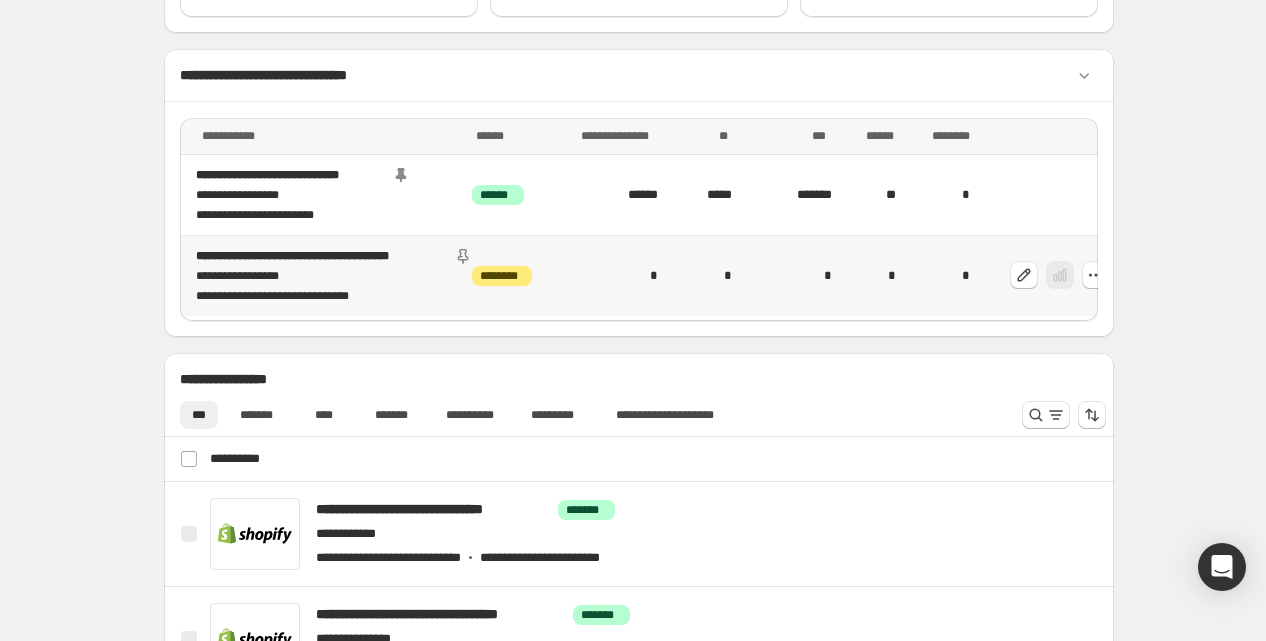 click on "**********" at bounding box center (320, 256) 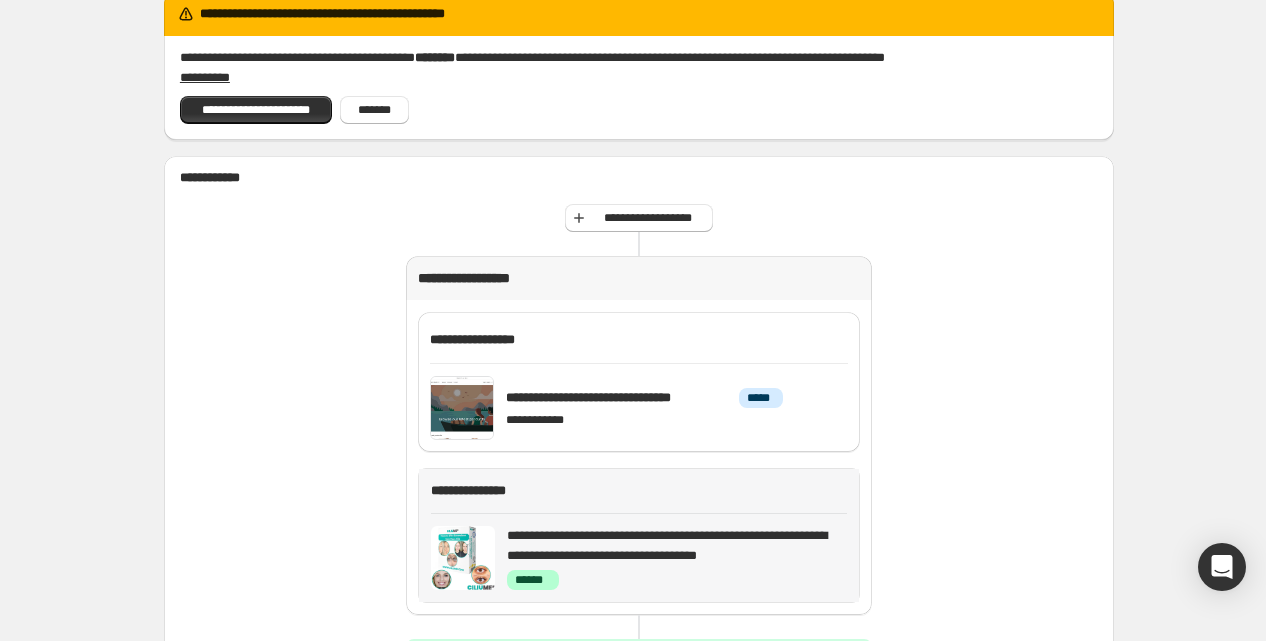 scroll, scrollTop: 82, scrollLeft: 0, axis: vertical 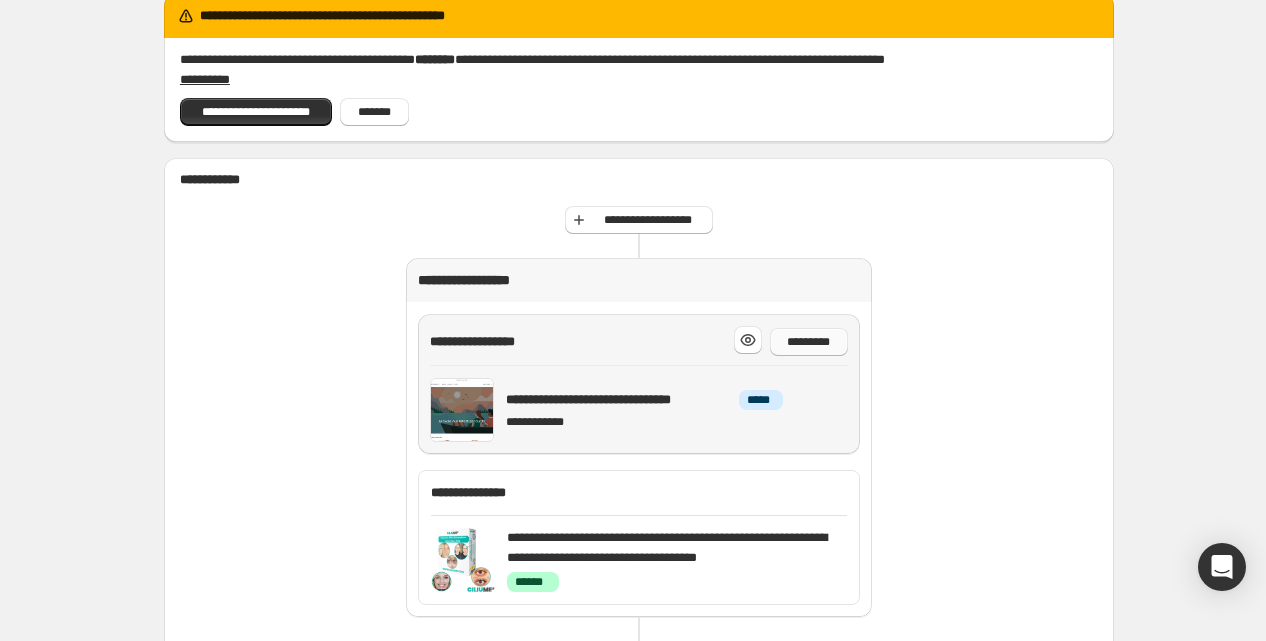 click on "*********" at bounding box center (809, 342) 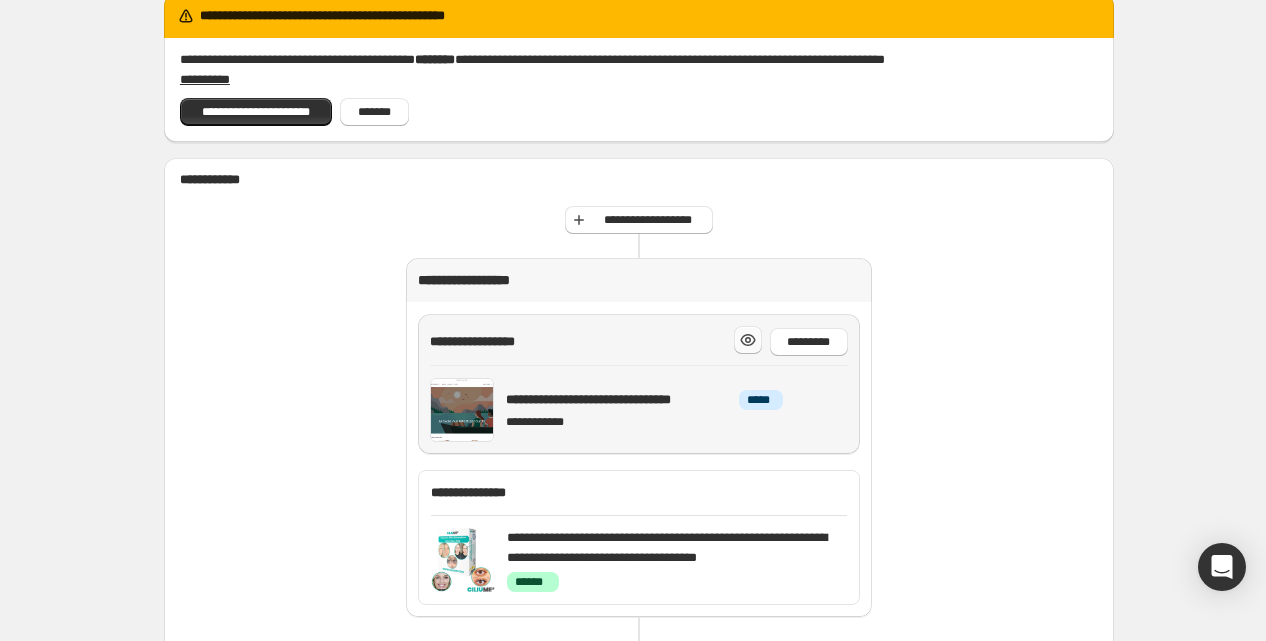 click 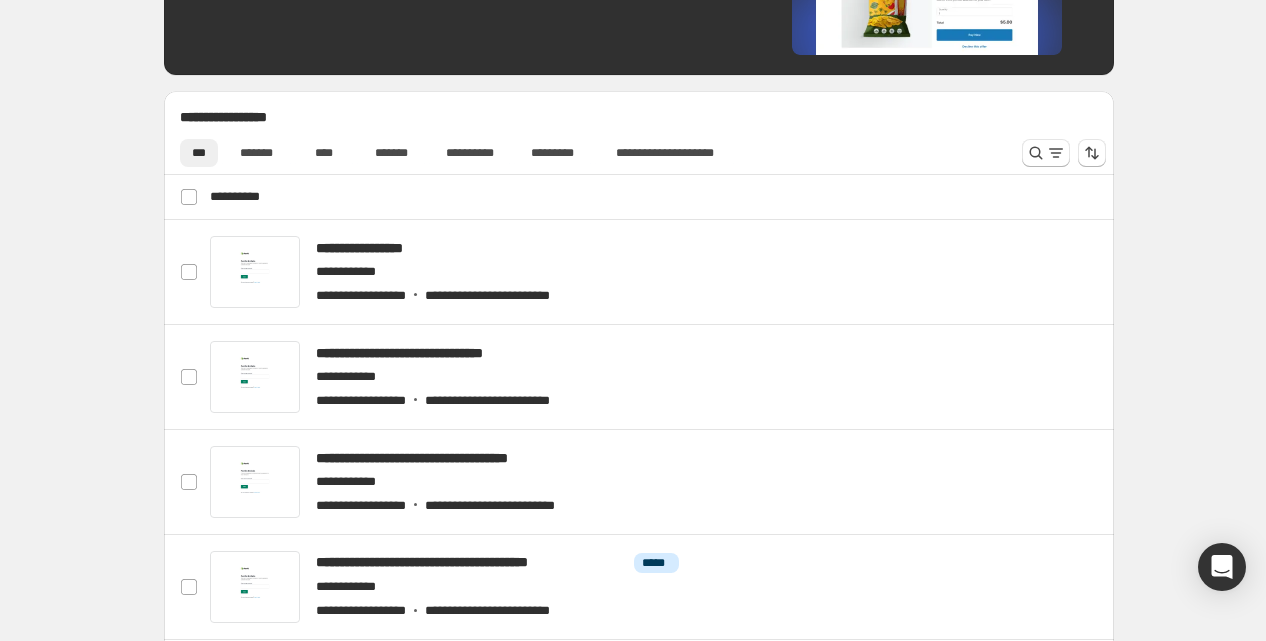 scroll, scrollTop: 615, scrollLeft: 0, axis: vertical 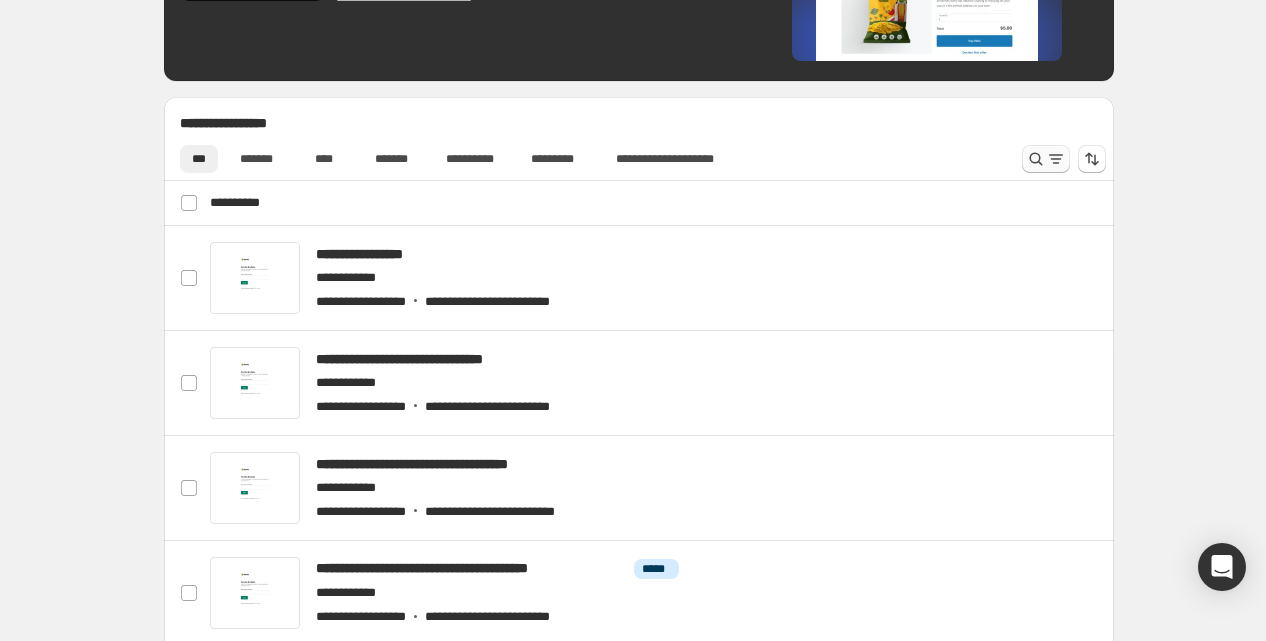 type 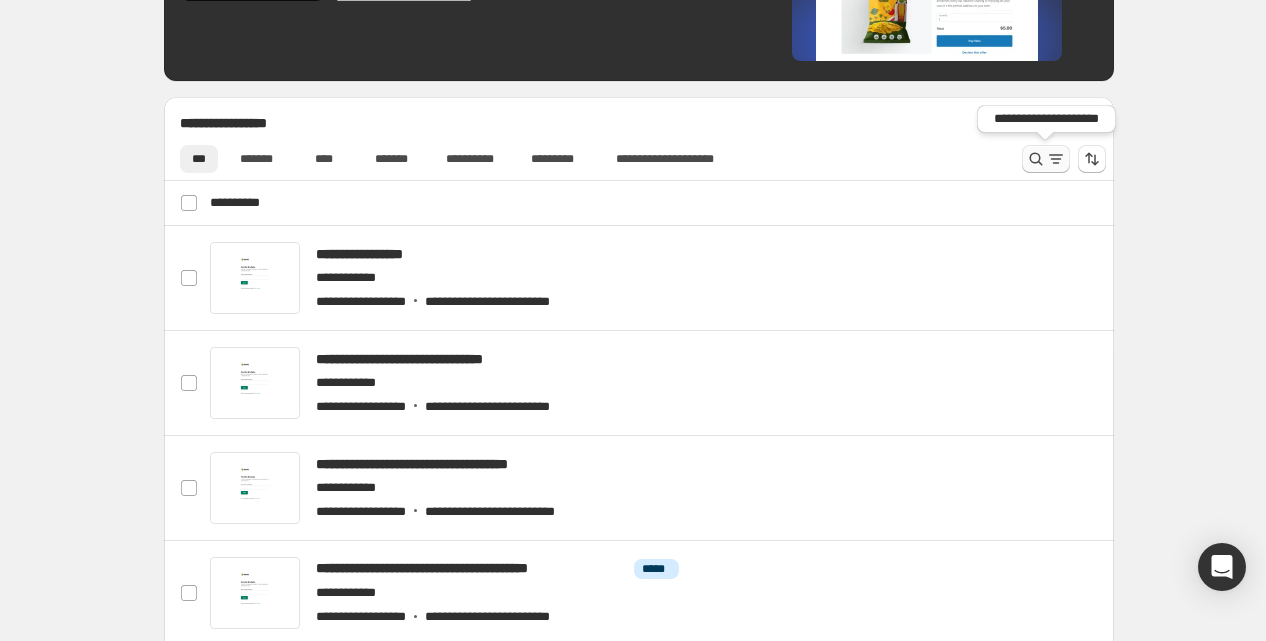 click 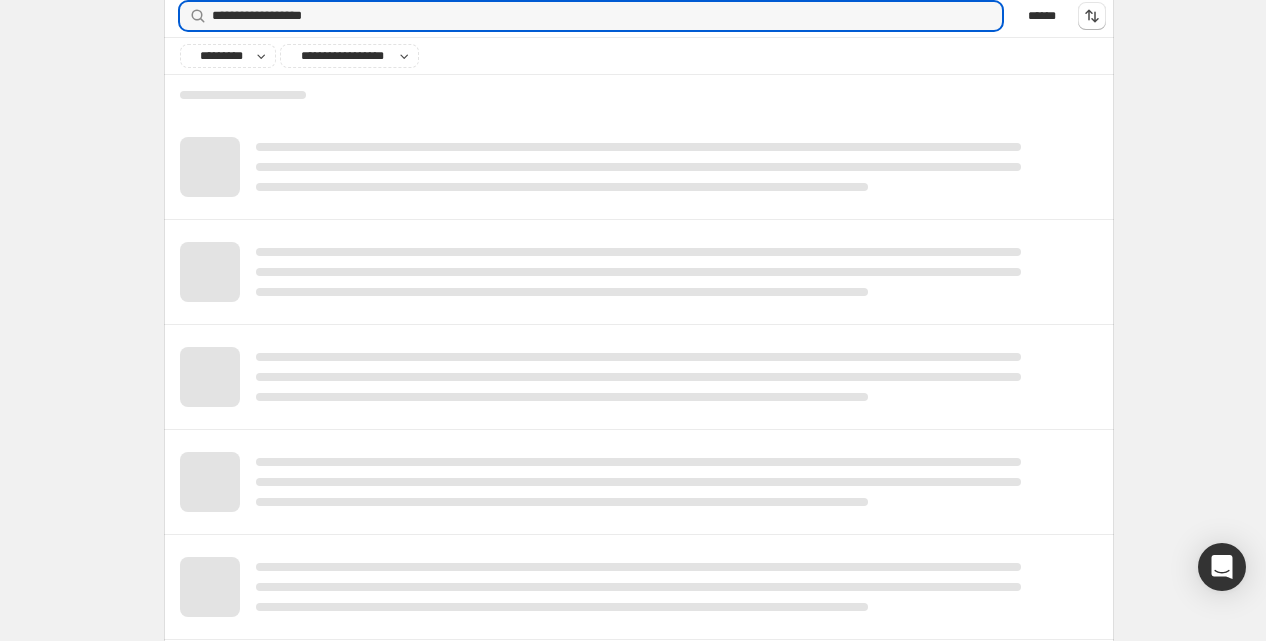scroll, scrollTop: 761, scrollLeft: 0, axis: vertical 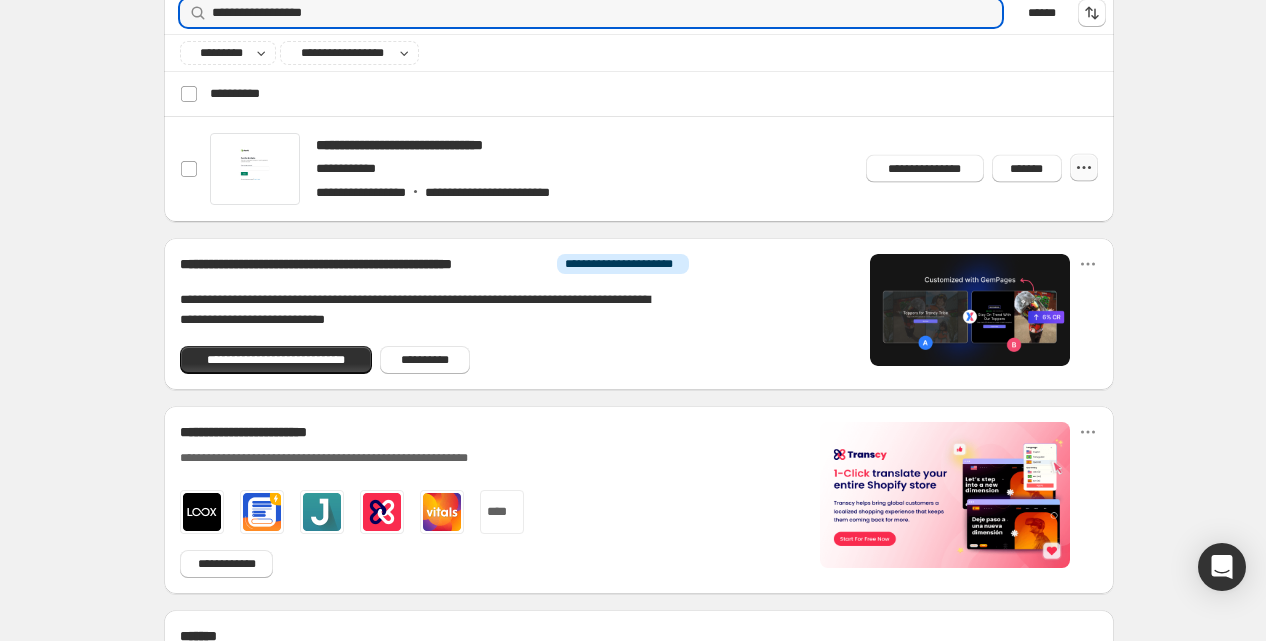 type on "**********" 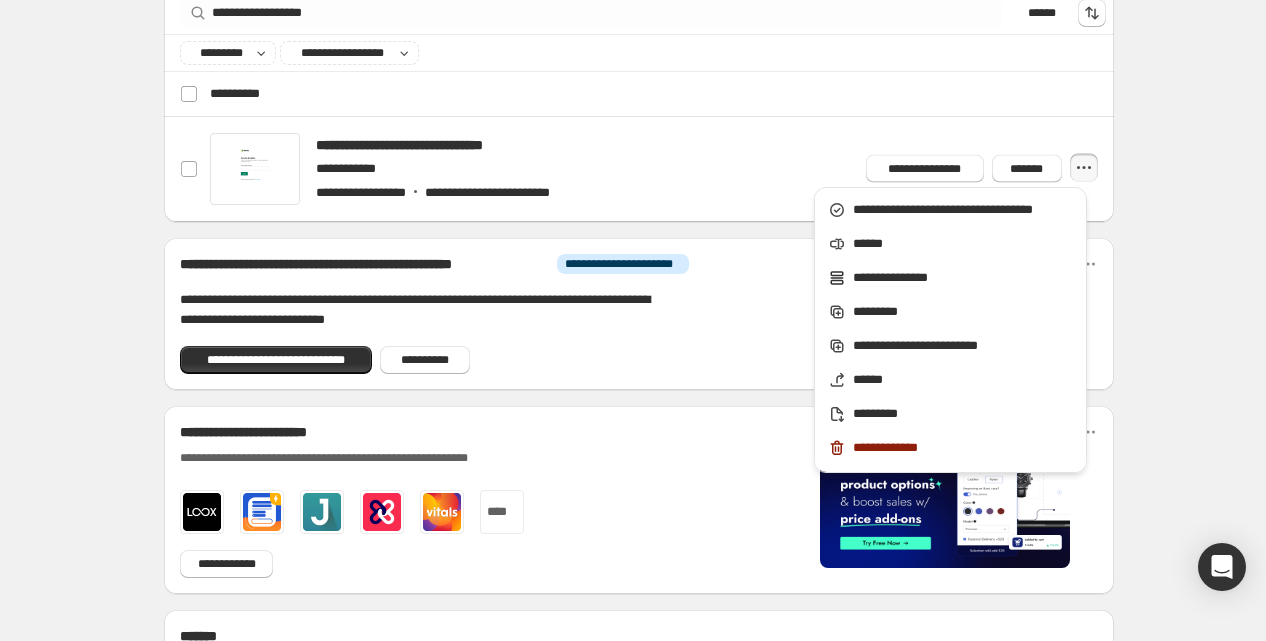click on "**********" at bounding box center [639, 34] 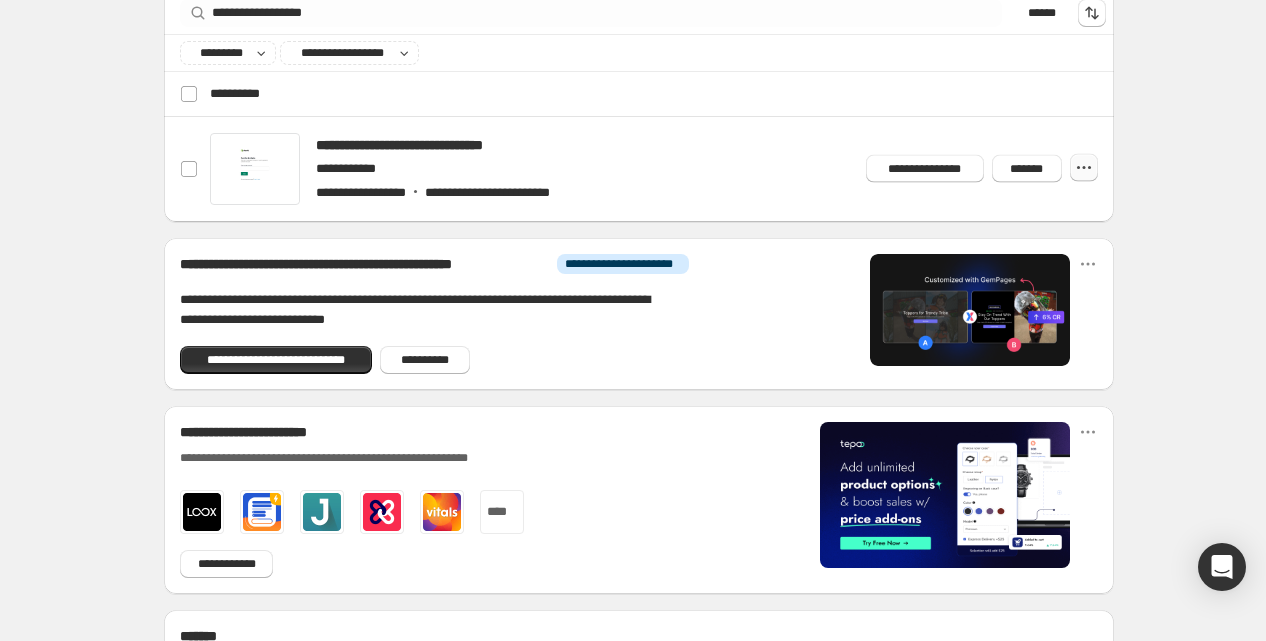 click 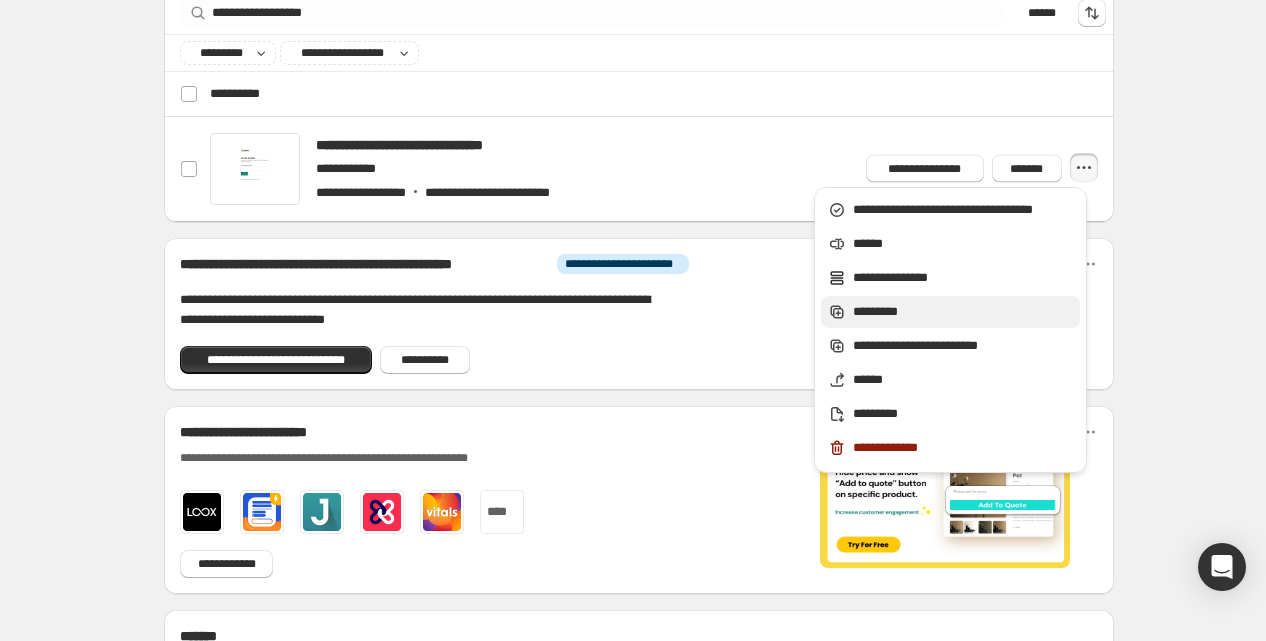 click on "*********" at bounding box center [963, 312] 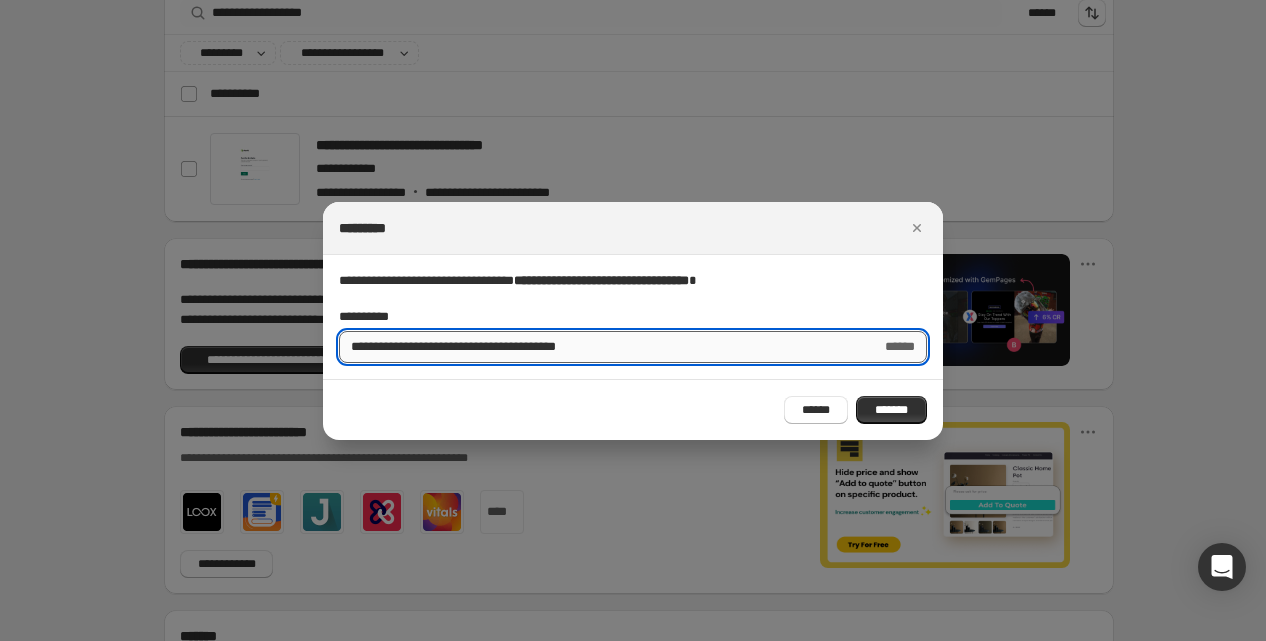 drag, startPoint x: 403, startPoint y: 345, endPoint x: 387, endPoint y: 348, distance: 16.27882 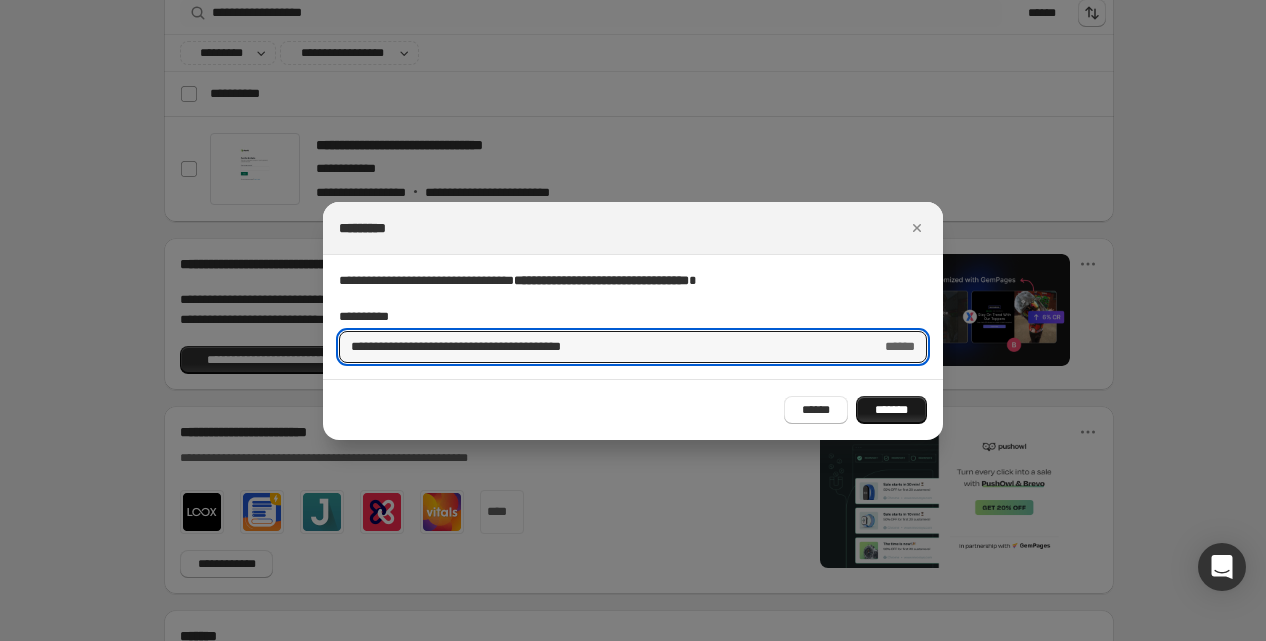 type on "**********" 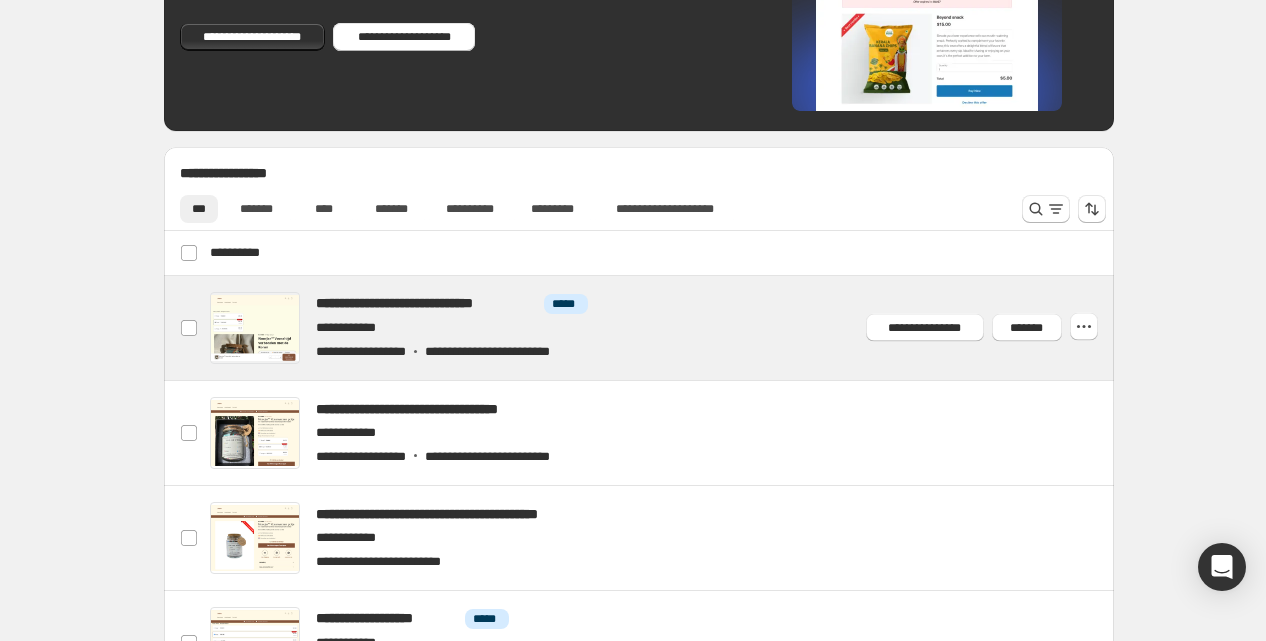 scroll, scrollTop: 570, scrollLeft: 0, axis: vertical 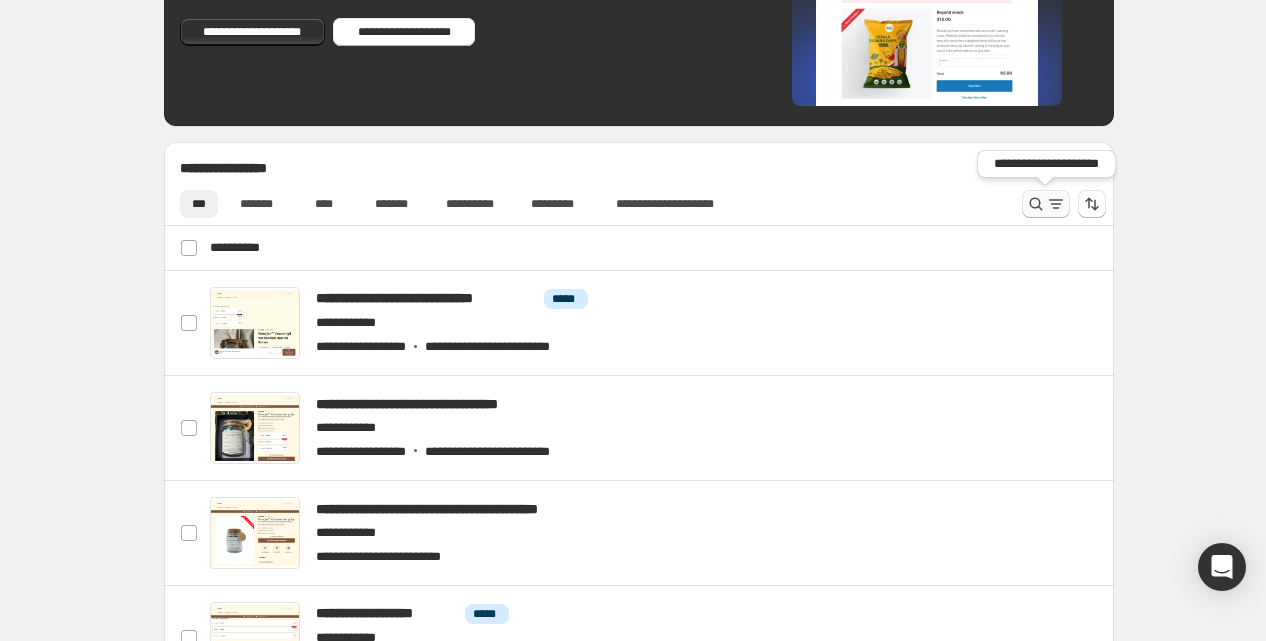 click 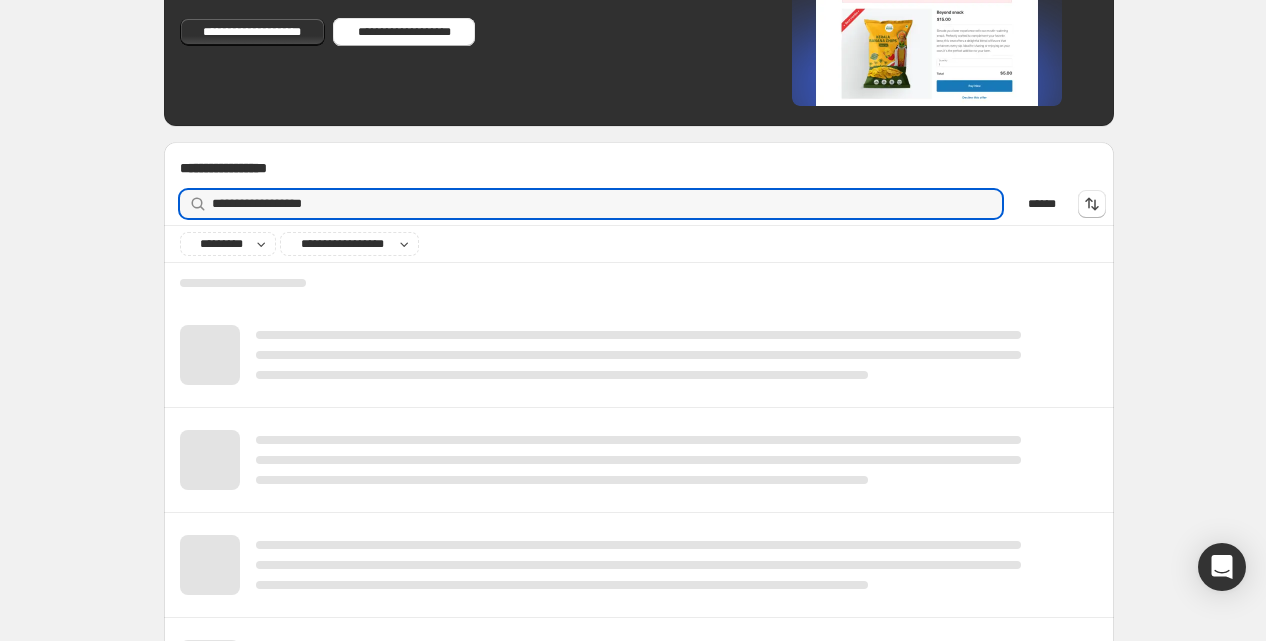 type on "**********" 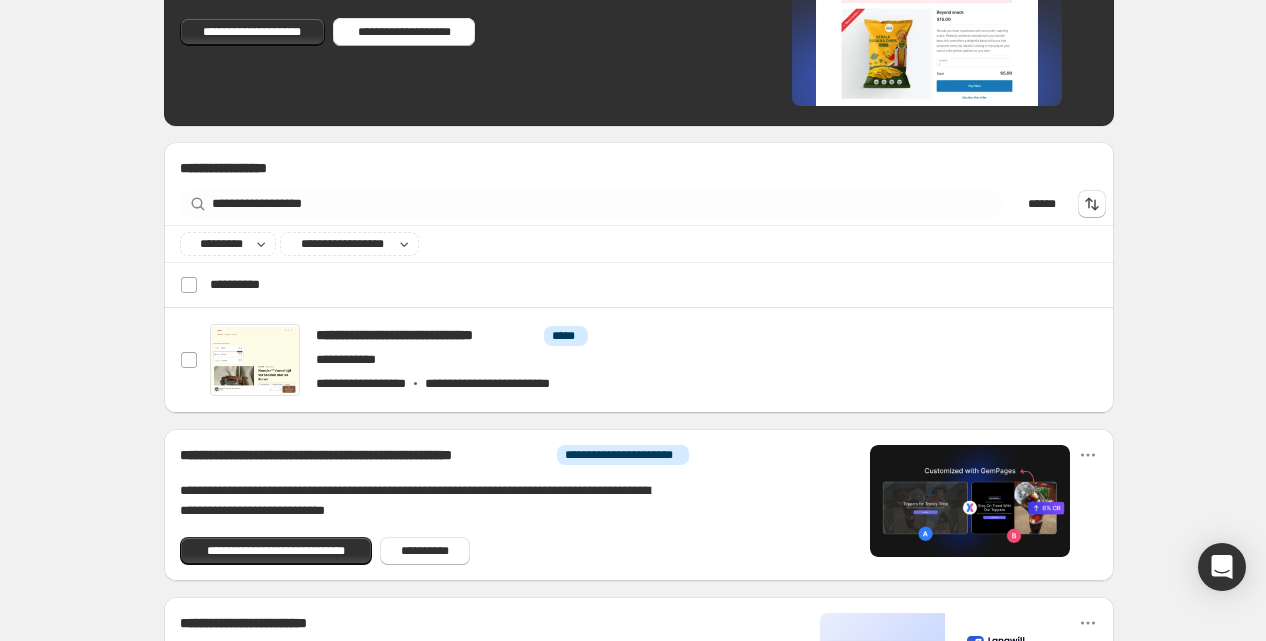click on "**********" at bounding box center (641, 285) 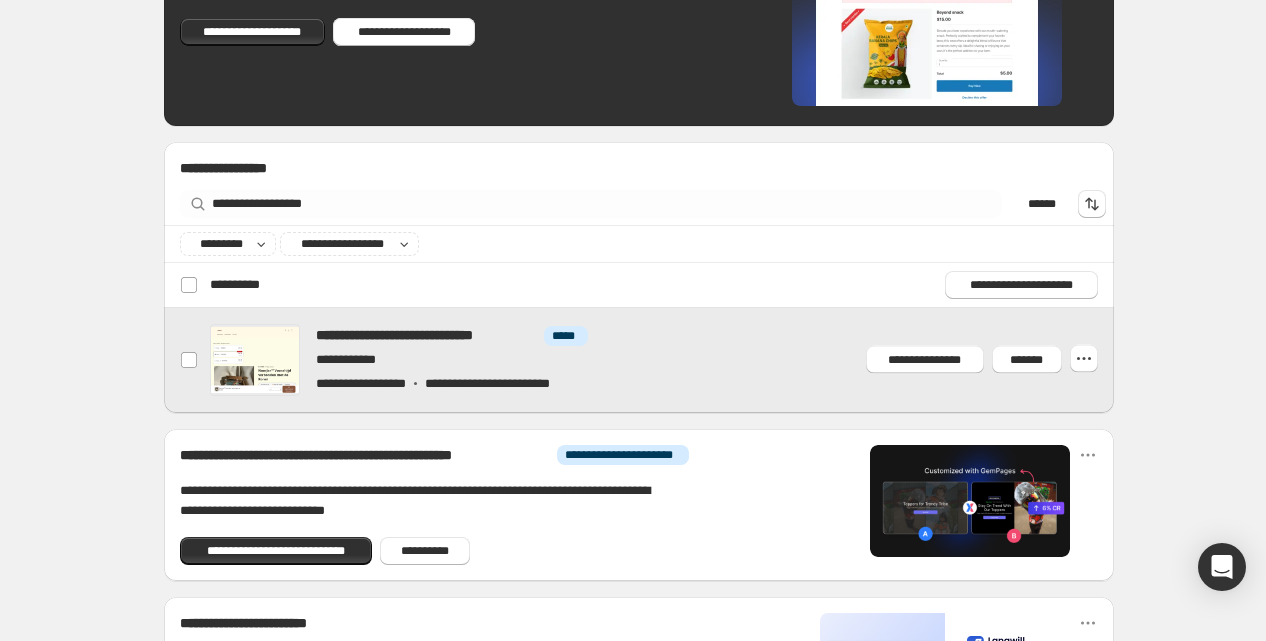 click at bounding box center [662, 360] 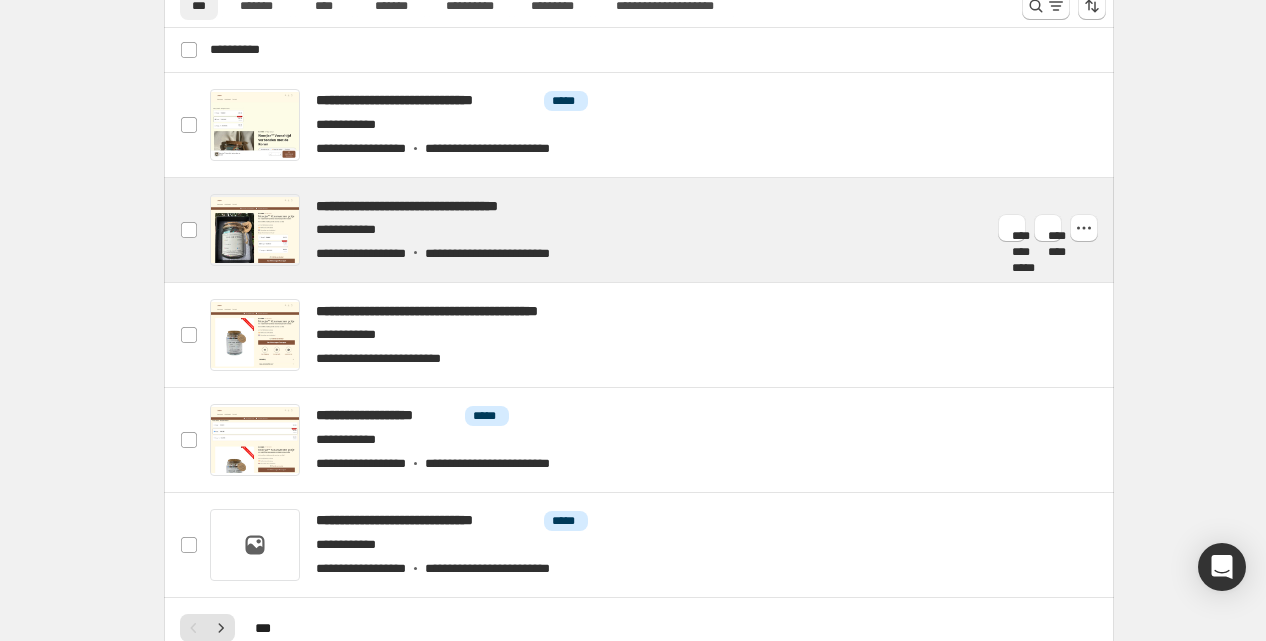scroll, scrollTop: 741, scrollLeft: 0, axis: vertical 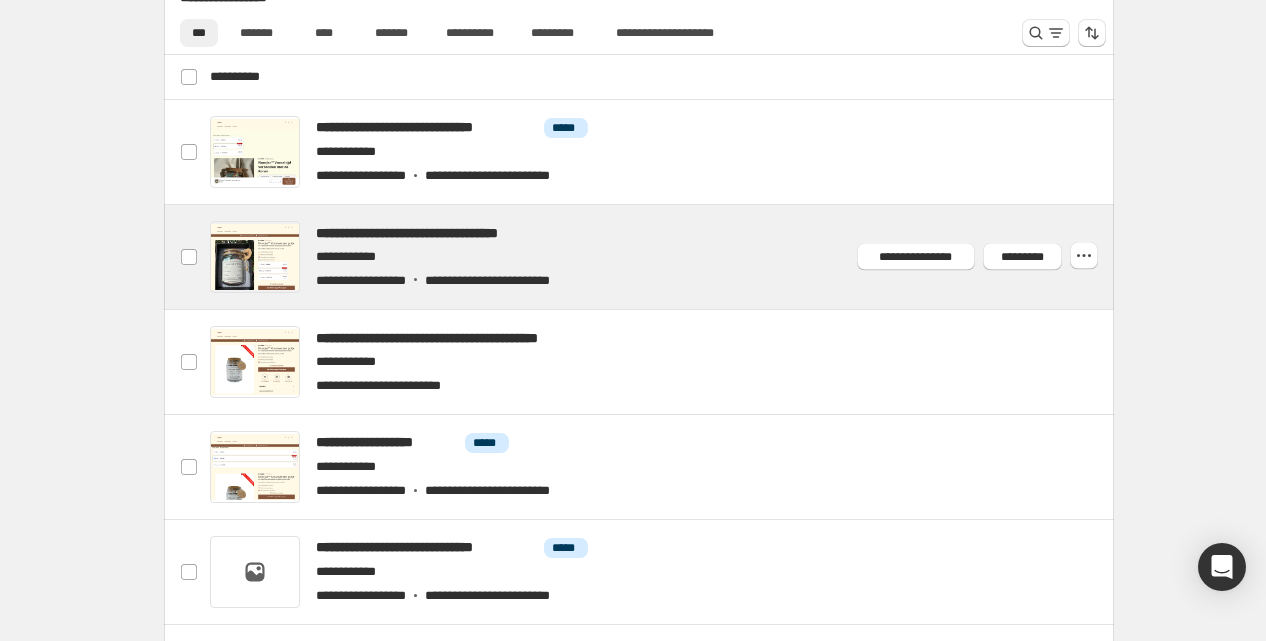 click at bounding box center (662, 257) 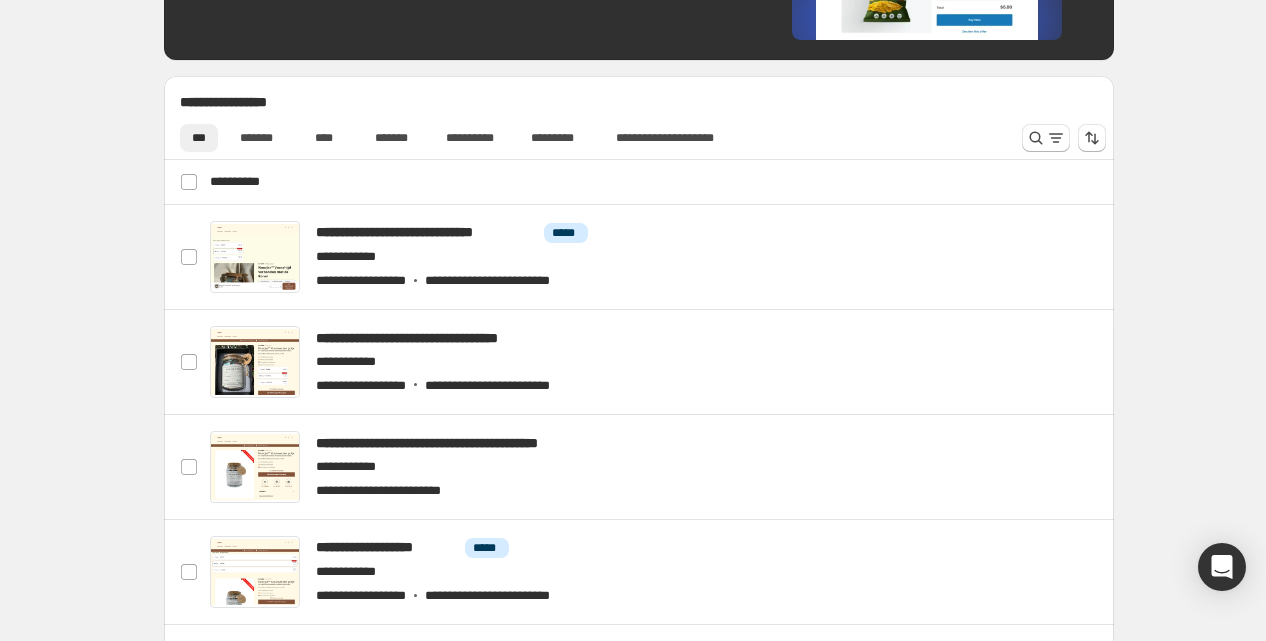 scroll, scrollTop: 637, scrollLeft: 0, axis: vertical 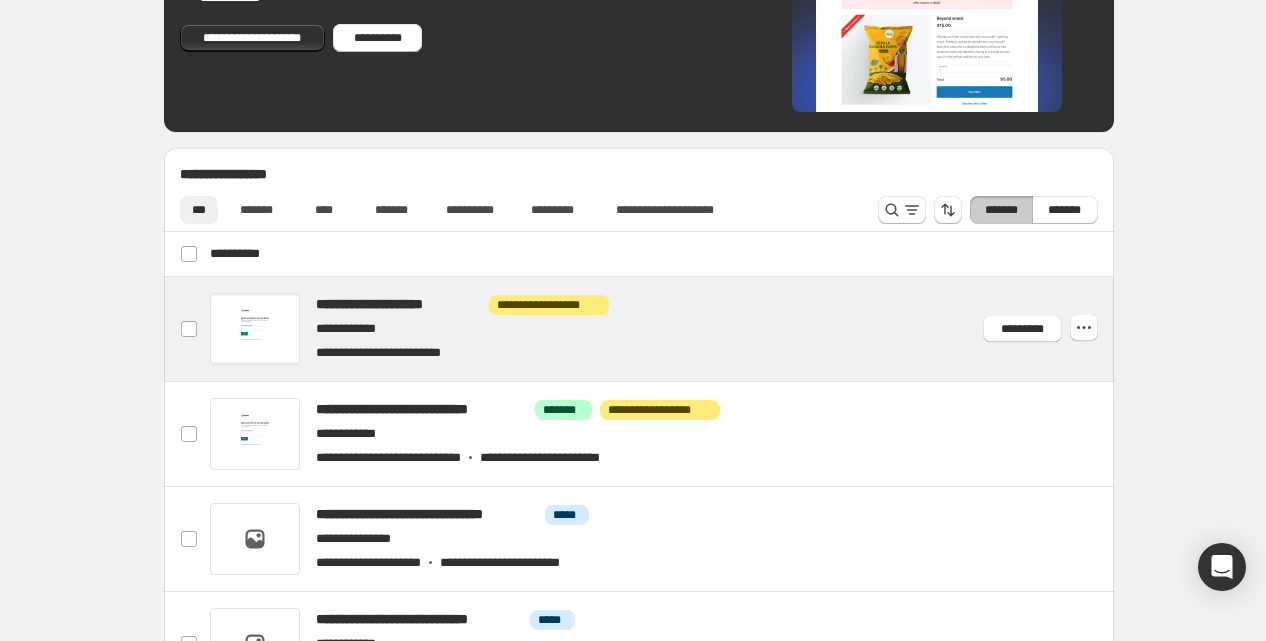 click at bounding box center (662, 329) 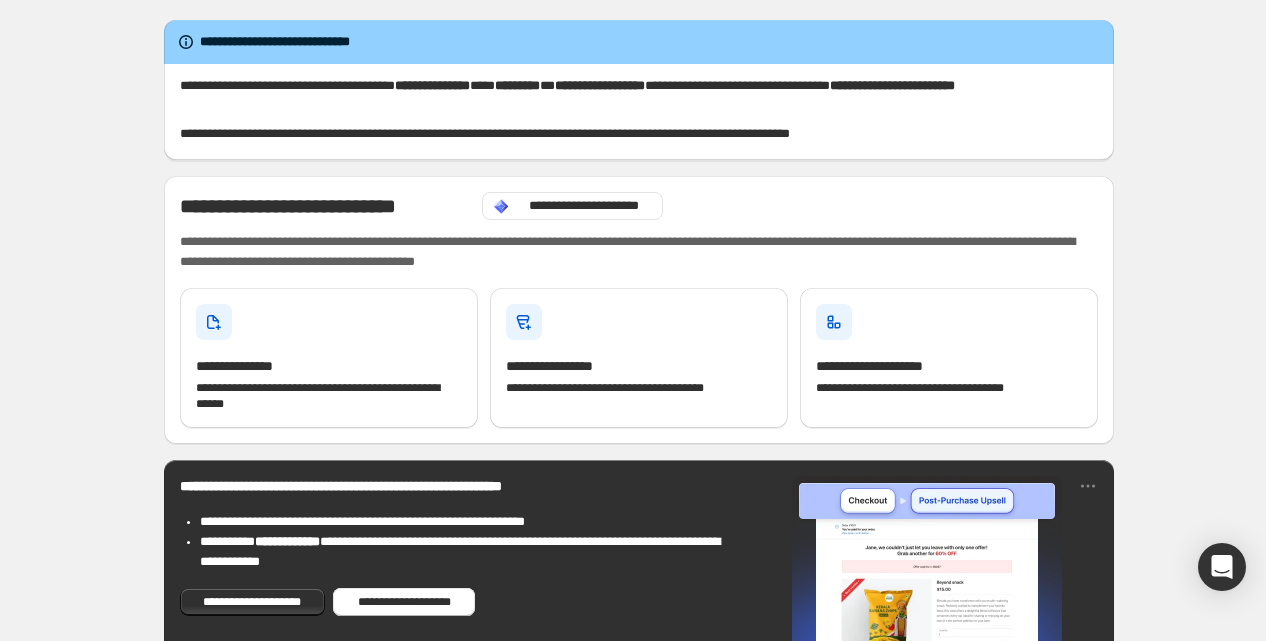 scroll, scrollTop: 637, scrollLeft: 0, axis: vertical 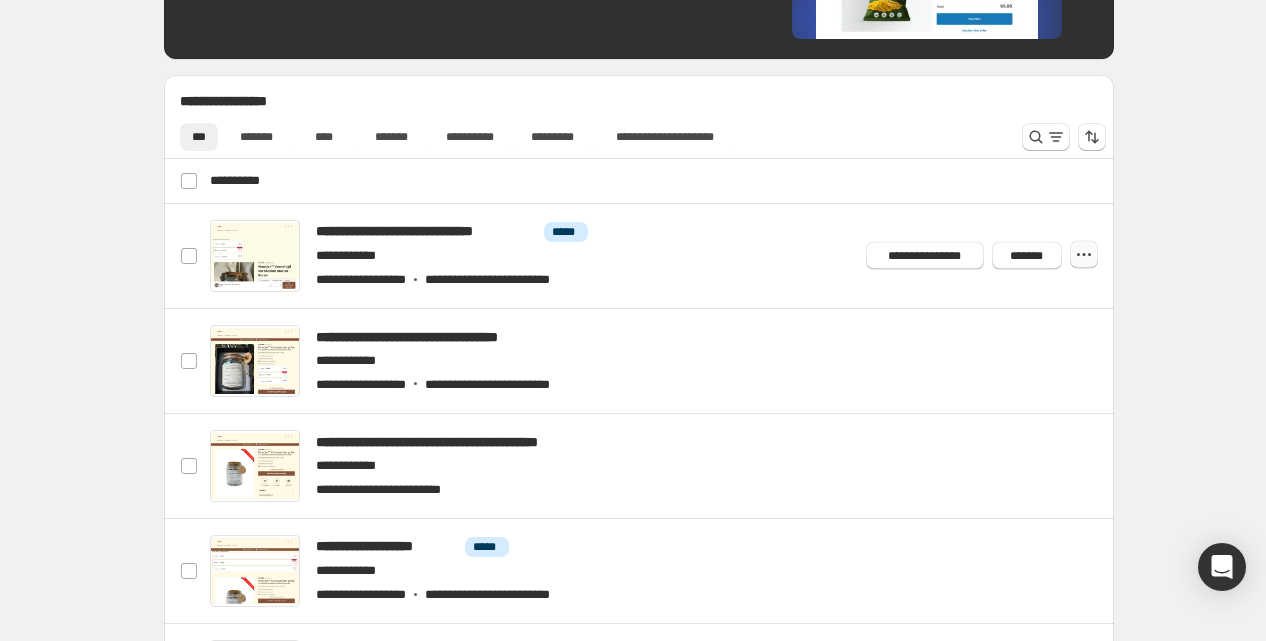 click 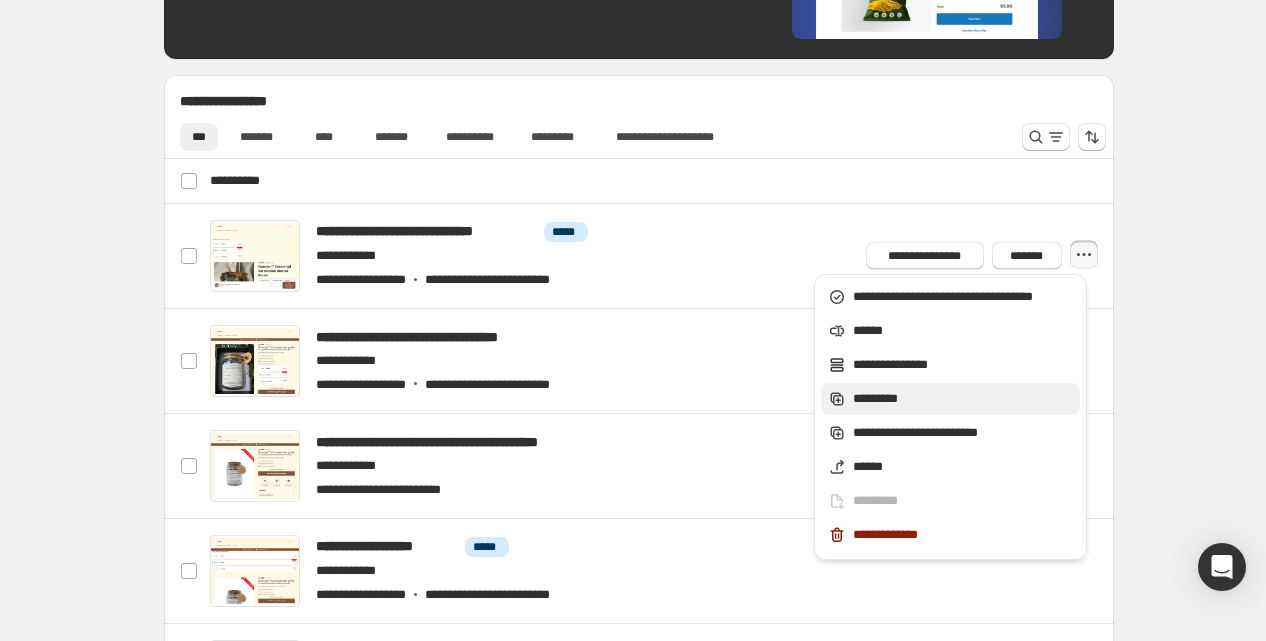click on "*********" at bounding box center (963, 399) 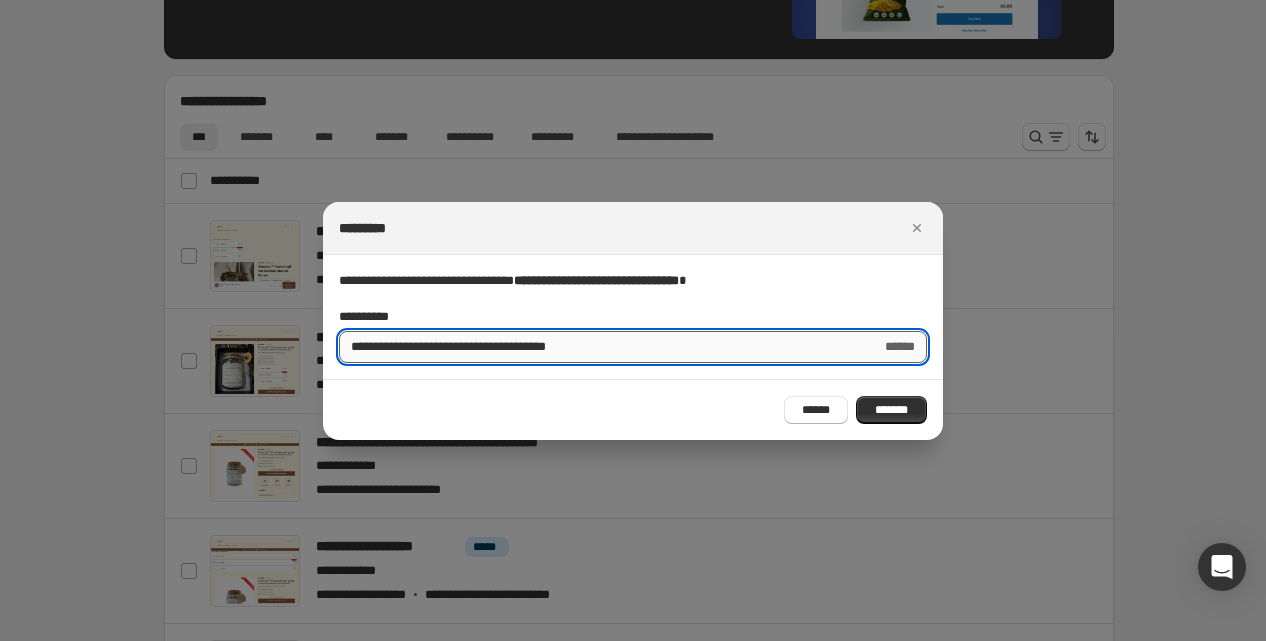 click on "**********" at bounding box center (602, 347) 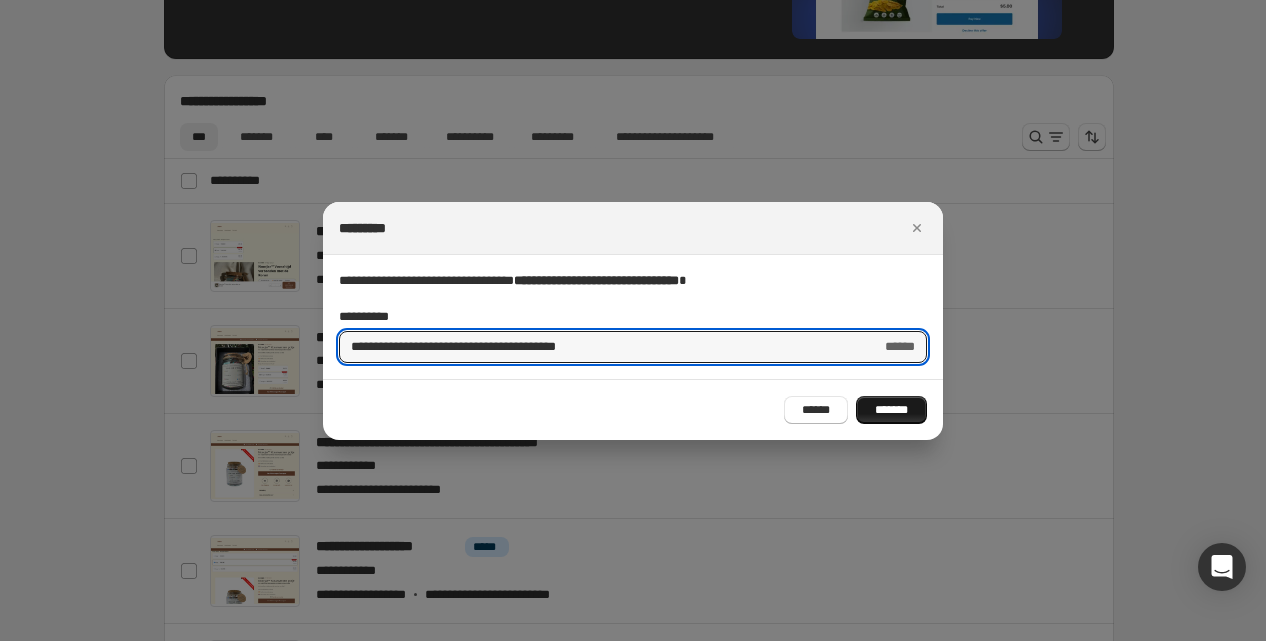 type on "**********" 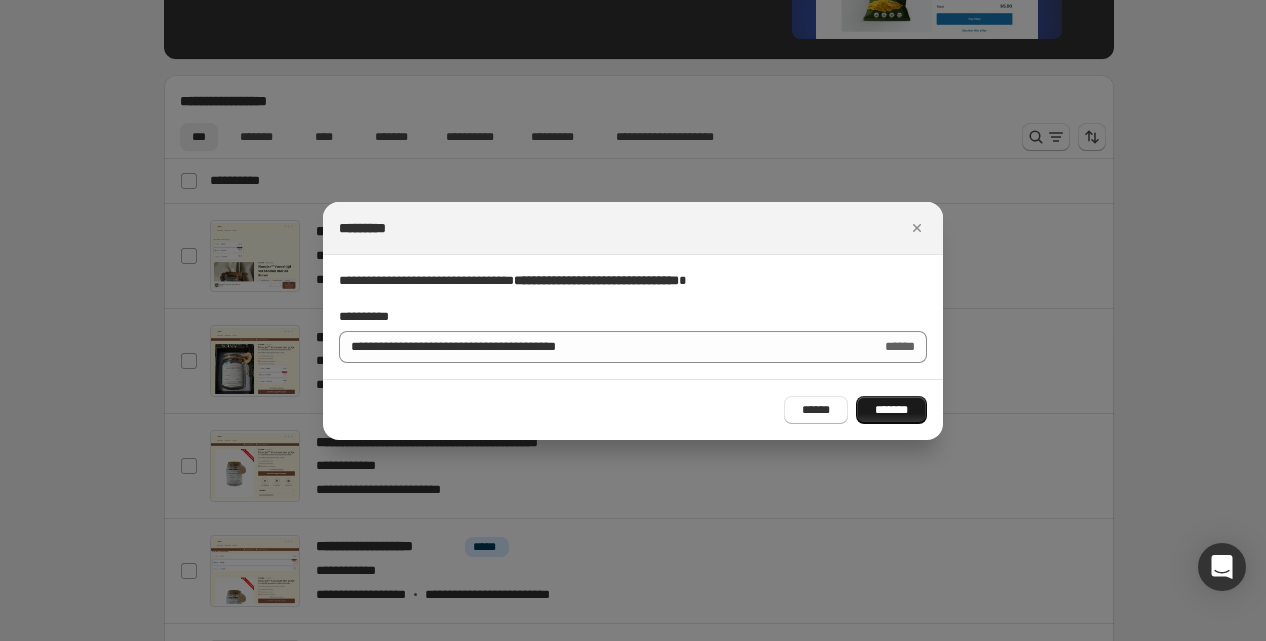 click on "*******" at bounding box center [891, 410] 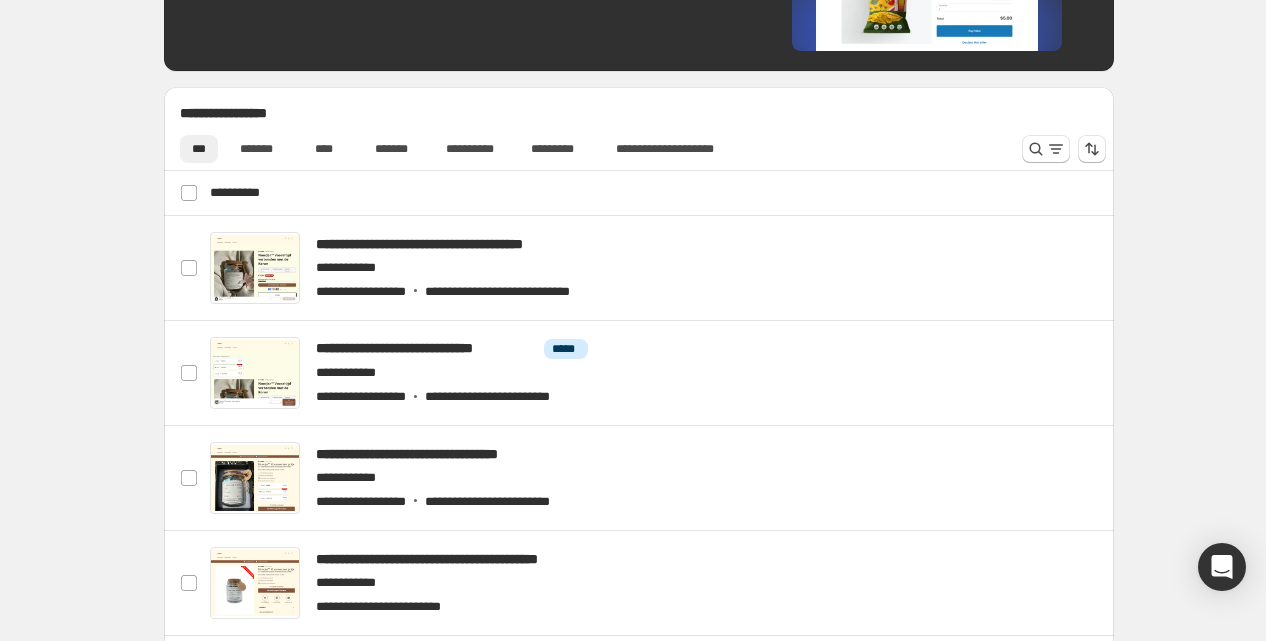 scroll, scrollTop: 611, scrollLeft: 0, axis: vertical 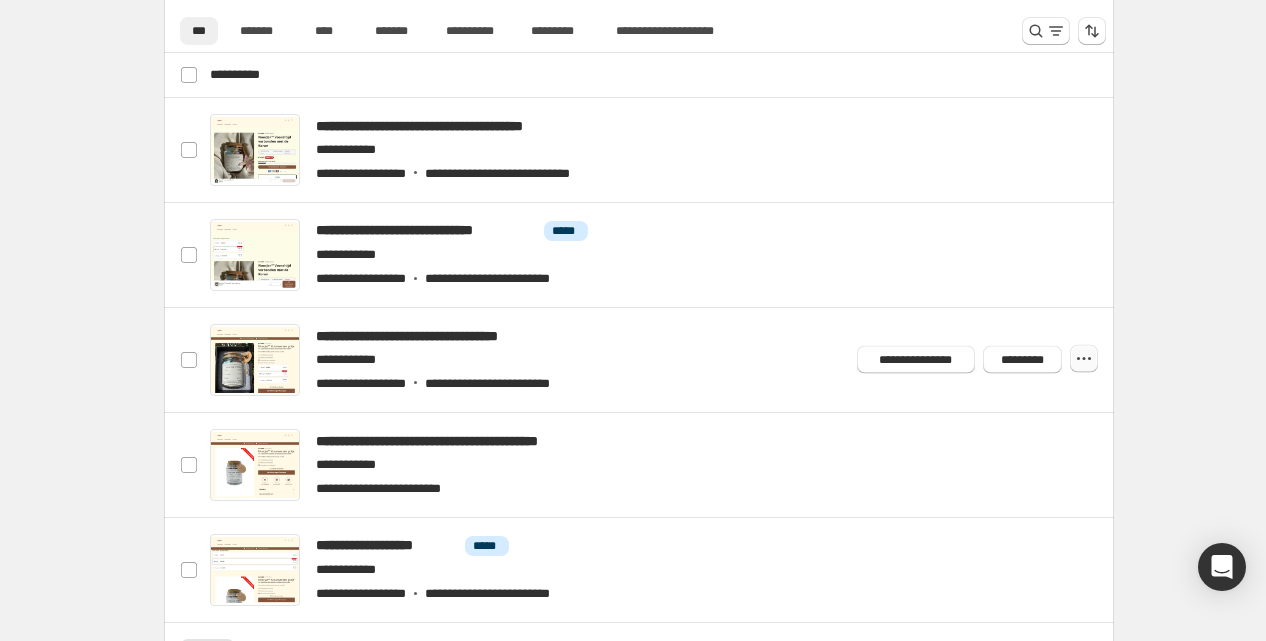 click 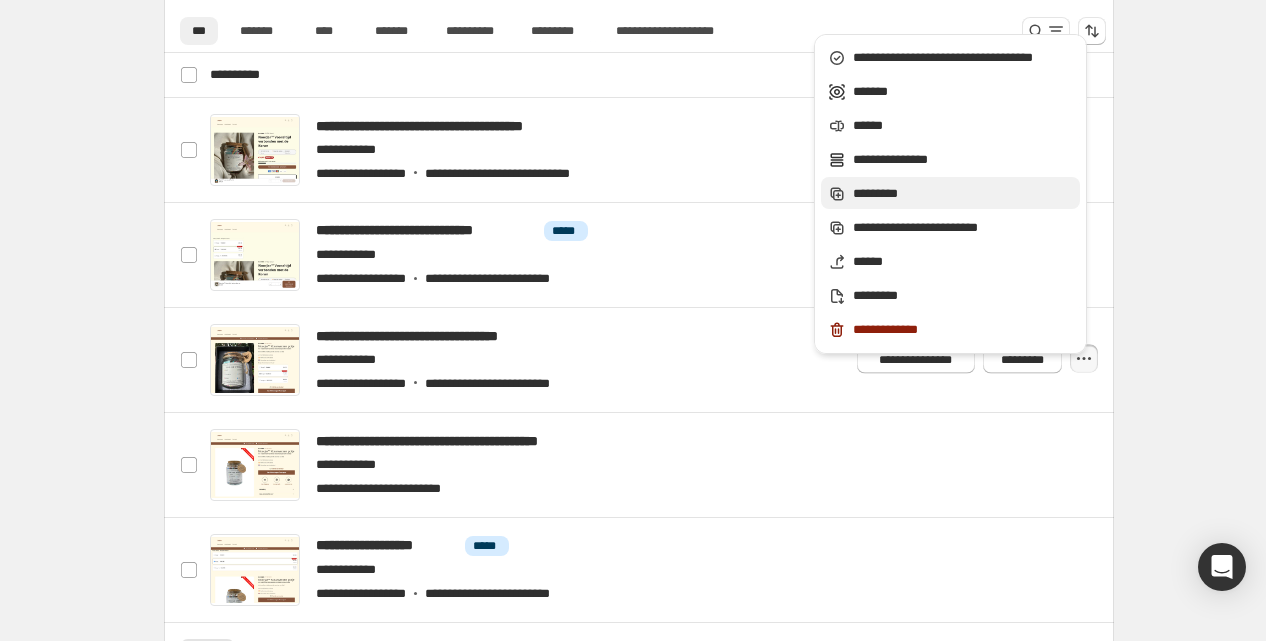 click on "*********" at bounding box center [963, 194] 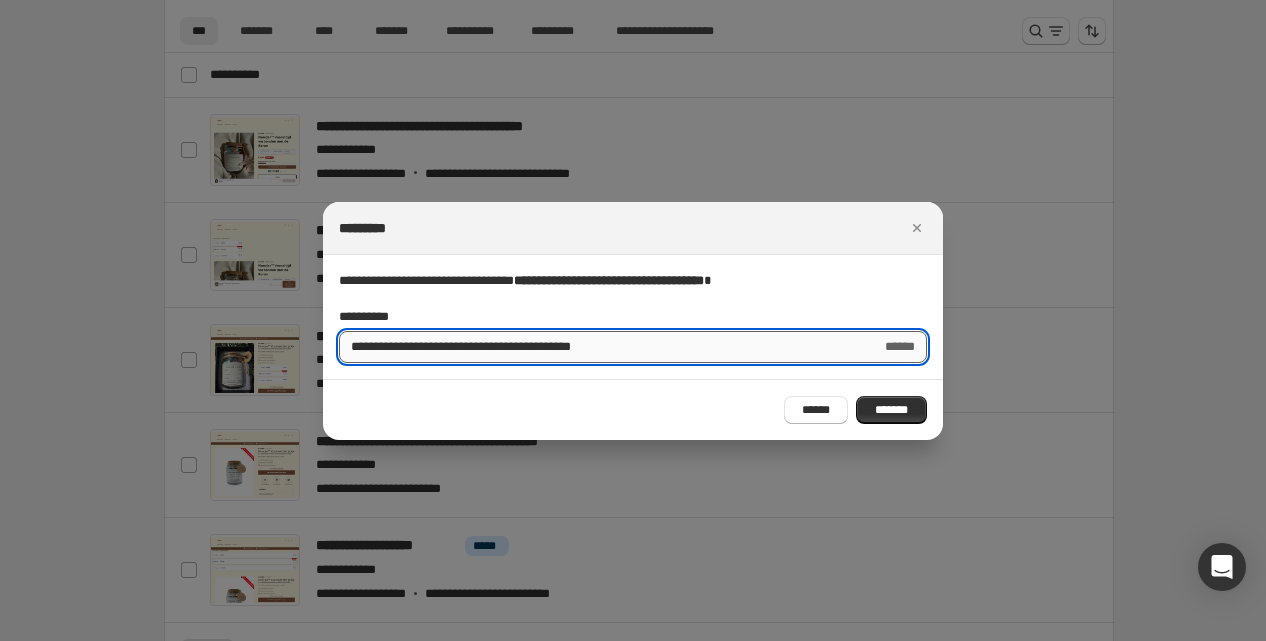 click on "**********" at bounding box center (602, 347) 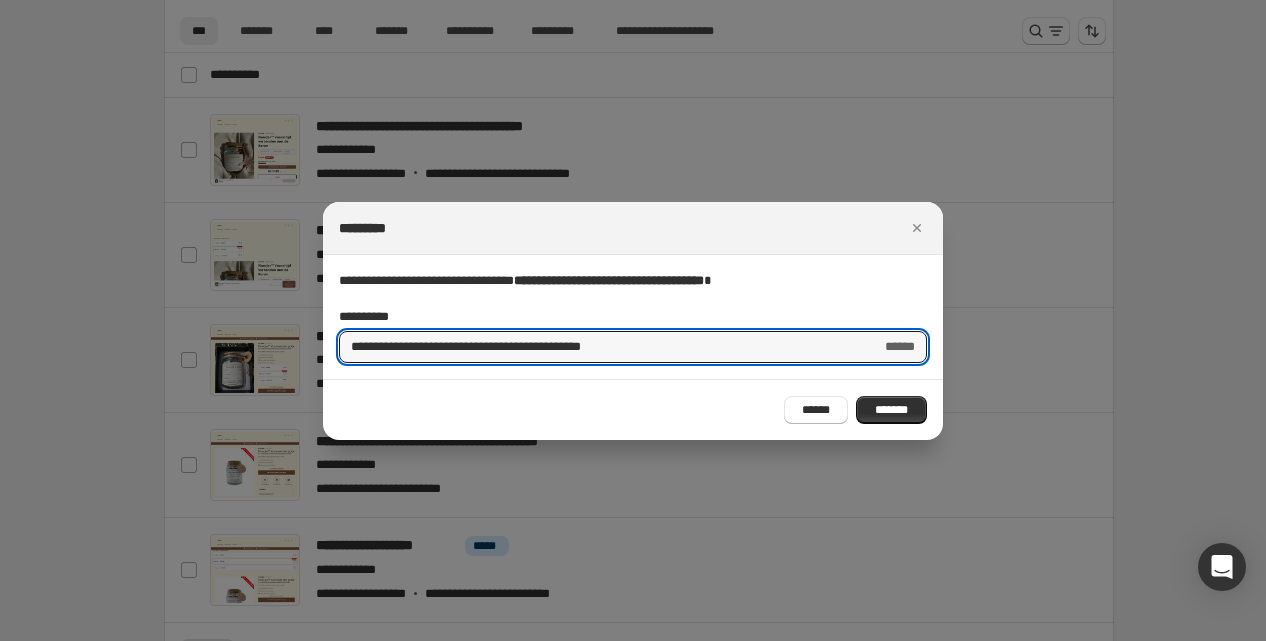 type on "**********" 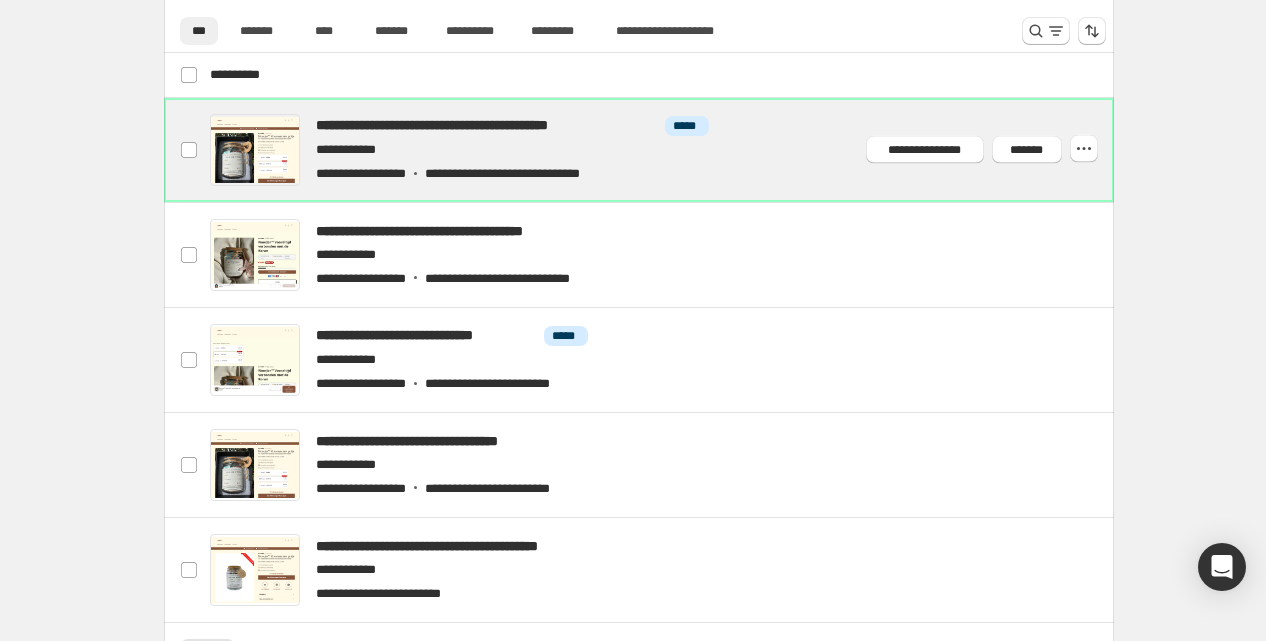 click at bounding box center (662, 150) 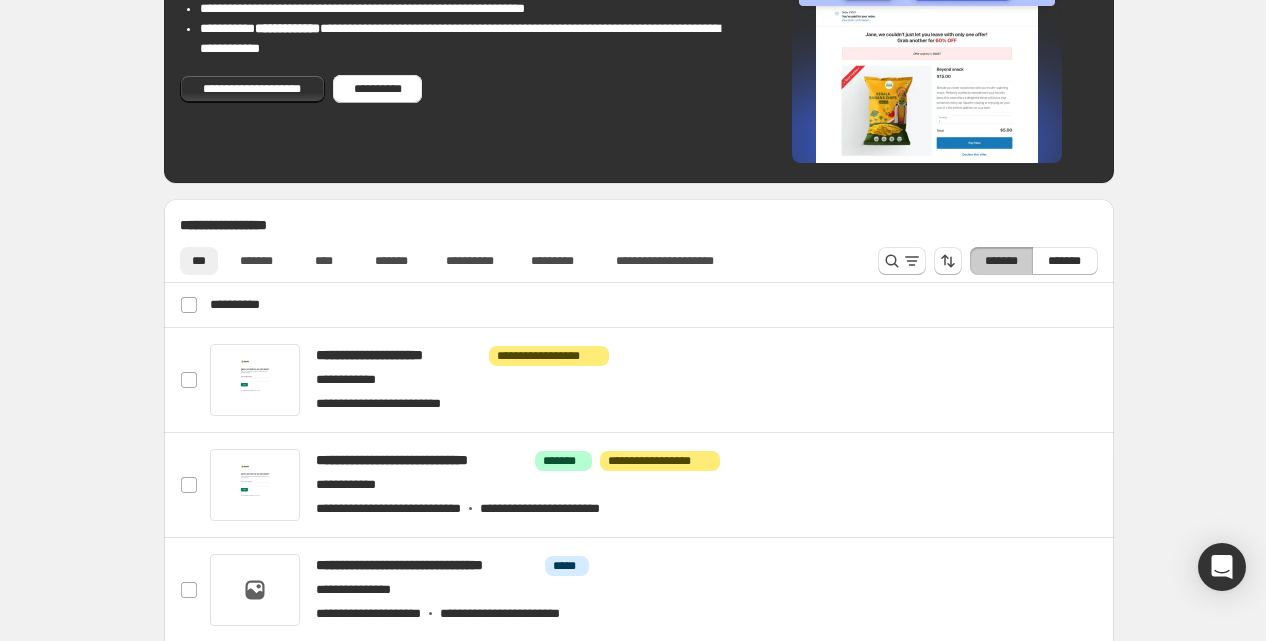 scroll, scrollTop: 516, scrollLeft: 0, axis: vertical 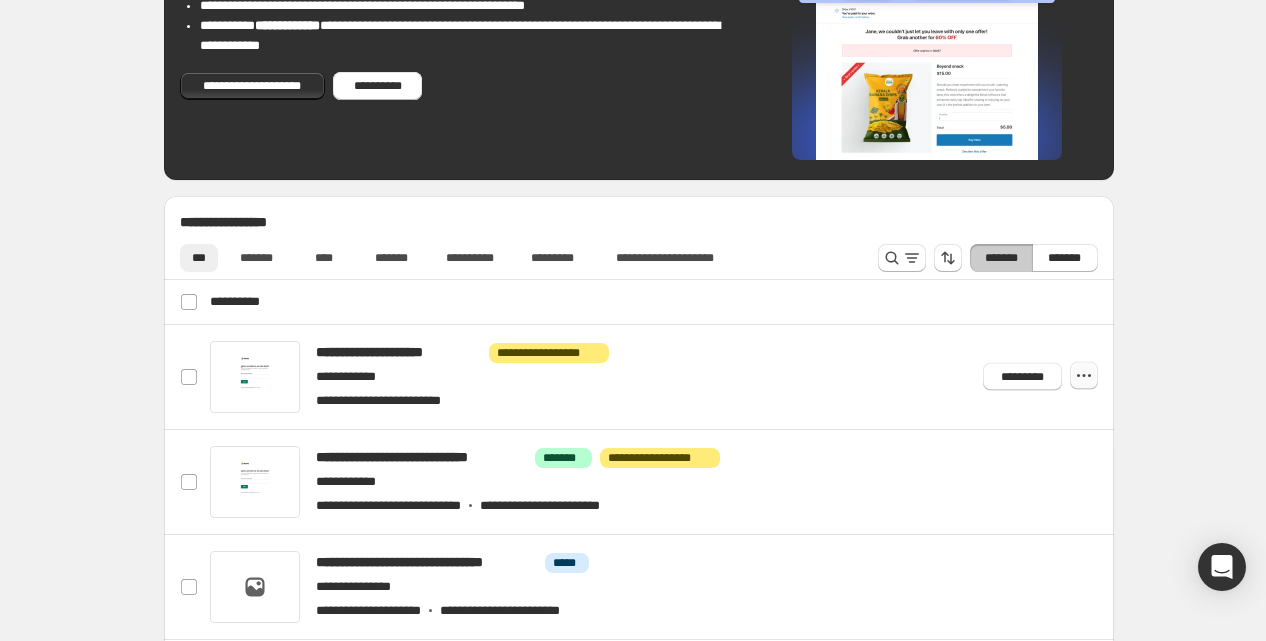 click 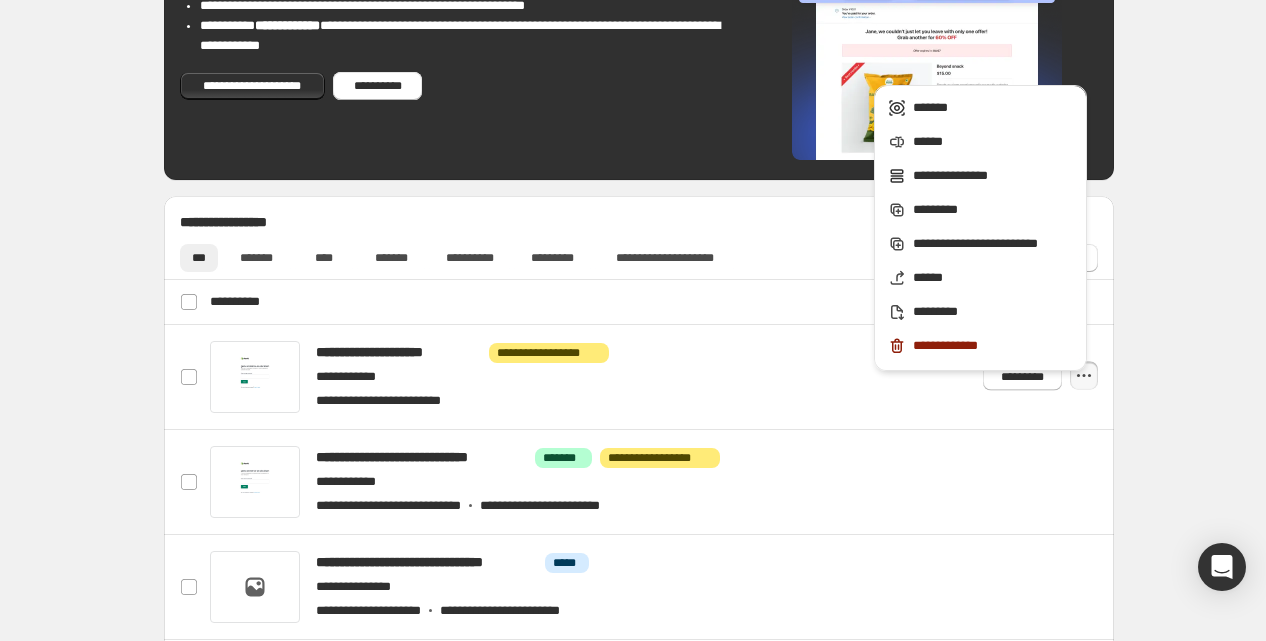 click on "**********" at bounding box center [639, 593] 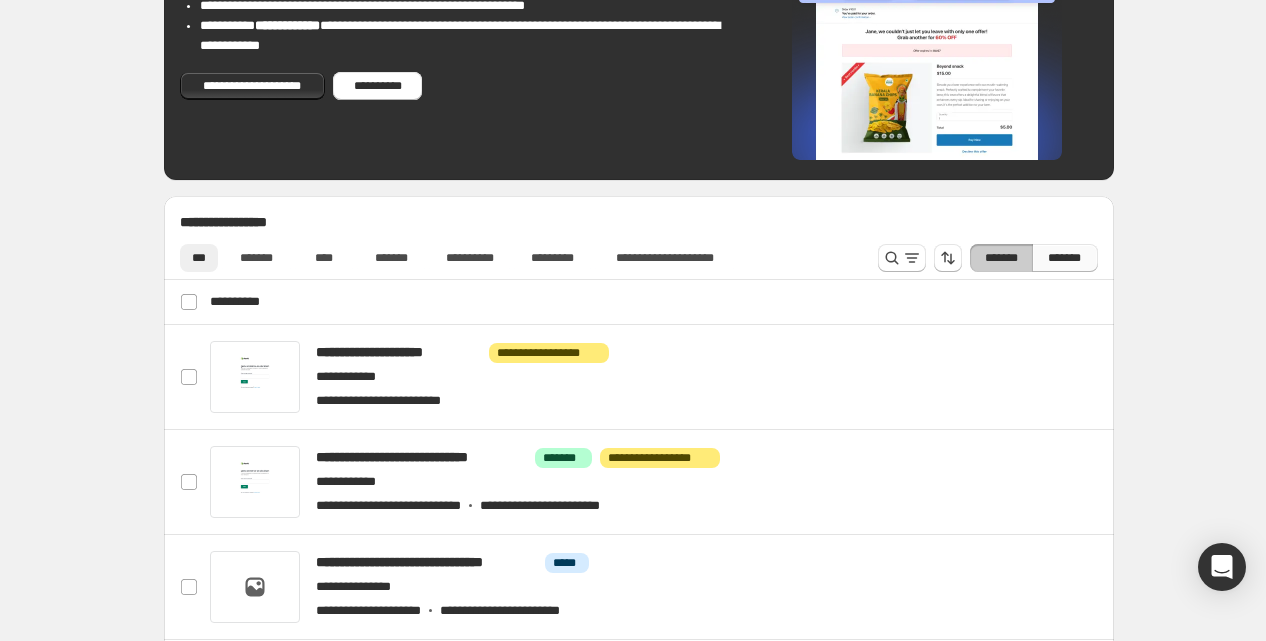 click on "*******" at bounding box center [1064, 258] 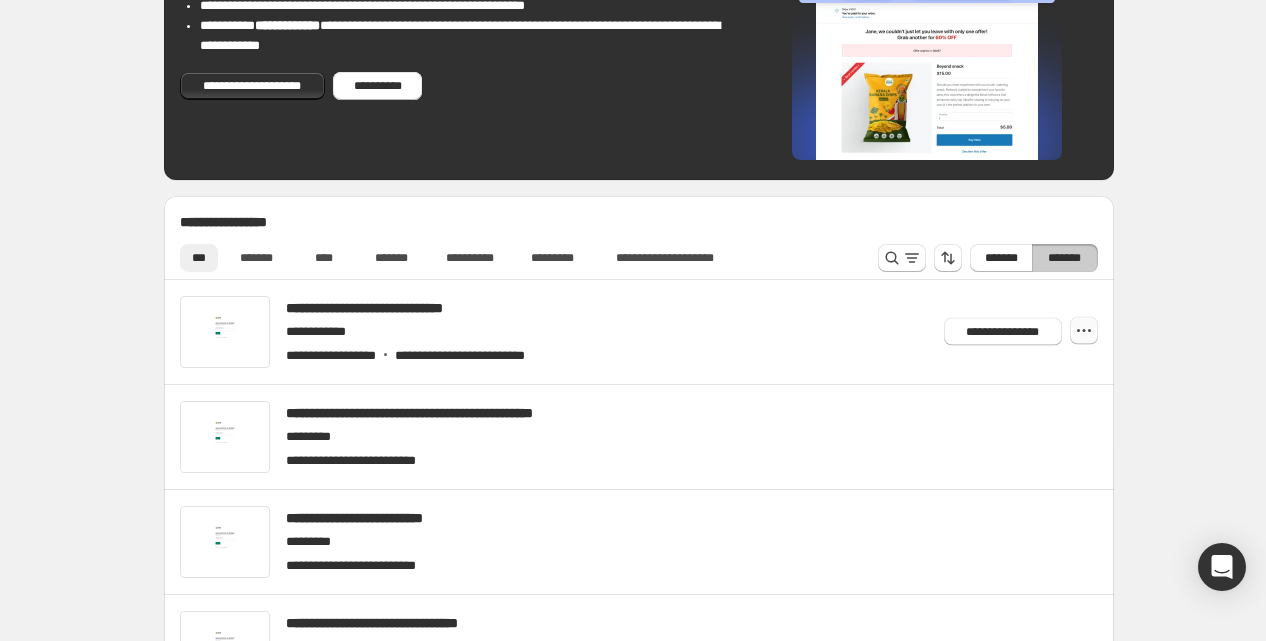 click 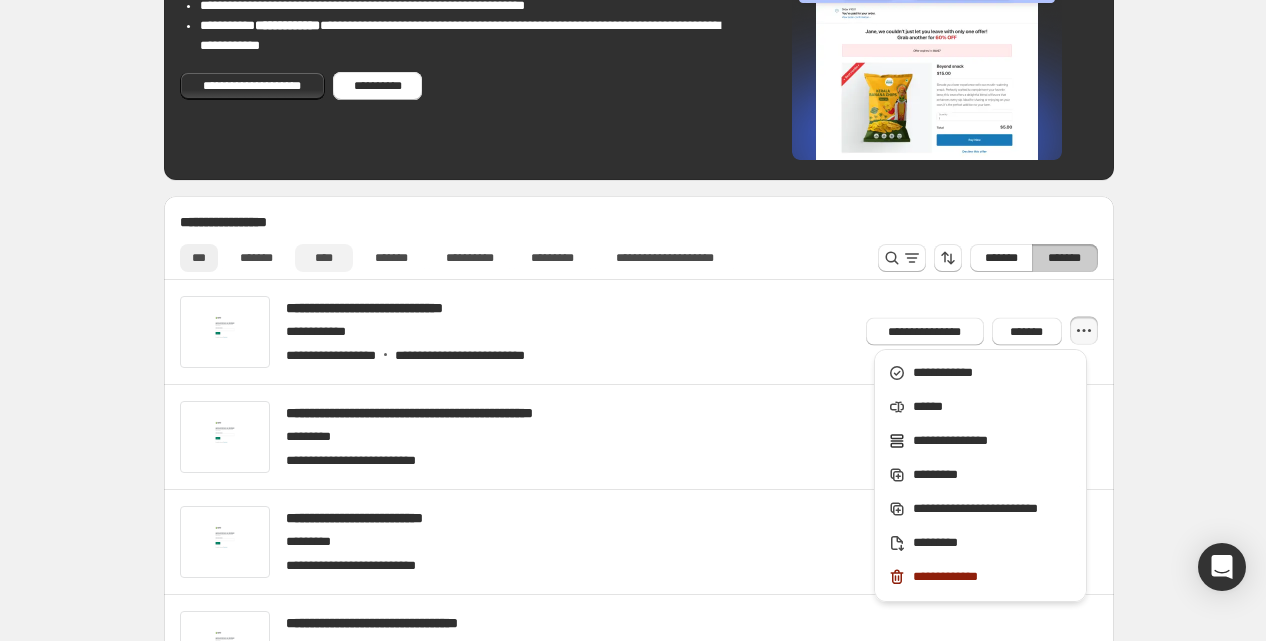 click on "****" at bounding box center [324, 258] 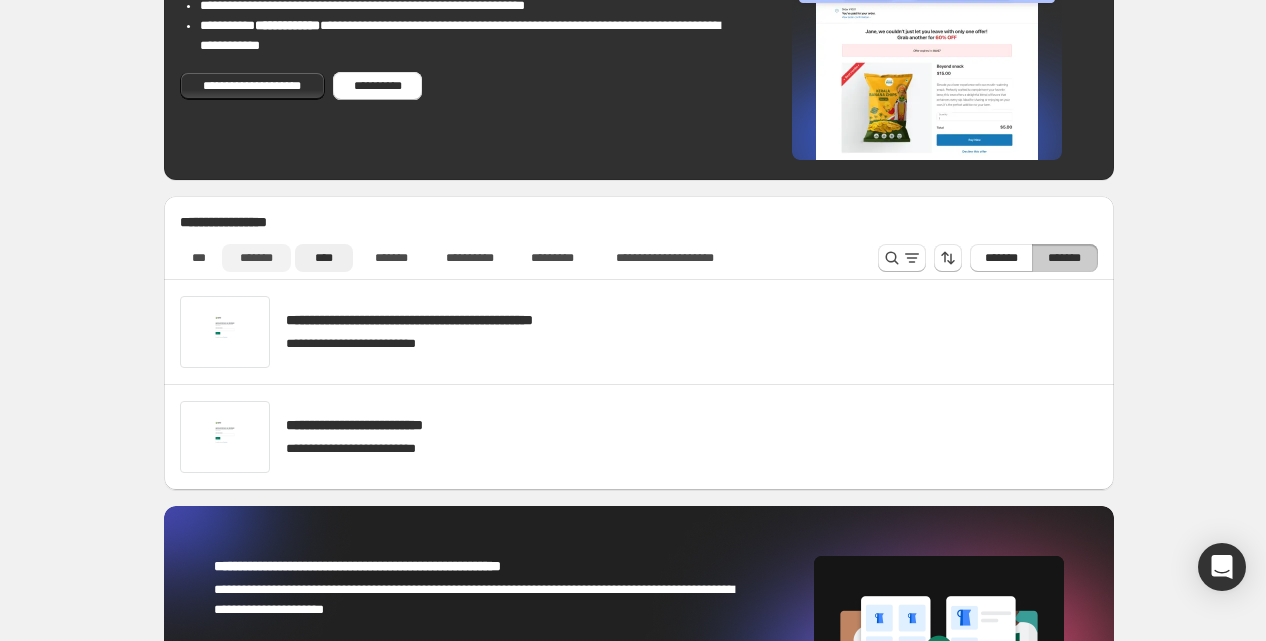 click on "*******" at bounding box center (256, 258) 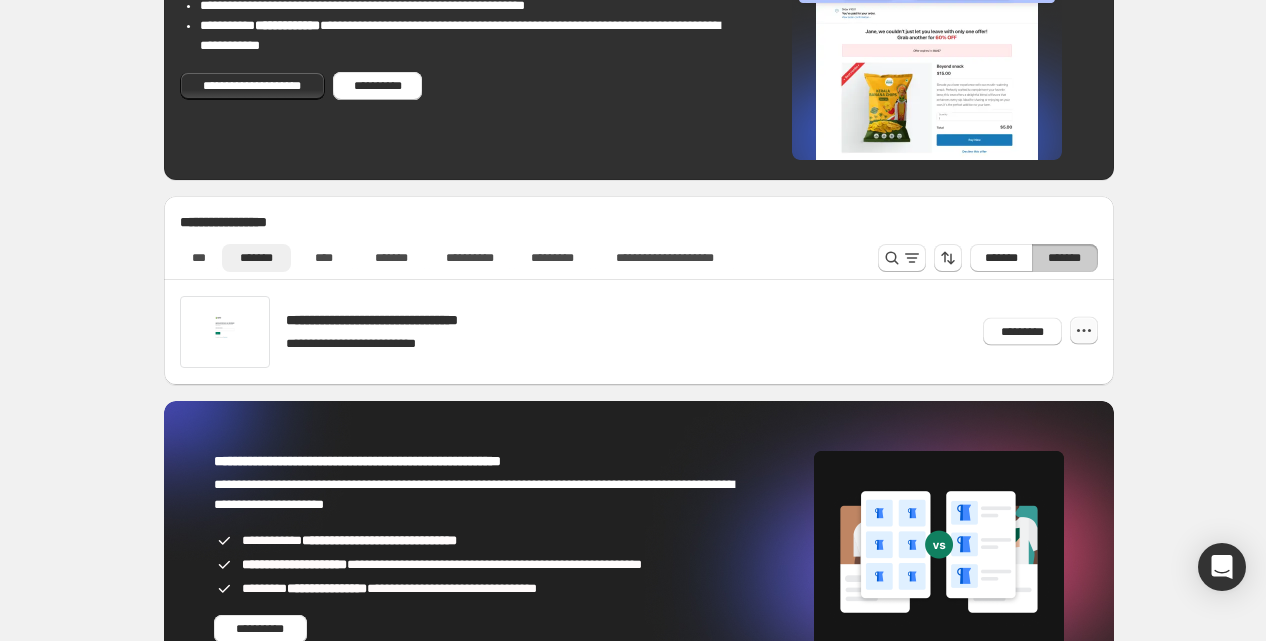click 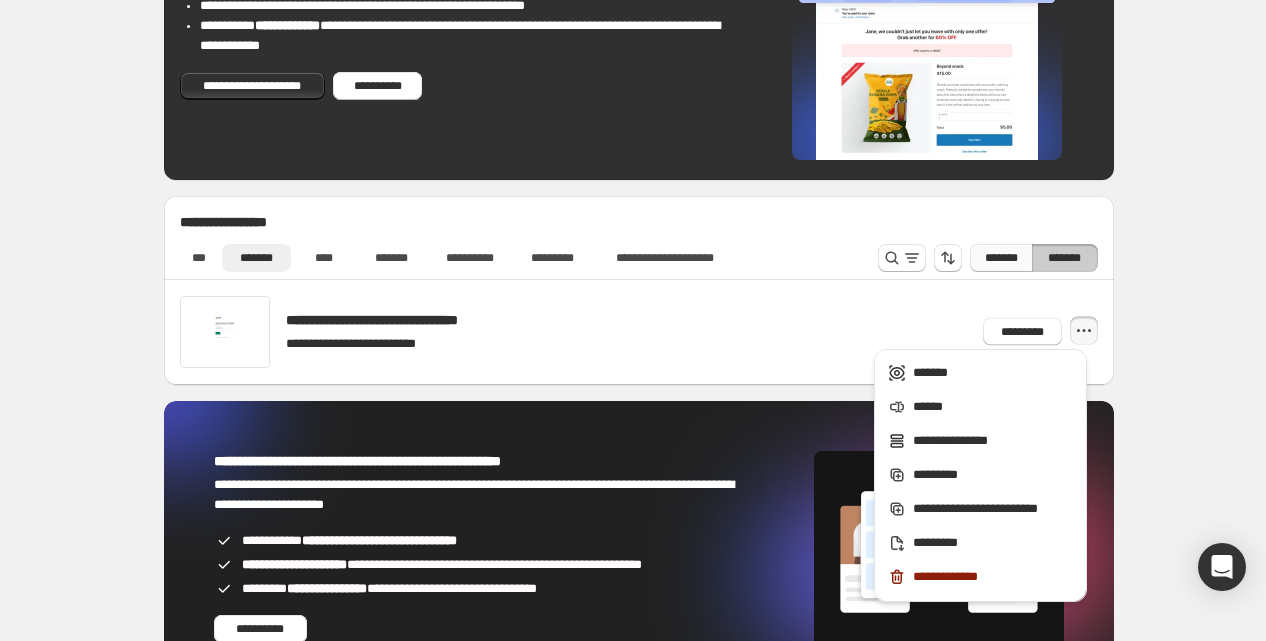 click on "*******" at bounding box center (1001, 258) 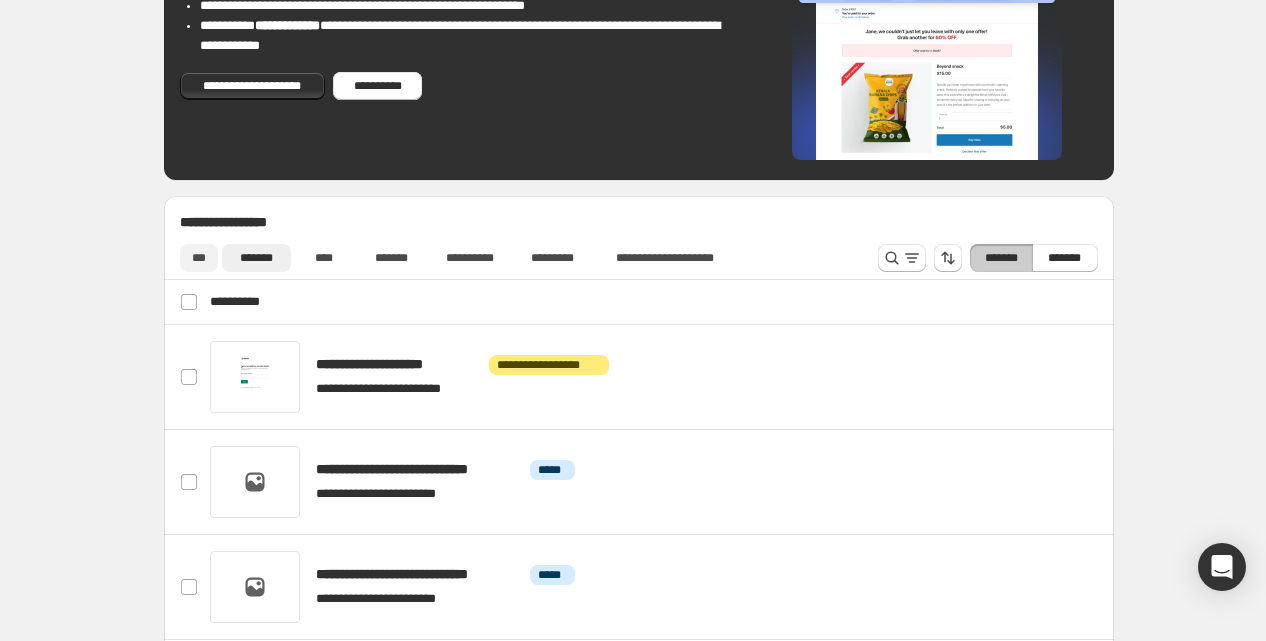 click on "***" at bounding box center (199, 258) 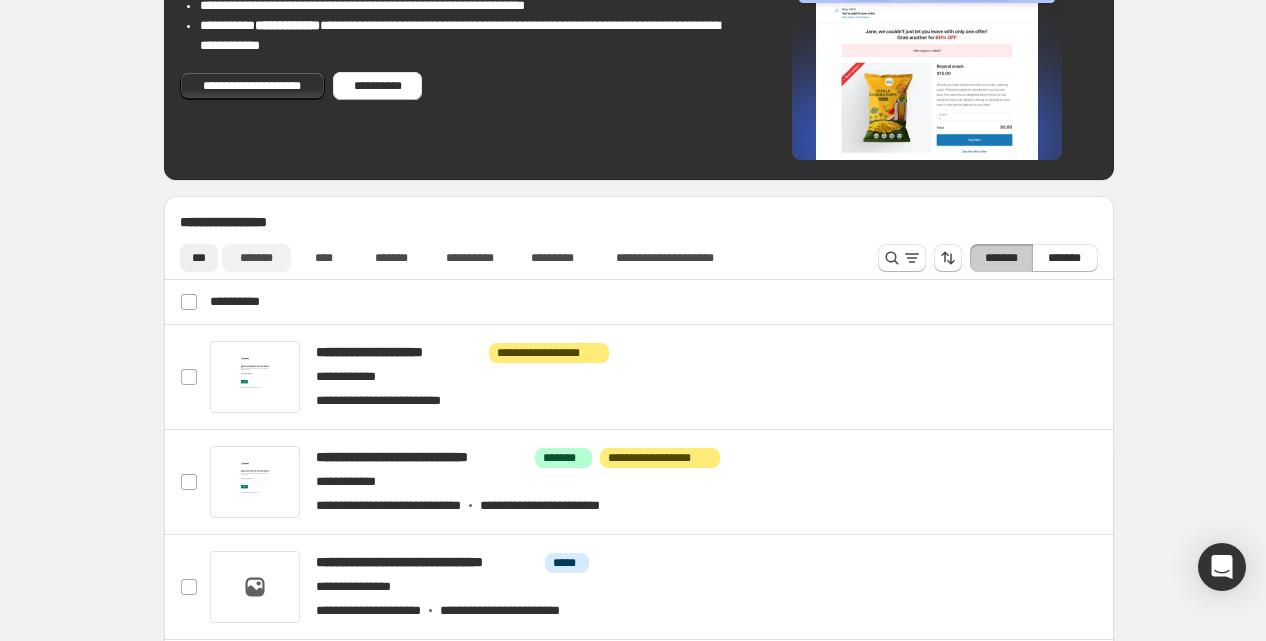 click on "*******" at bounding box center (256, 258) 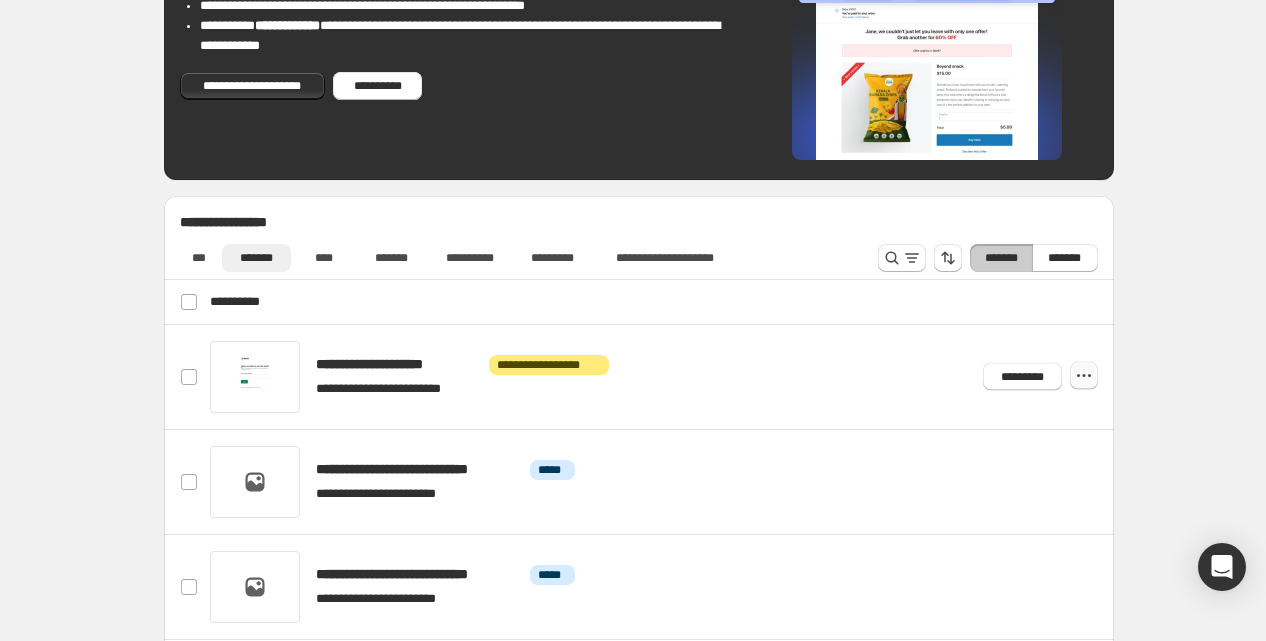 click 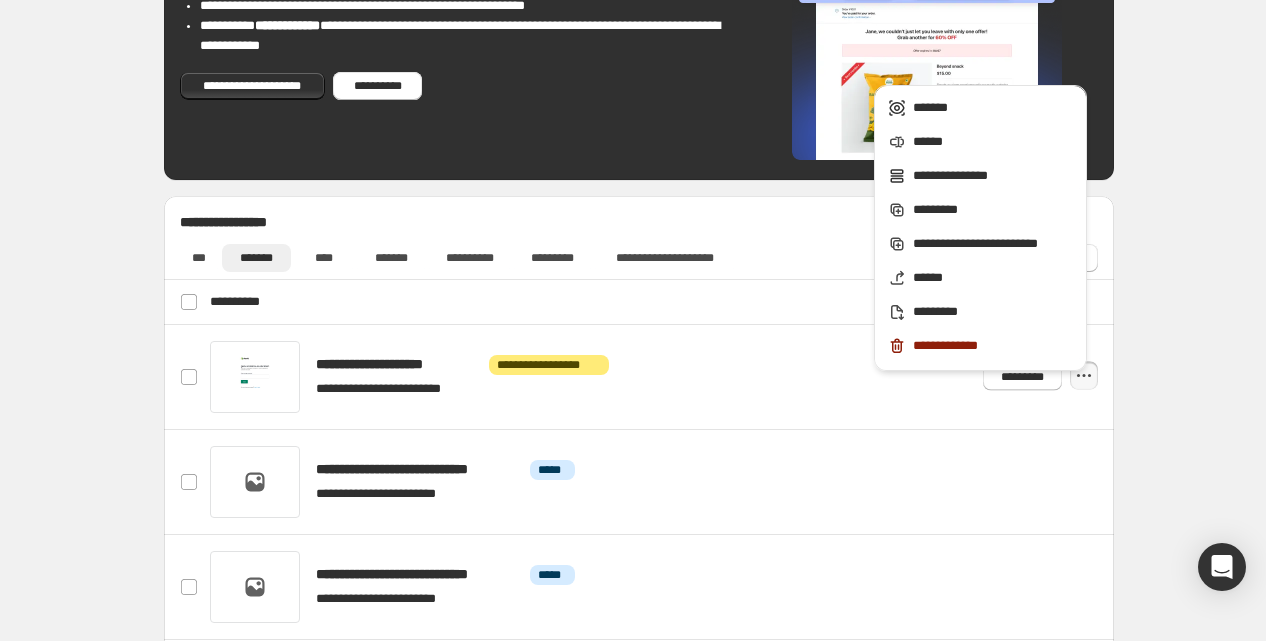 click on "**********" at bounding box center [639, 593] 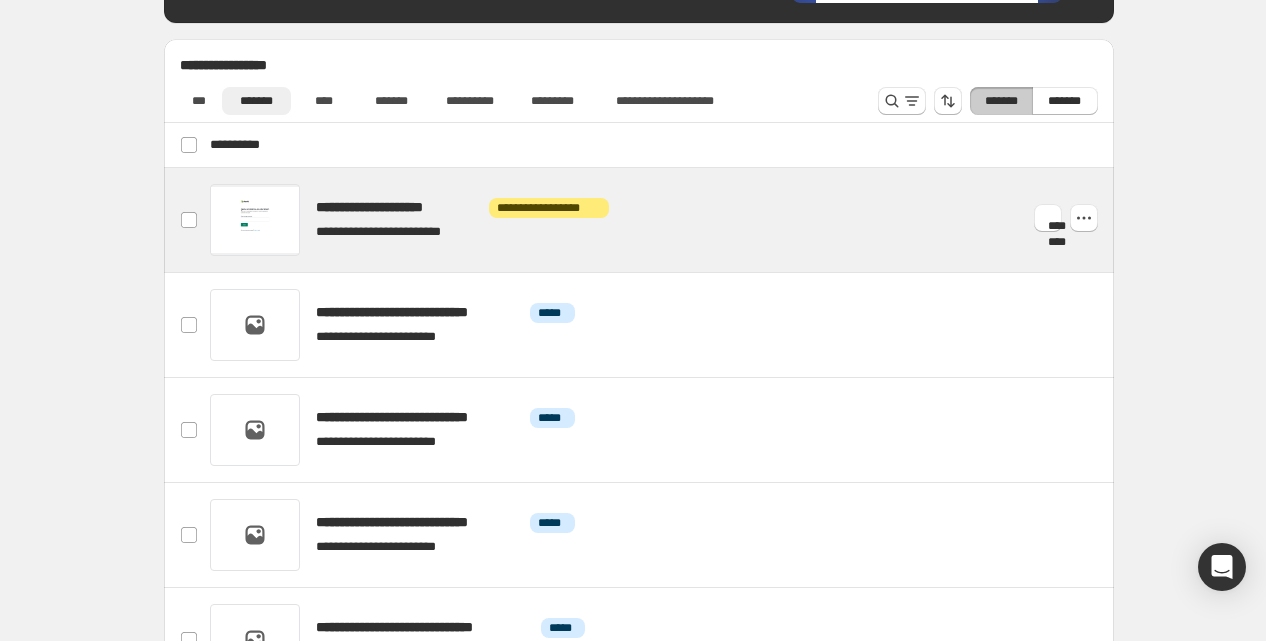 scroll, scrollTop: 674, scrollLeft: 0, axis: vertical 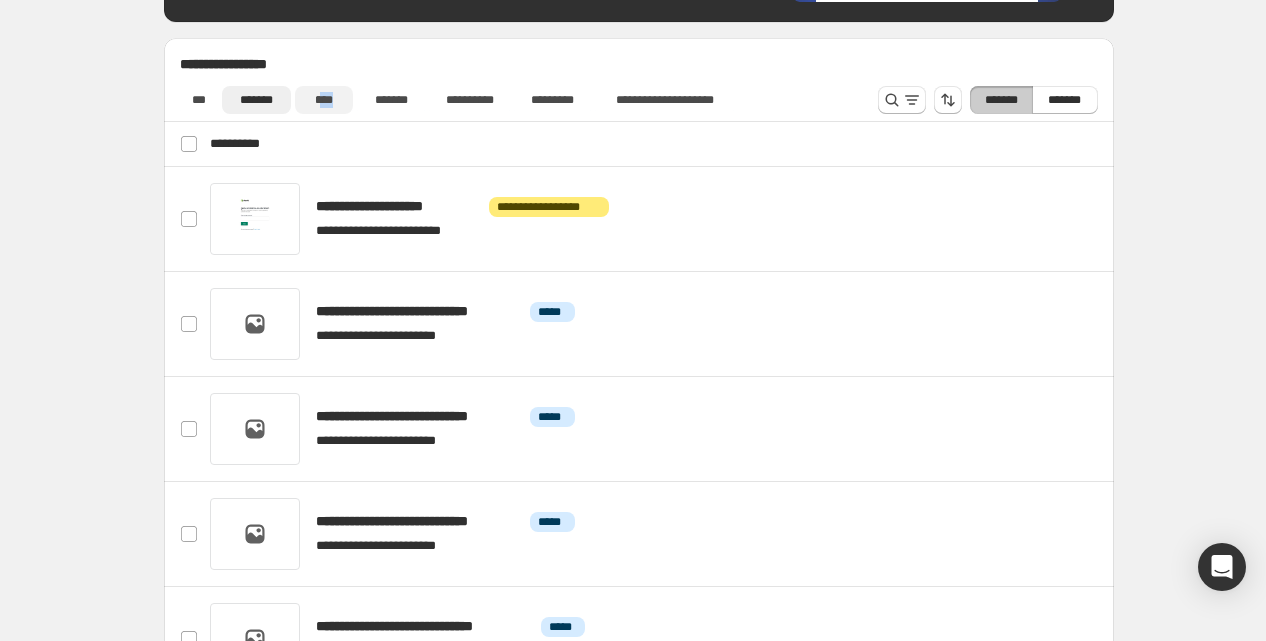 drag, startPoint x: 350, startPoint y: 116, endPoint x: 315, endPoint y: 94, distance: 41.340054 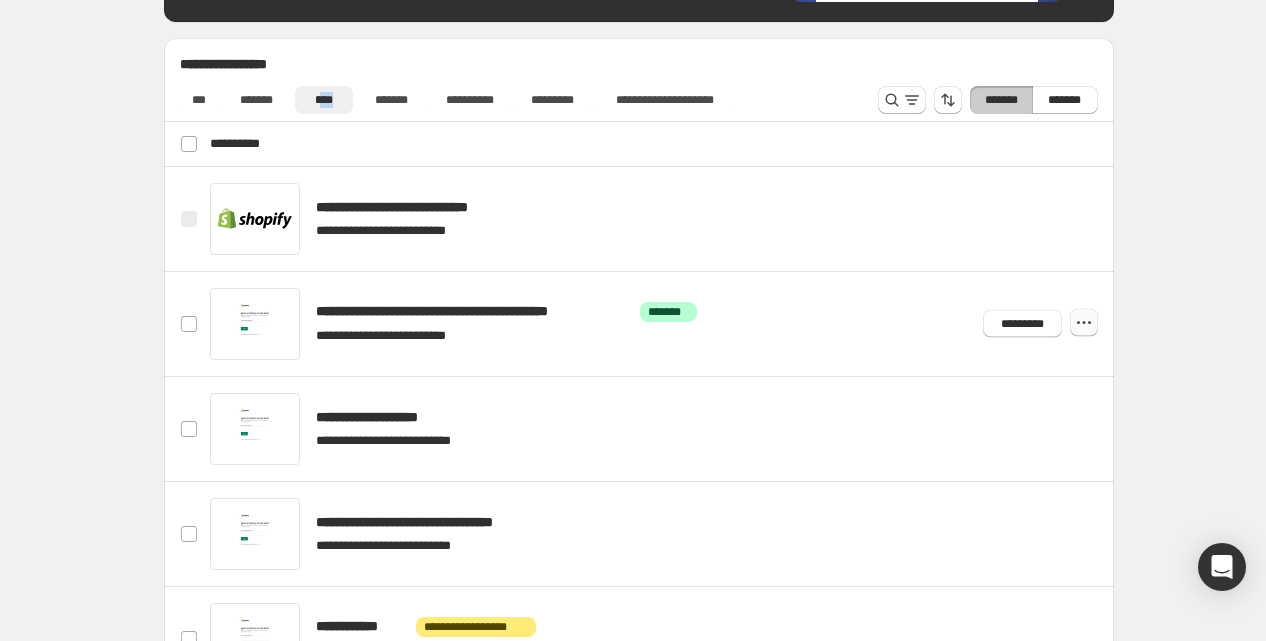 click 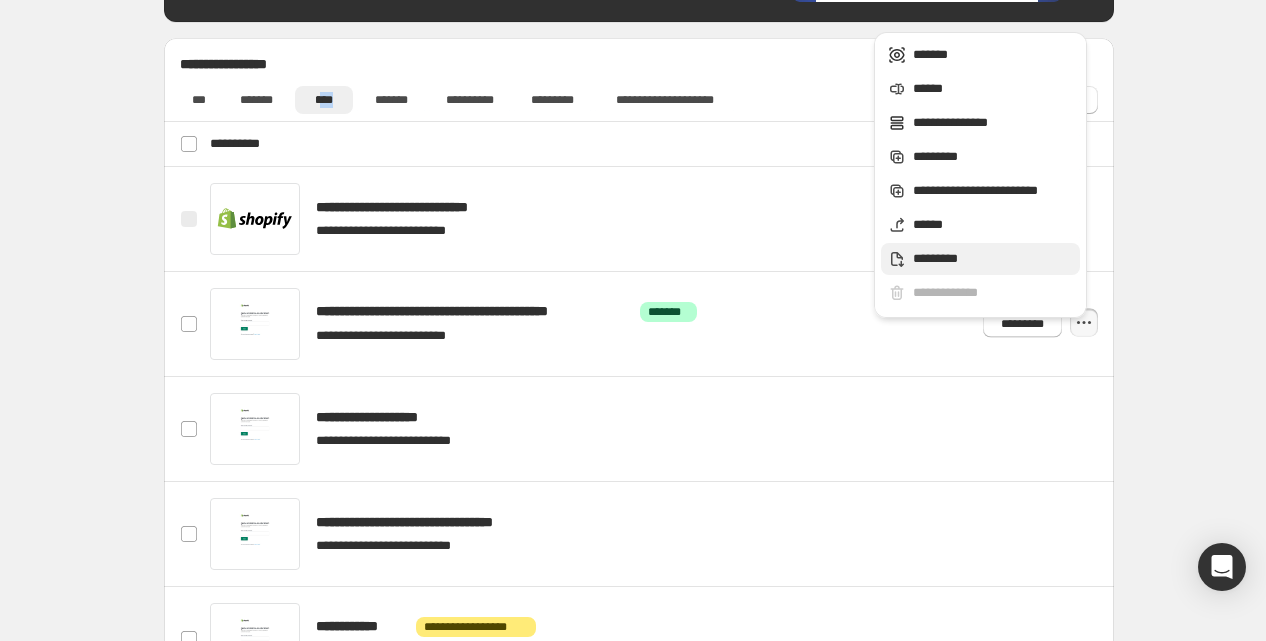 click on "*********" at bounding box center [993, 259] 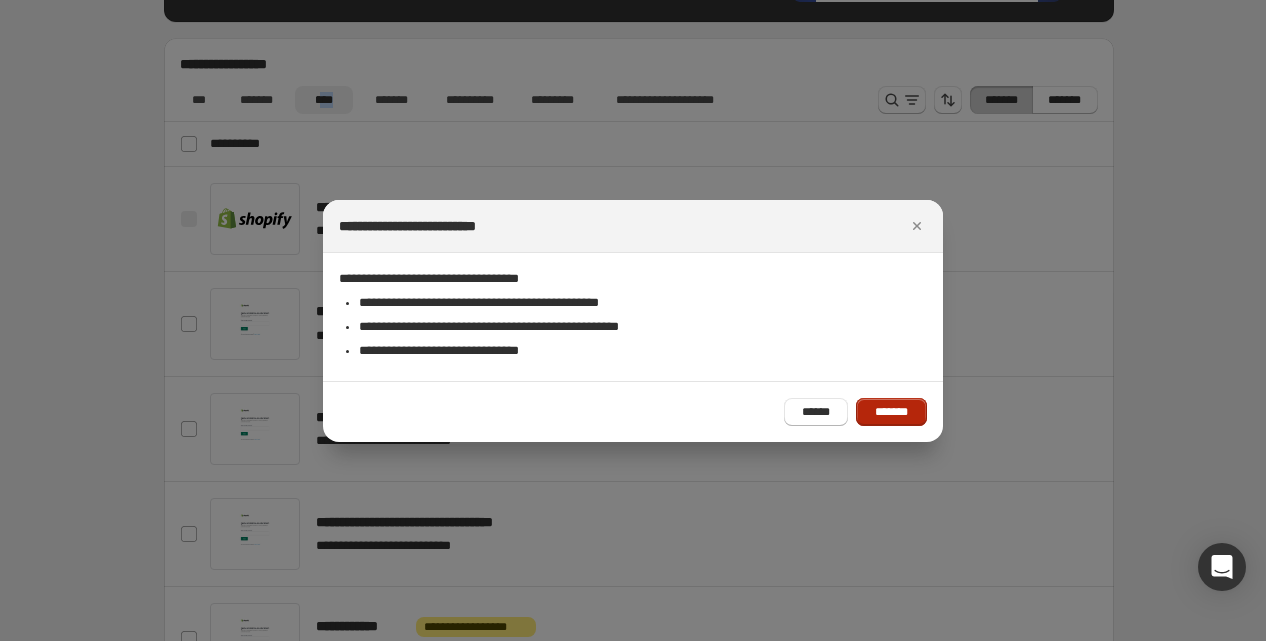 click on "*******" at bounding box center [891, 412] 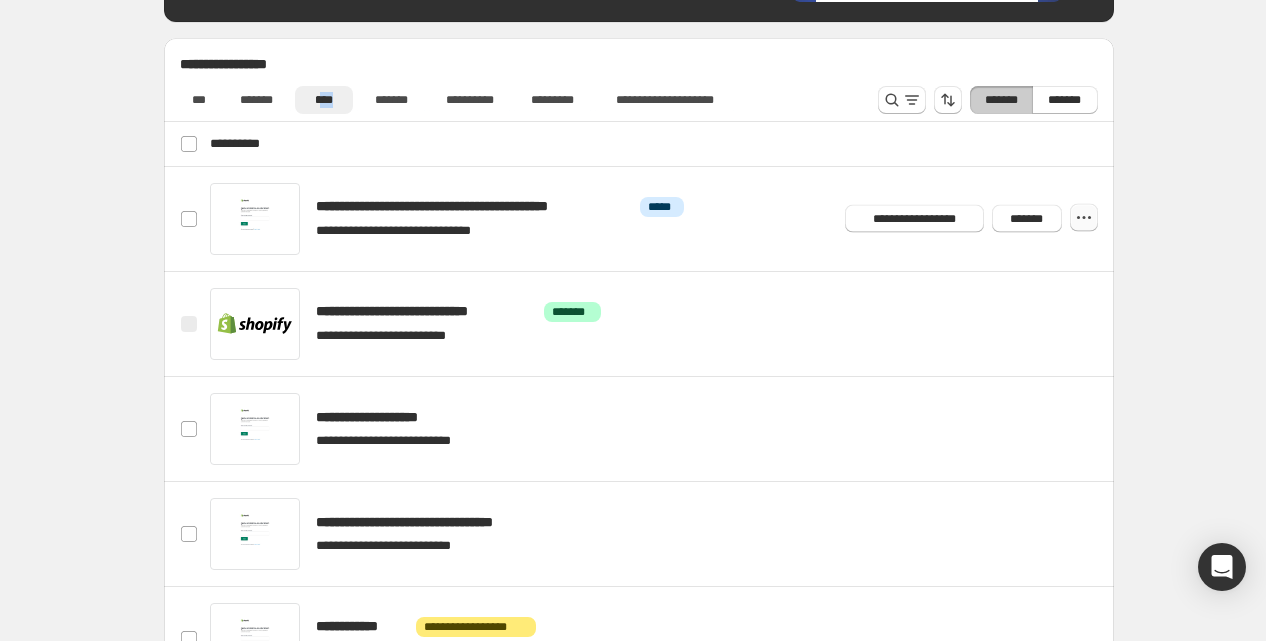click 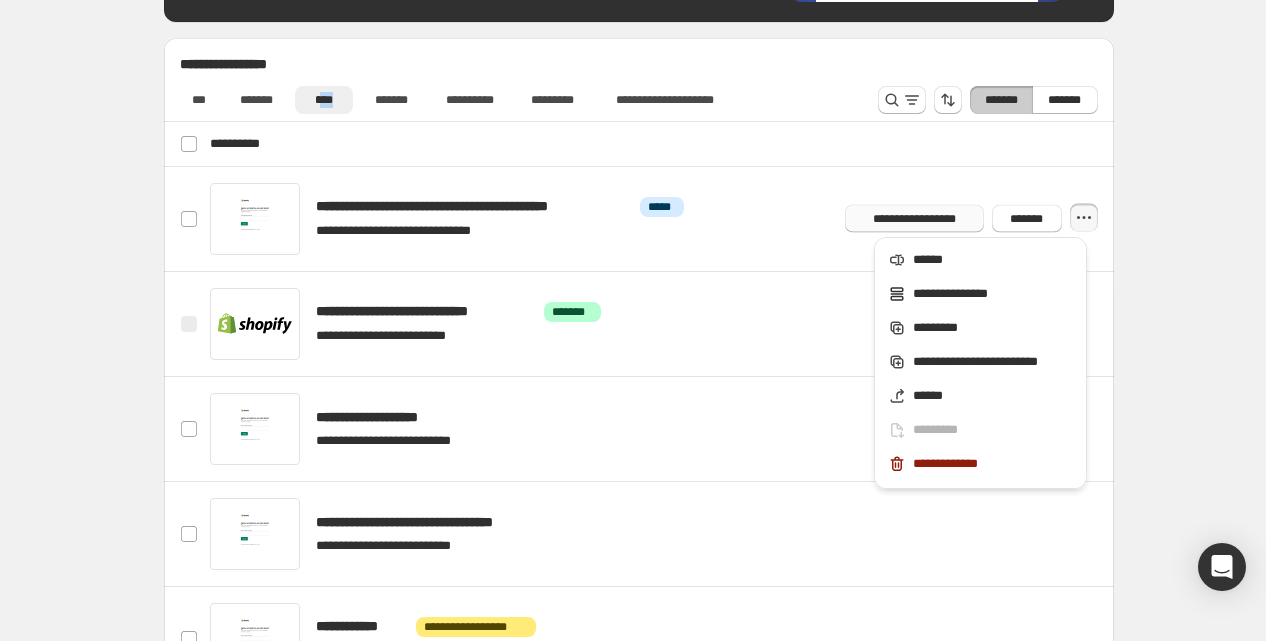 click on "**********" at bounding box center (914, 219) 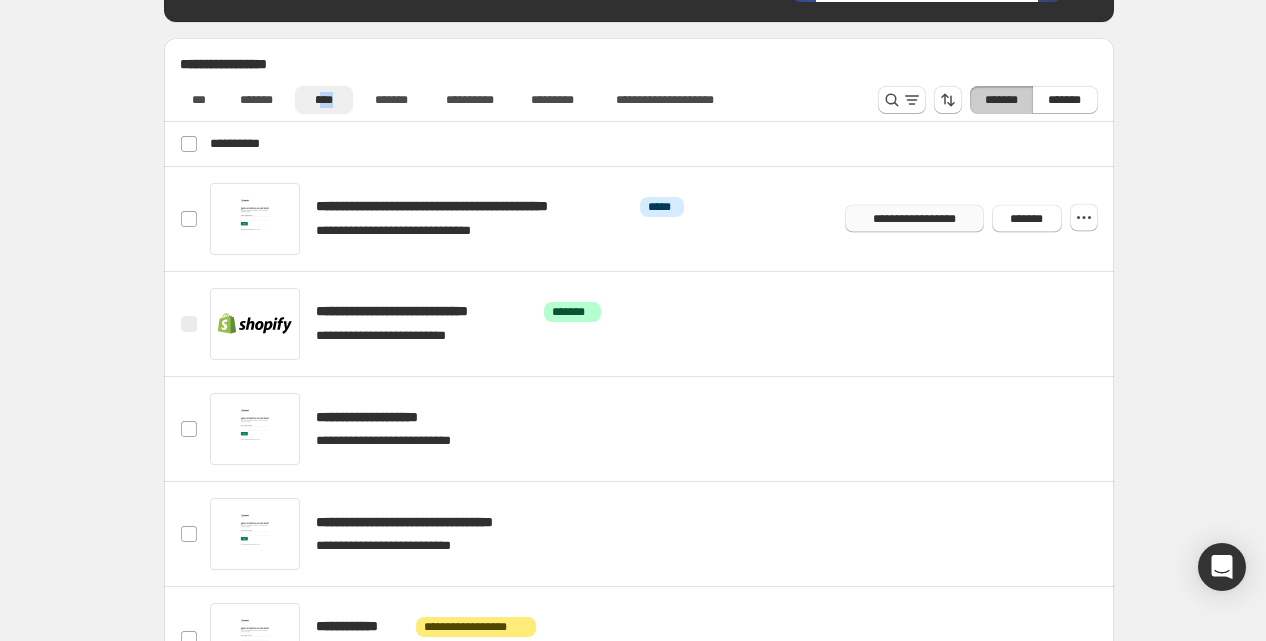 click on "**********" at bounding box center (914, 219) 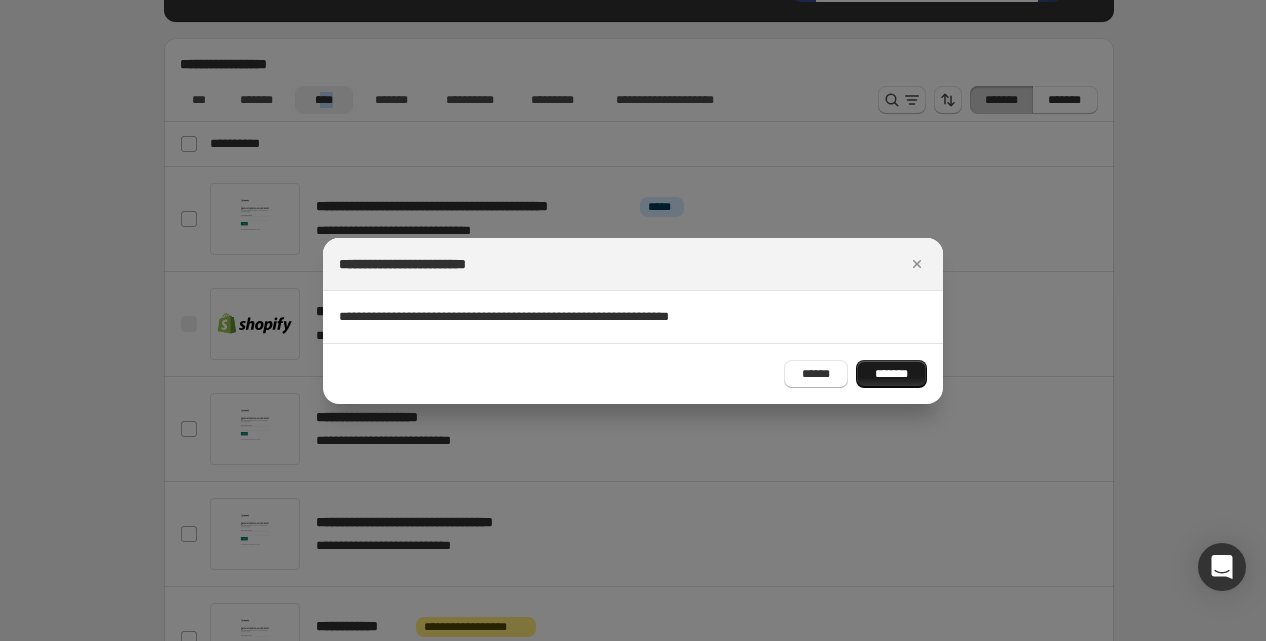 click on "*******" at bounding box center (891, 374) 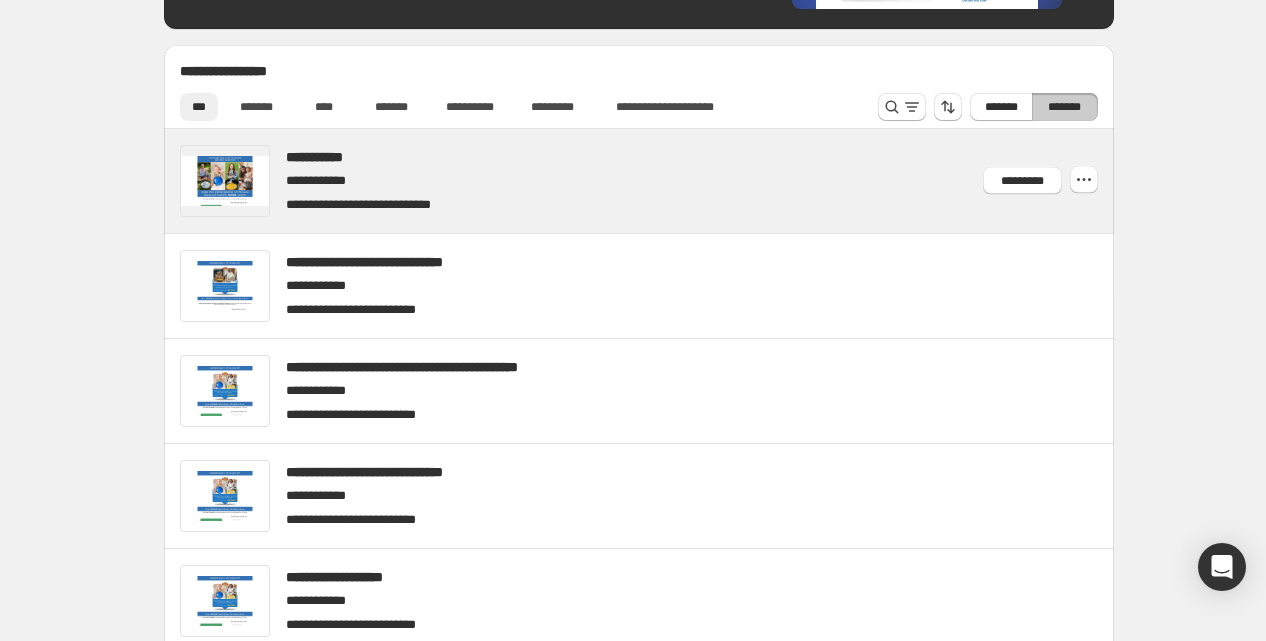 scroll, scrollTop: 668, scrollLeft: 0, axis: vertical 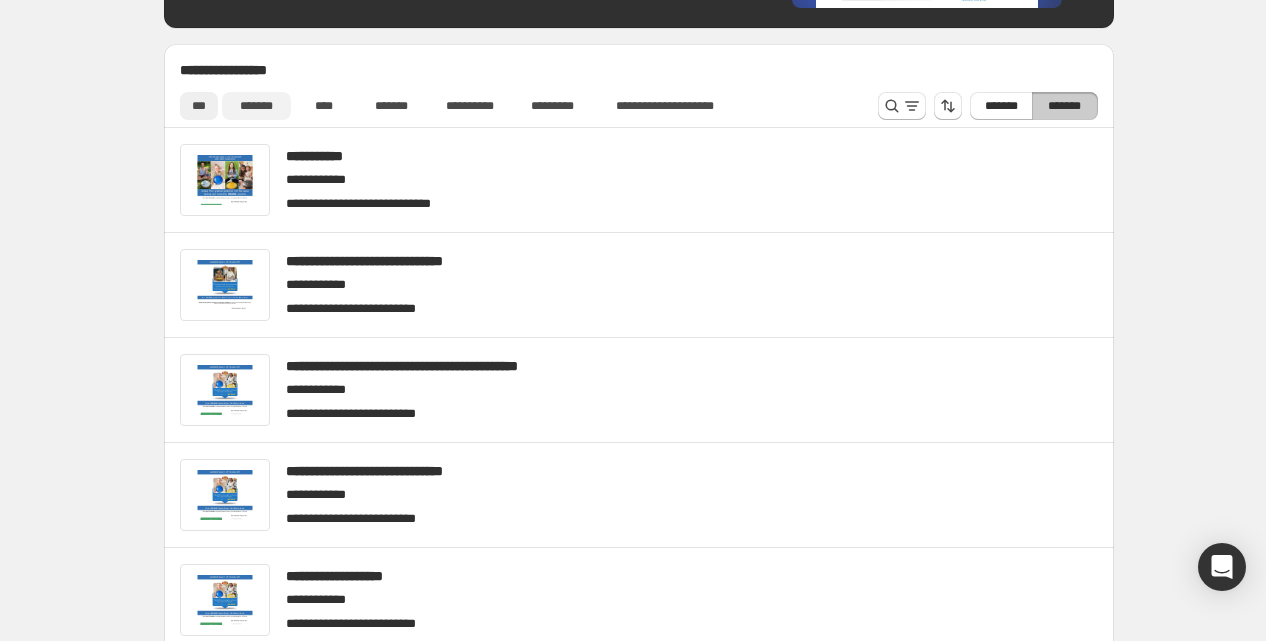 click on "*******" at bounding box center [256, 106] 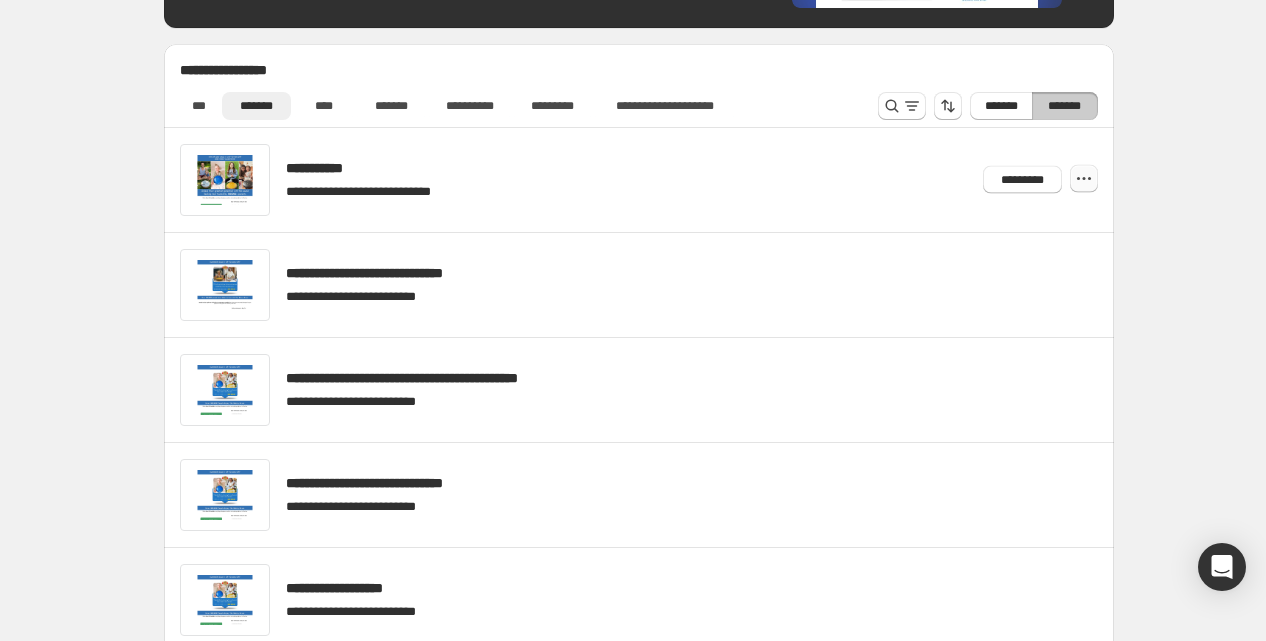 click 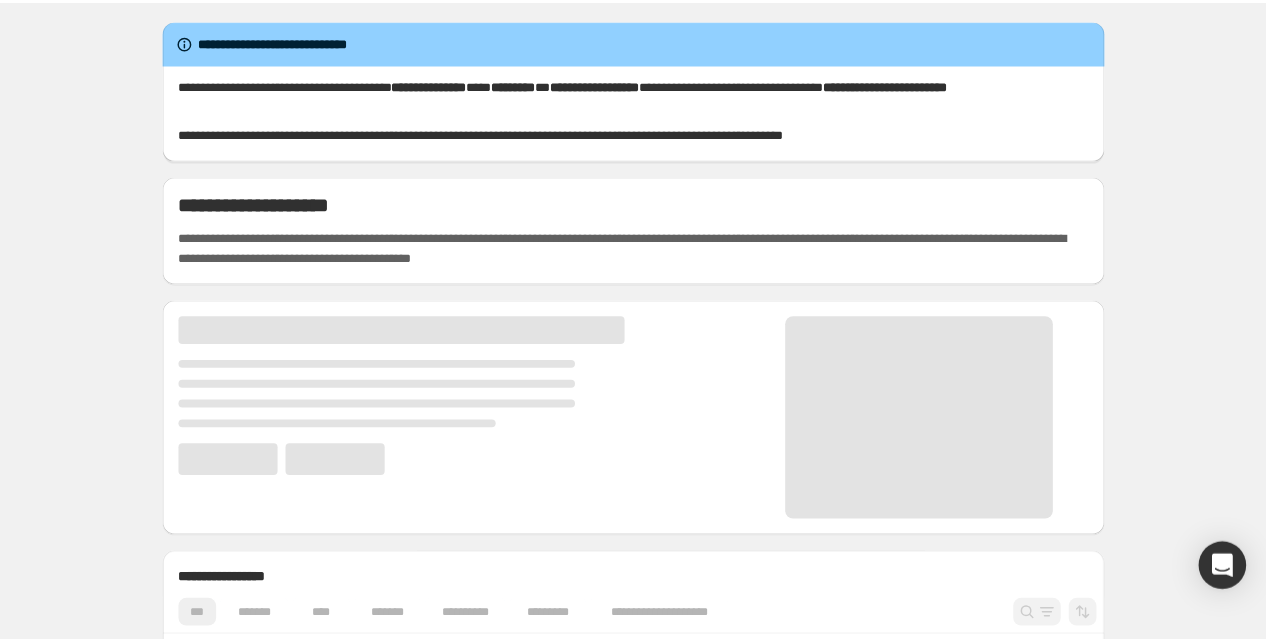 scroll, scrollTop: 0, scrollLeft: 0, axis: both 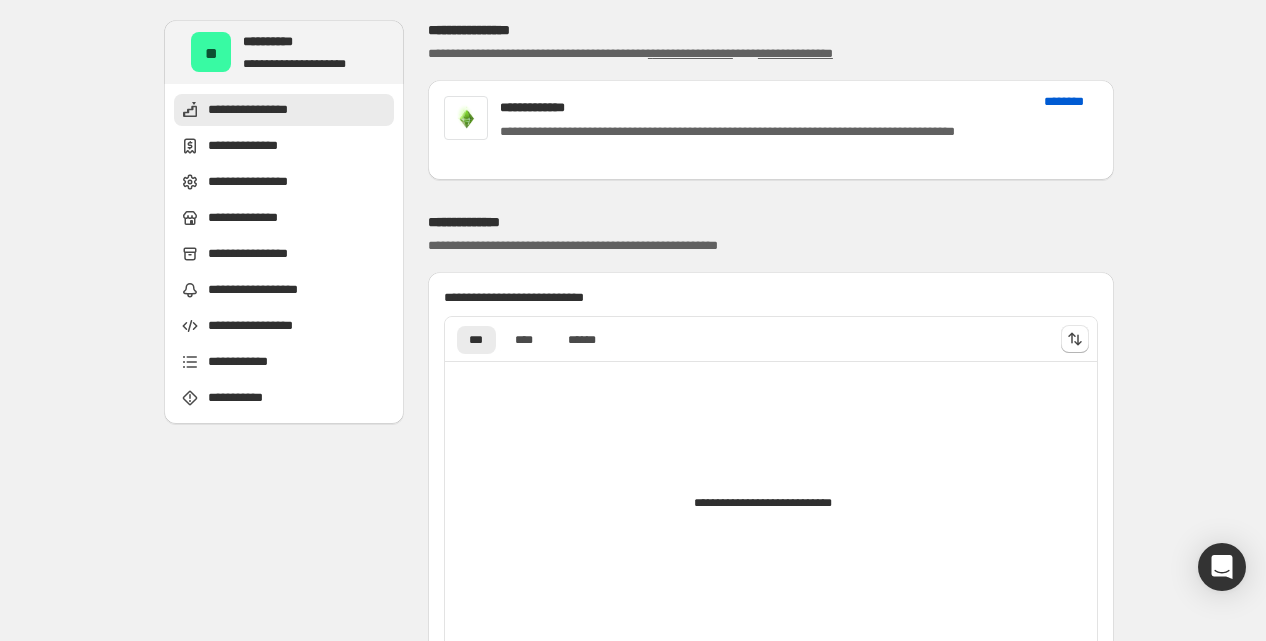 type on "**********" 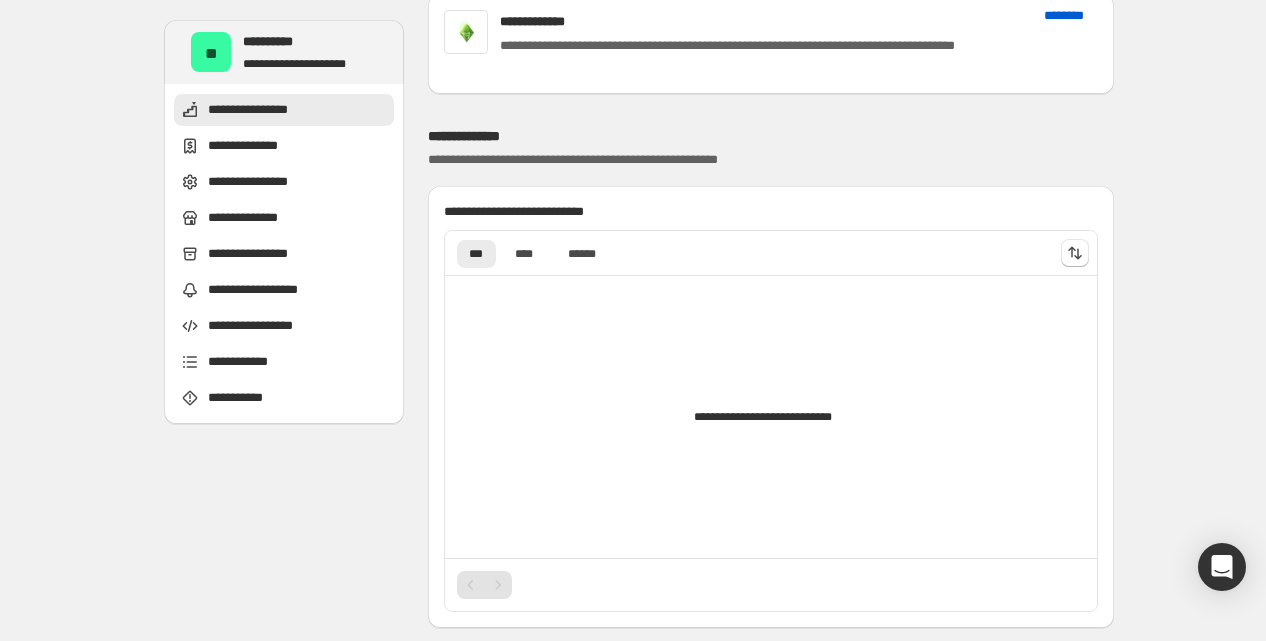 scroll, scrollTop: 0, scrollLeft: 0, axis: both 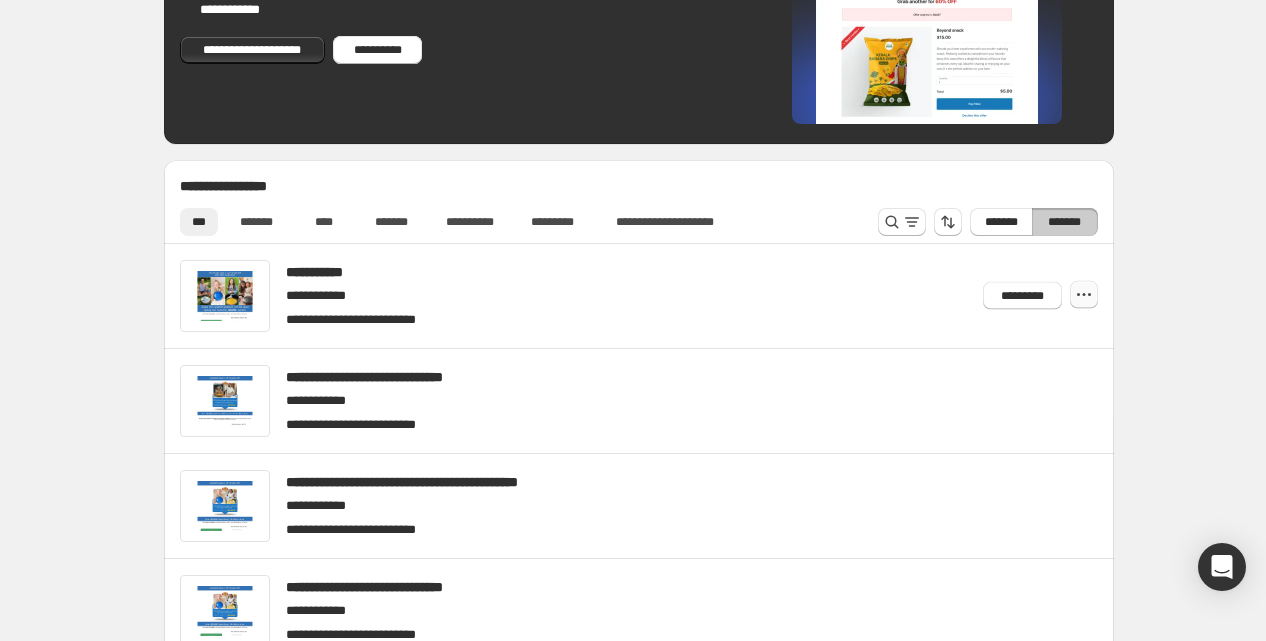 click 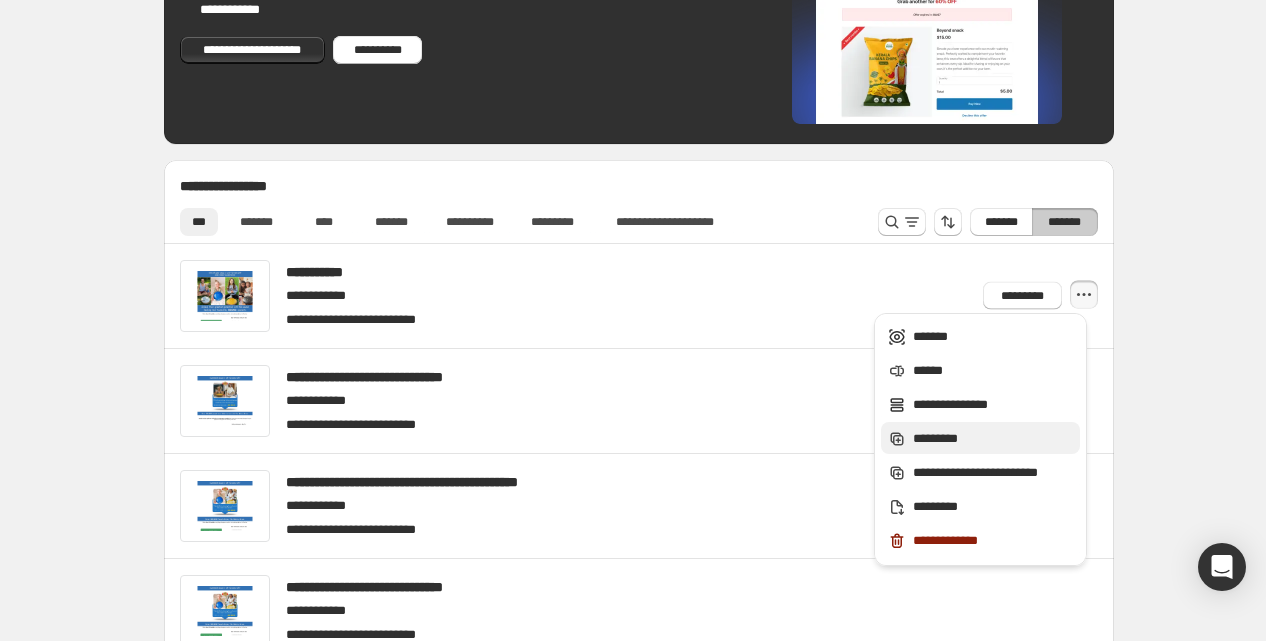 click on "*********" at bounding box center (993, 439) 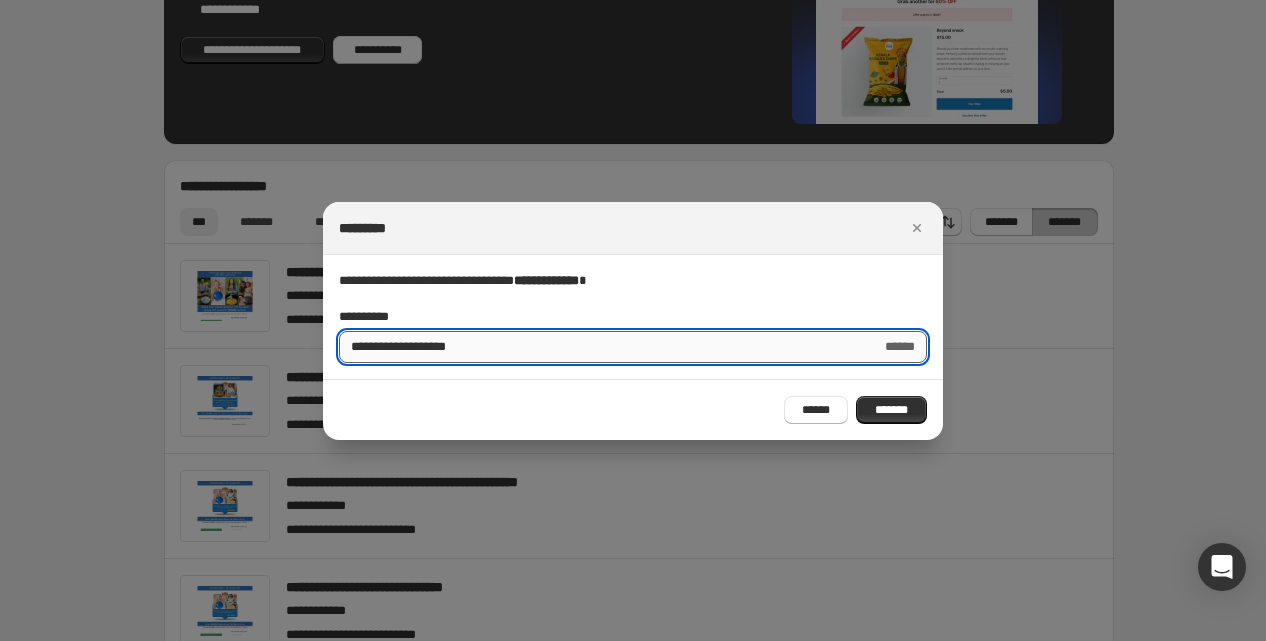 click on "**********" at bounding box center (604, 347) 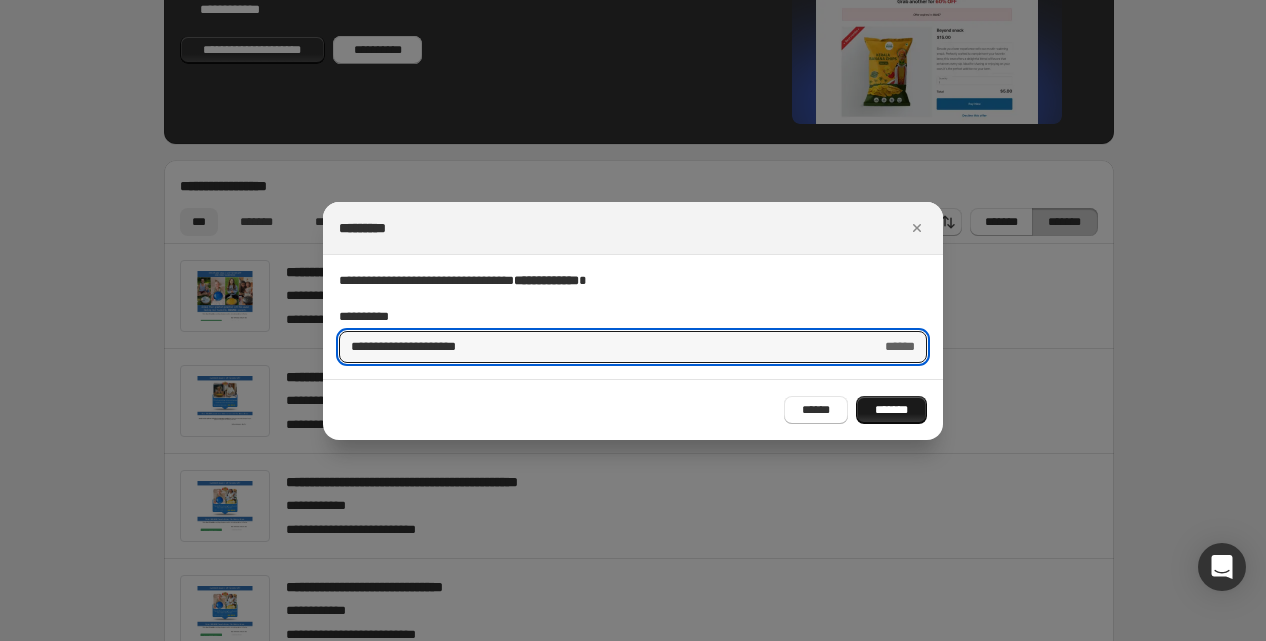 type on "**********" 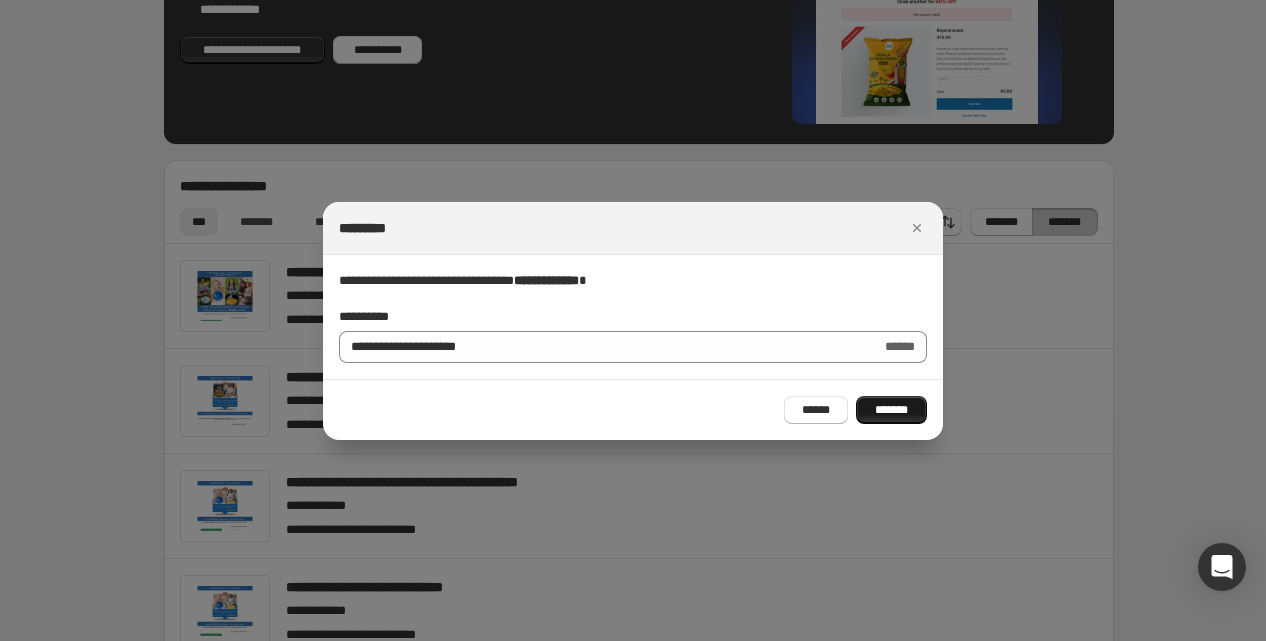 click on "*******" at bounding box center [891, 410] 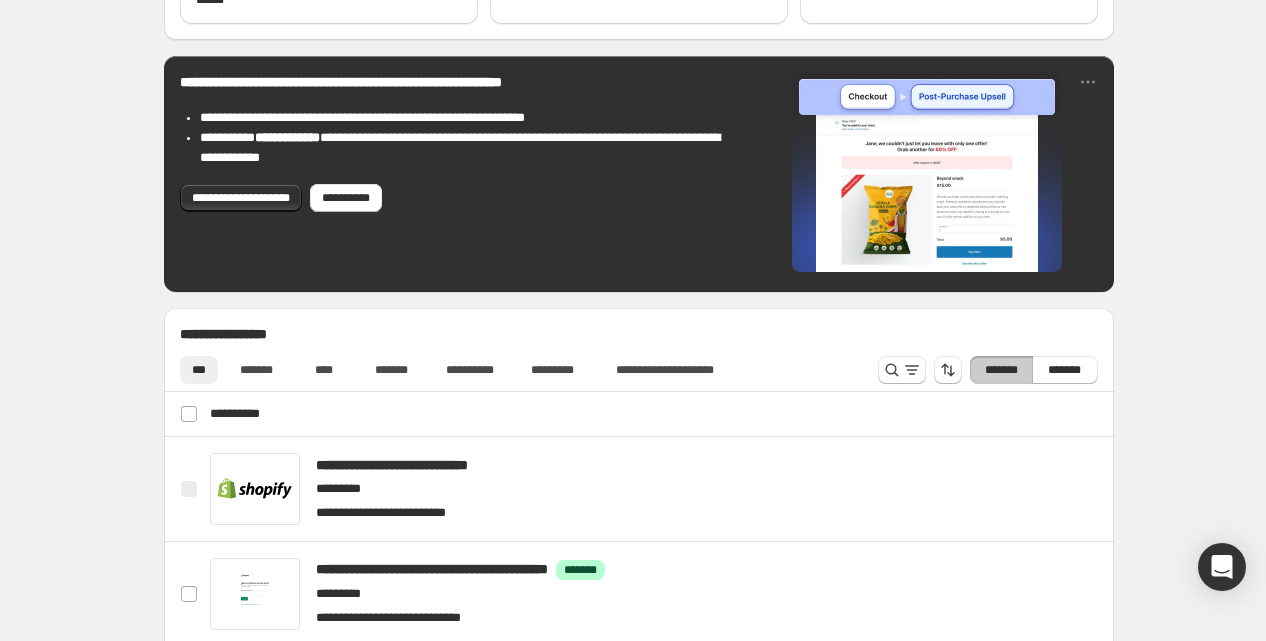 scroll, scrollTop: 464, scrollLeft: 0, axis: vertical 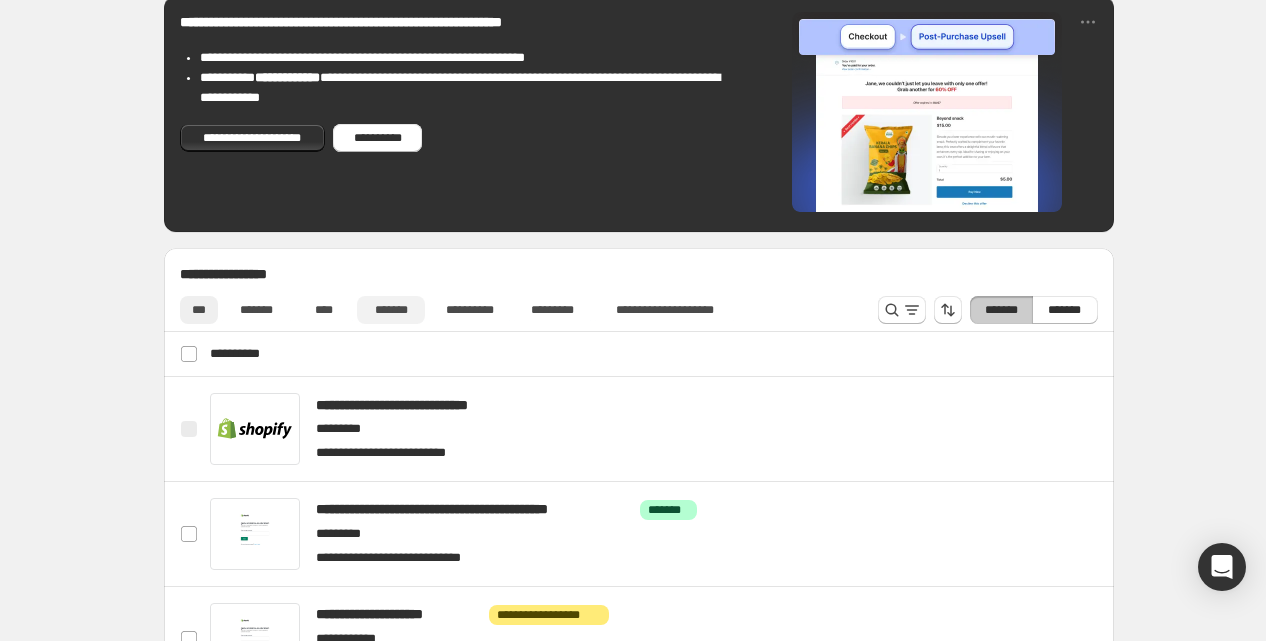 click on "*******" at bounding box center [391, 310] 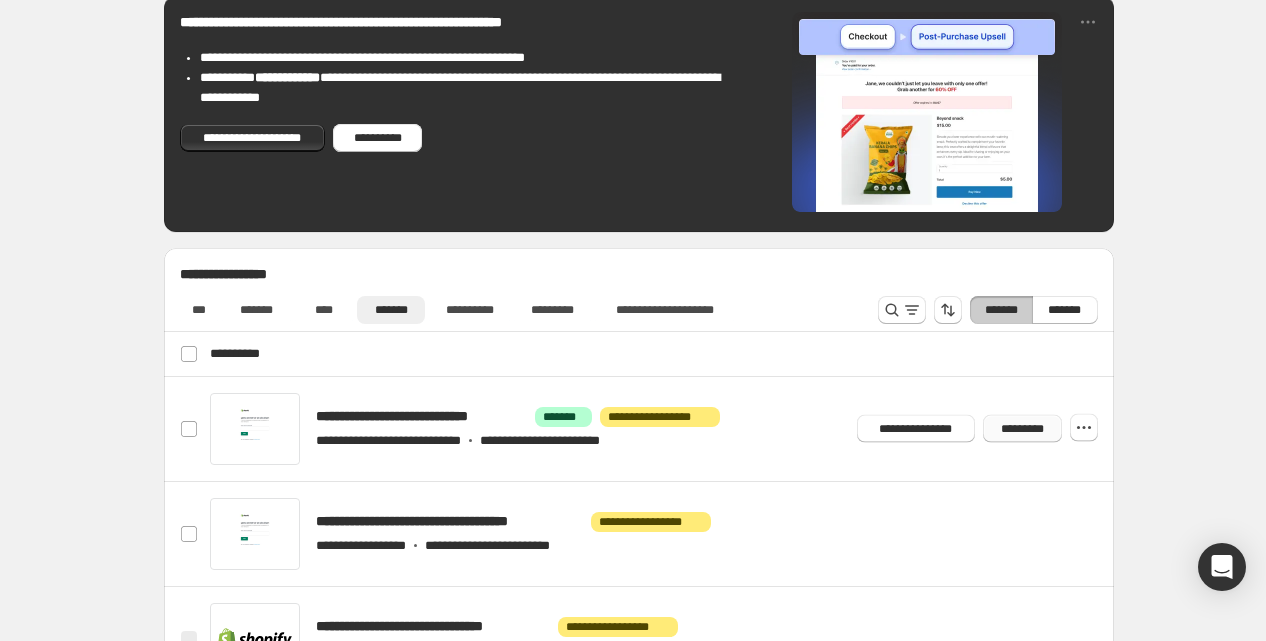 click on "*********" at bounding box center [1022, 429] 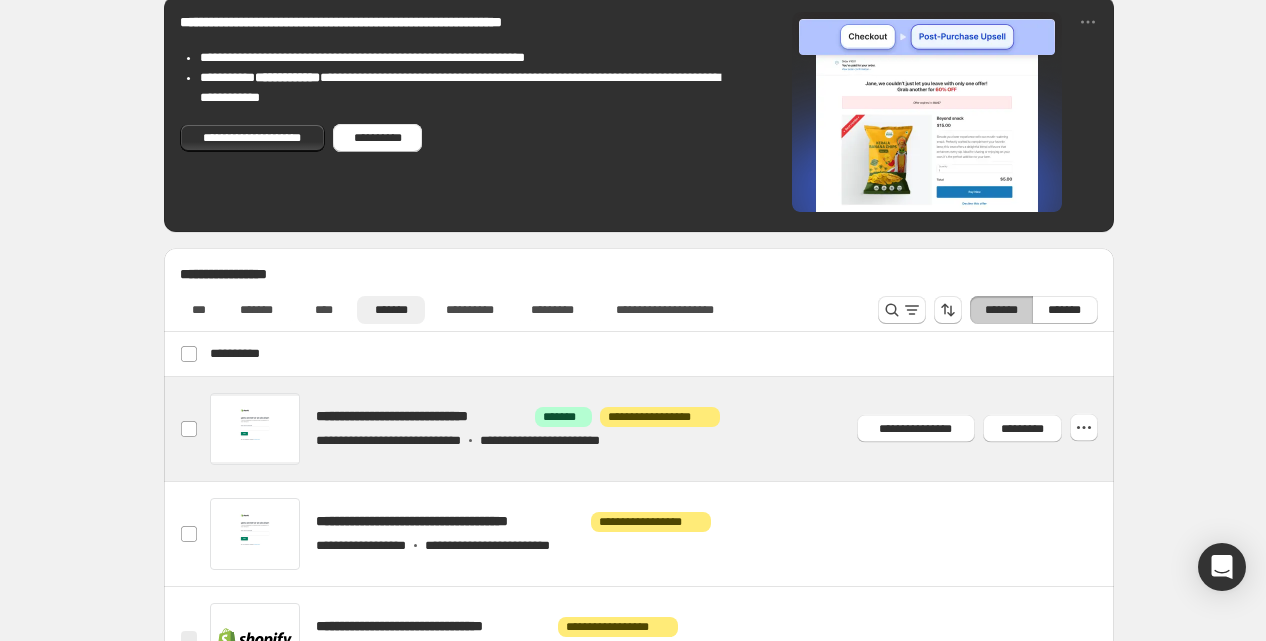 click at bounding box center (662, 429) 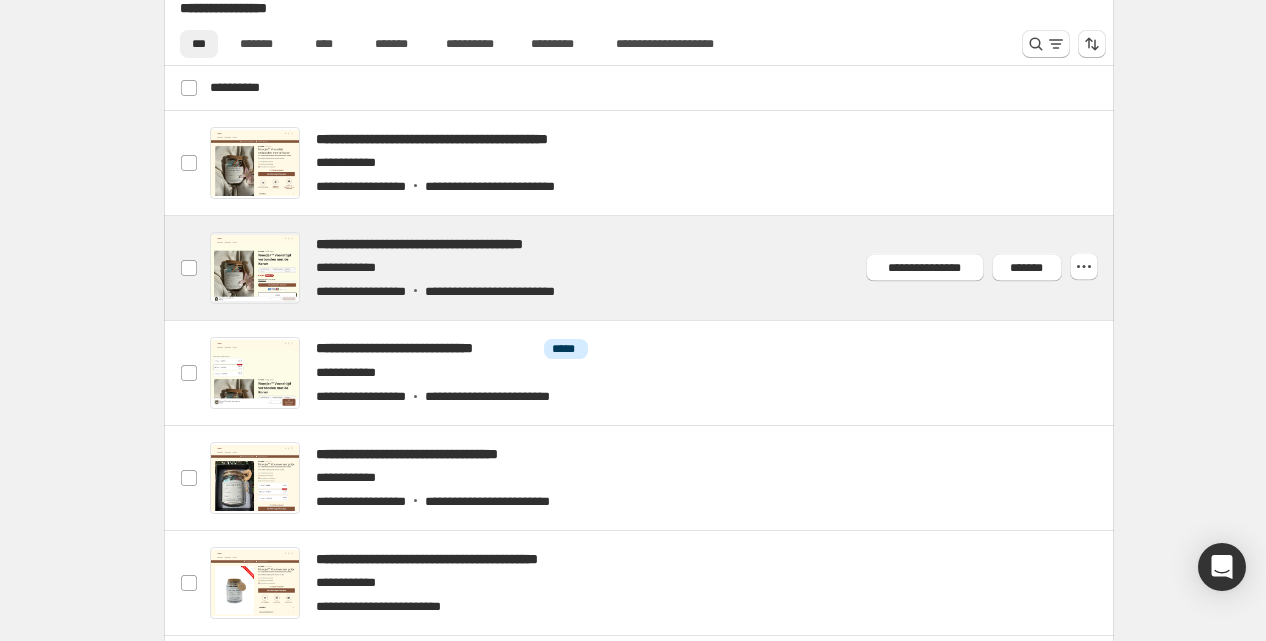 scroll, scrollTop: 733, scrollLeft: 0, axis: vertical 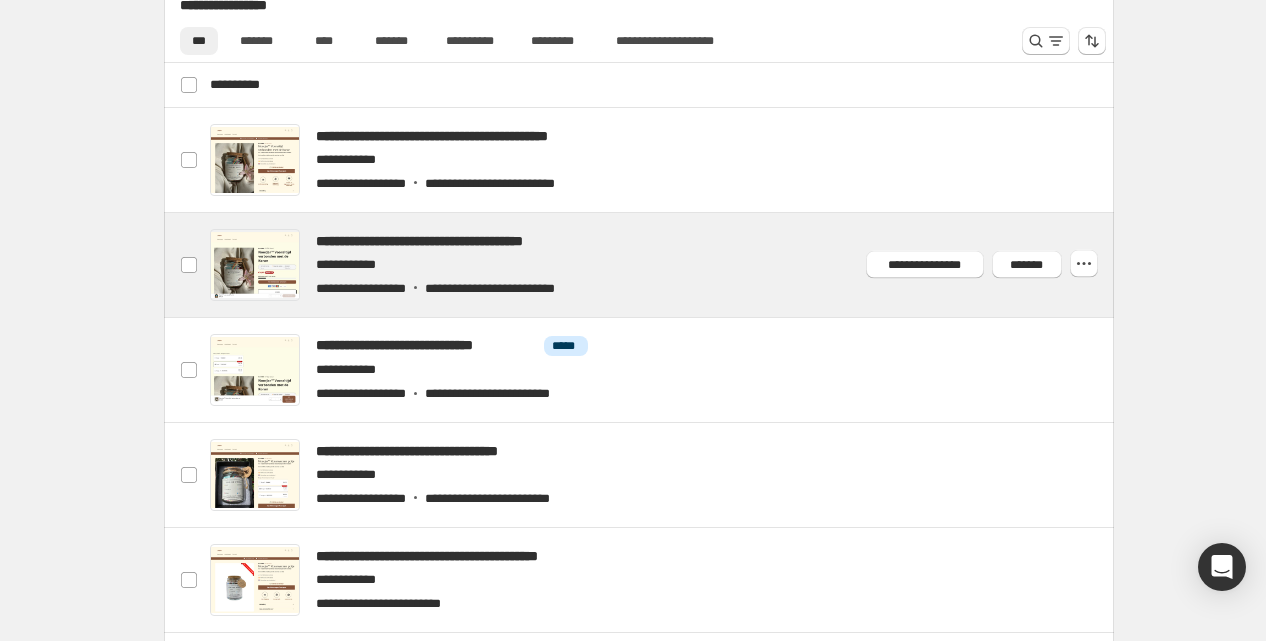 click at bounding box center [662, 265] 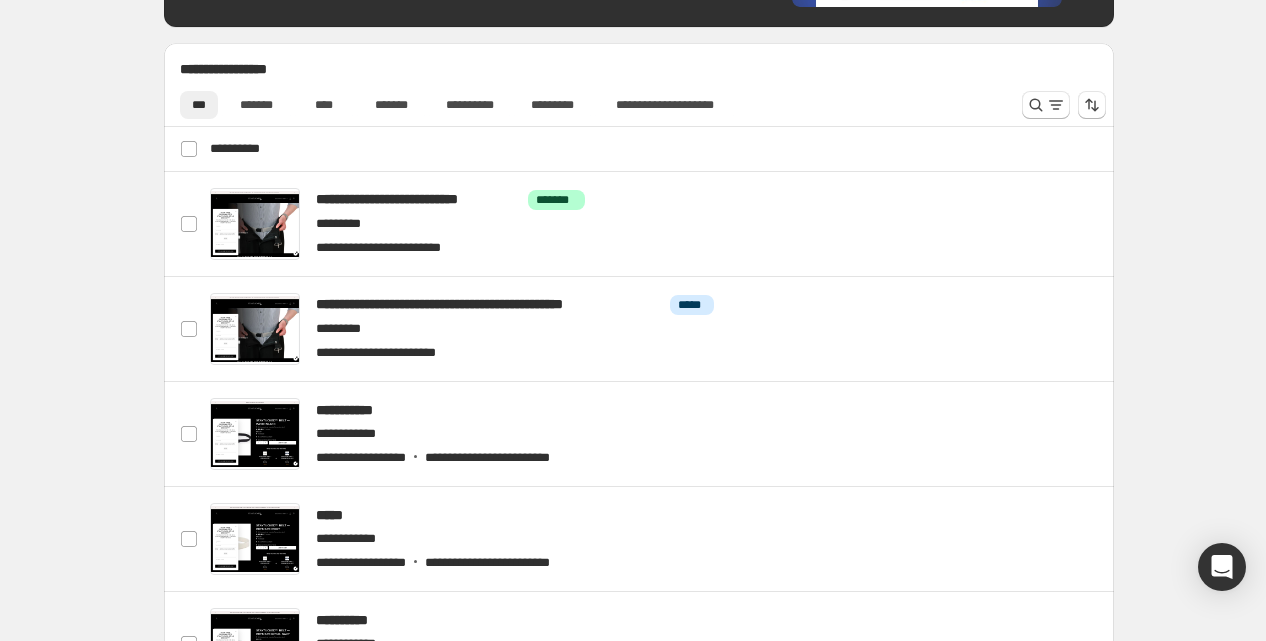 scroll, scrollTop: 914, scrollLeft: 0, axis: vertical 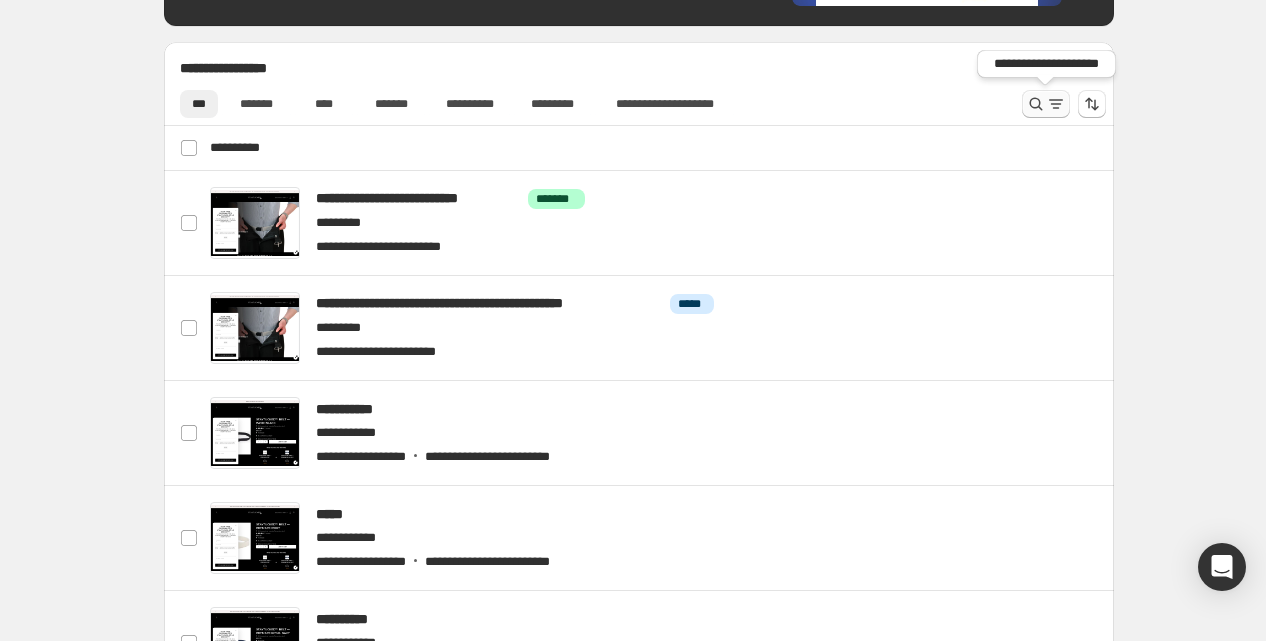 type 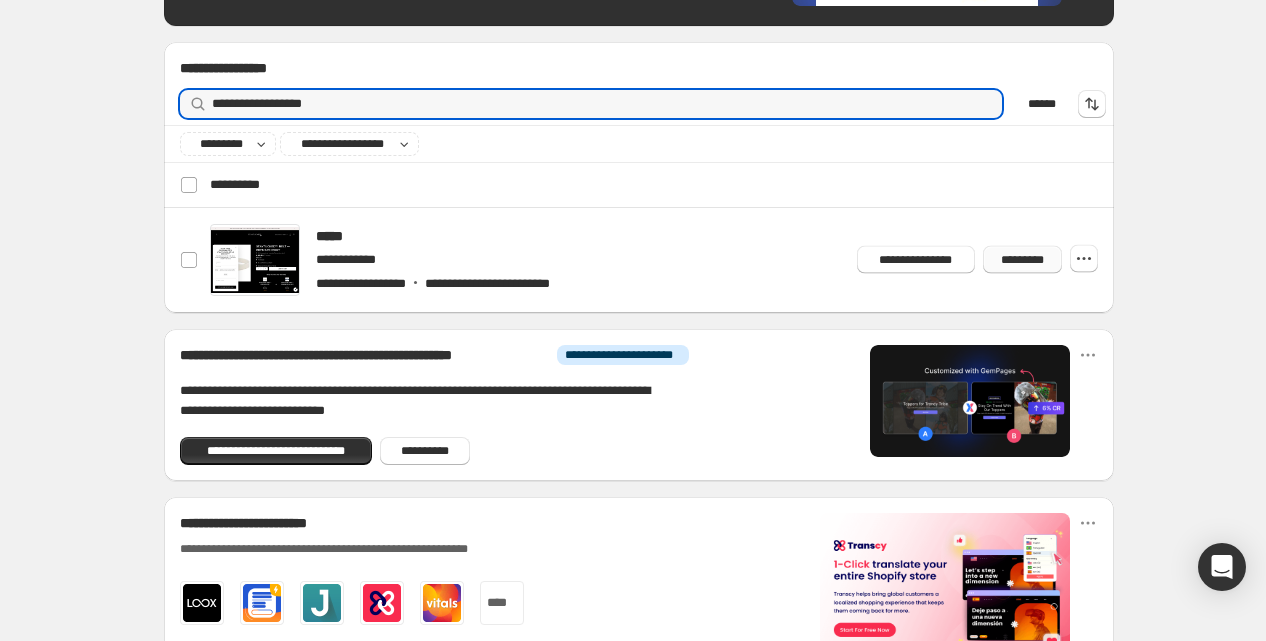 type on "**********" 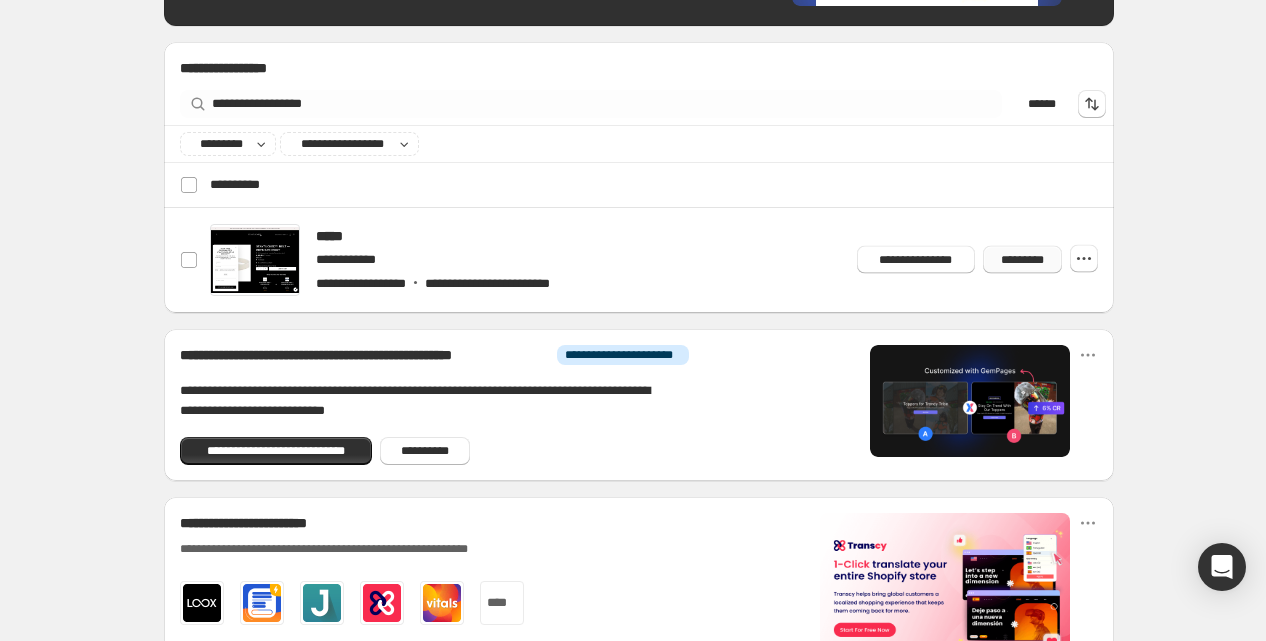 click on "*********" at bounding box center [1022, 260] 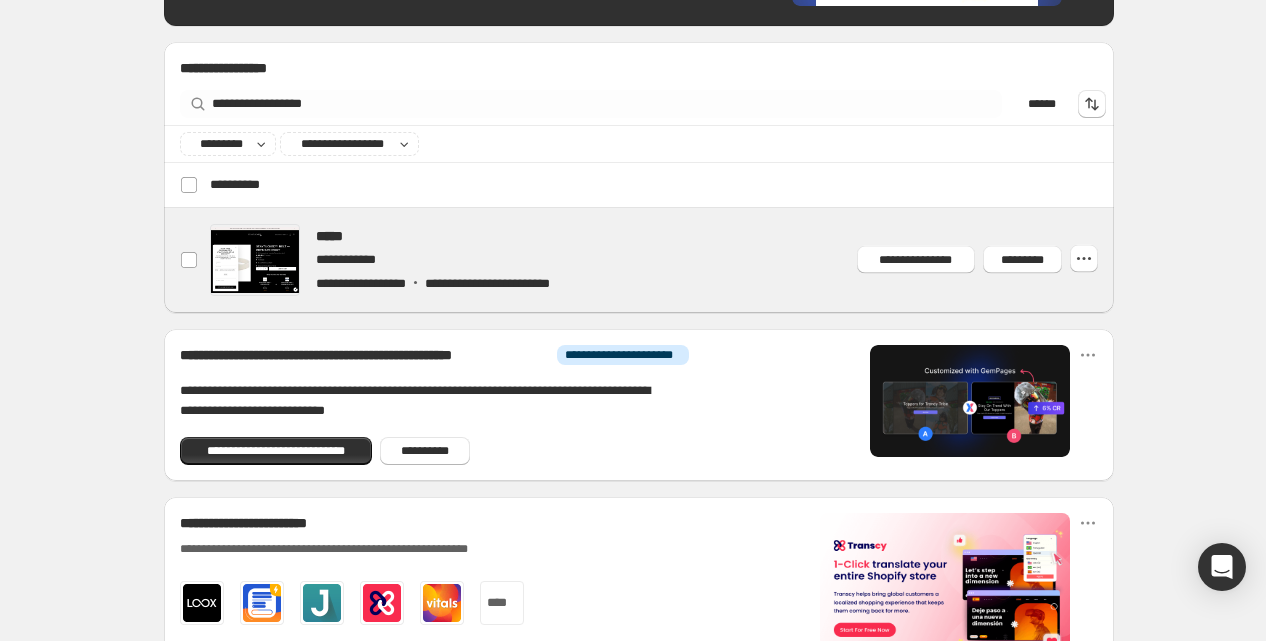 click at bounding box center (662, 260) 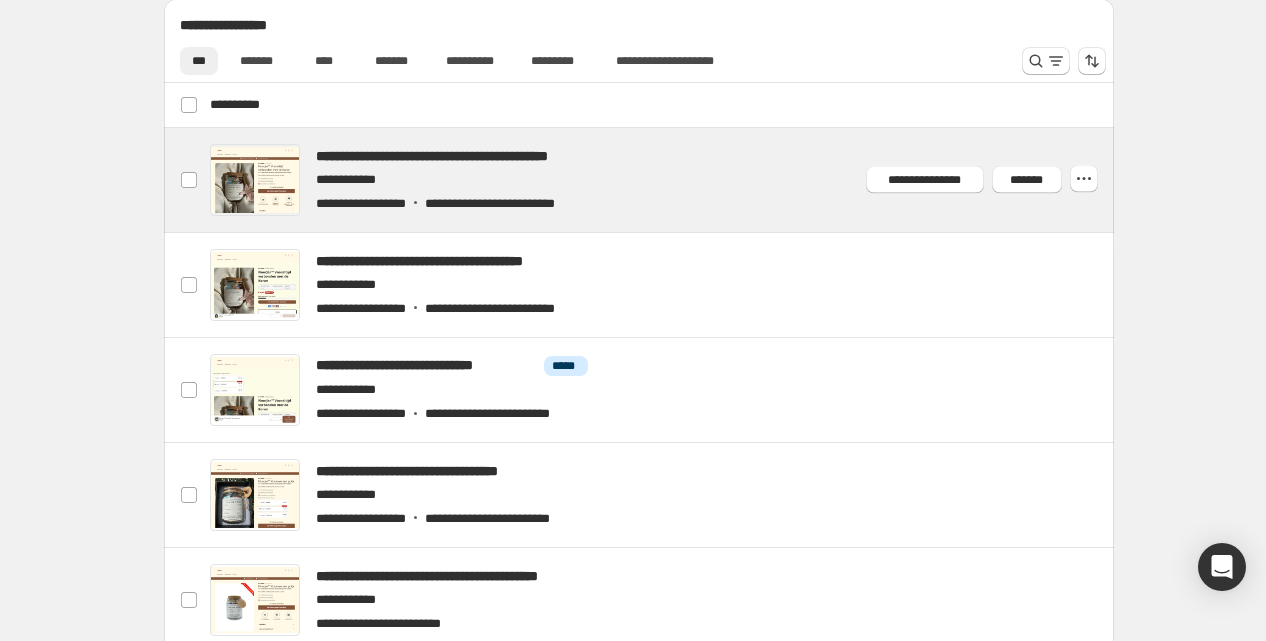 scroll, scrollTop: 714, scrollLeft: 0, axis: vertical 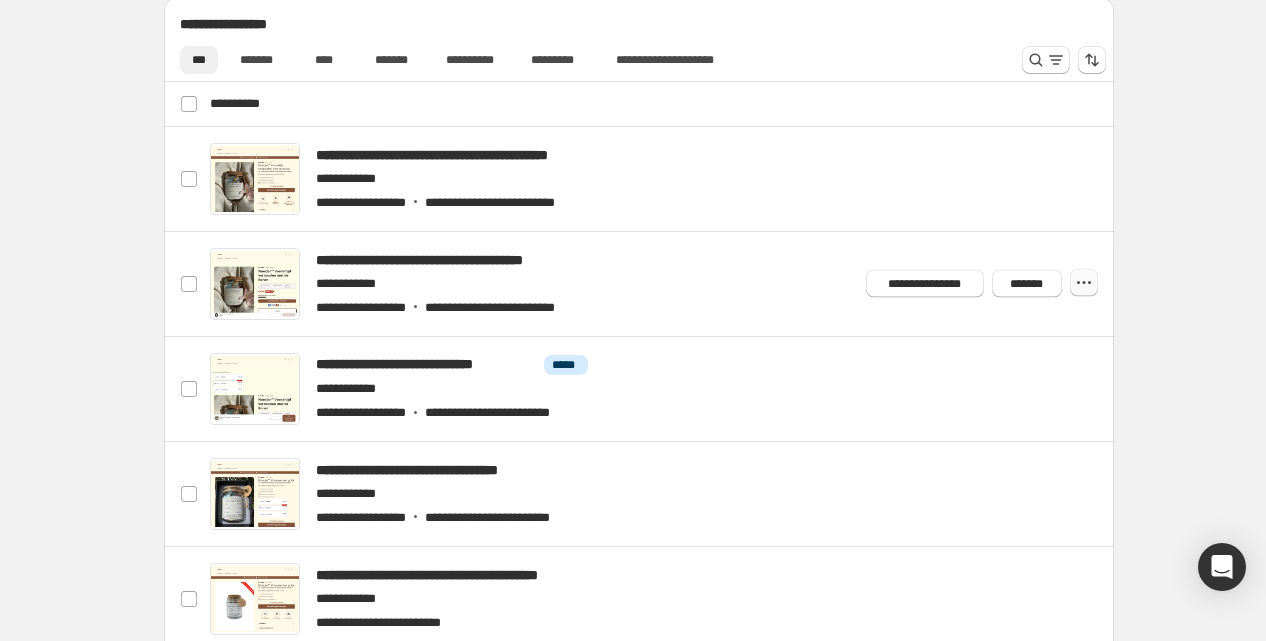 click 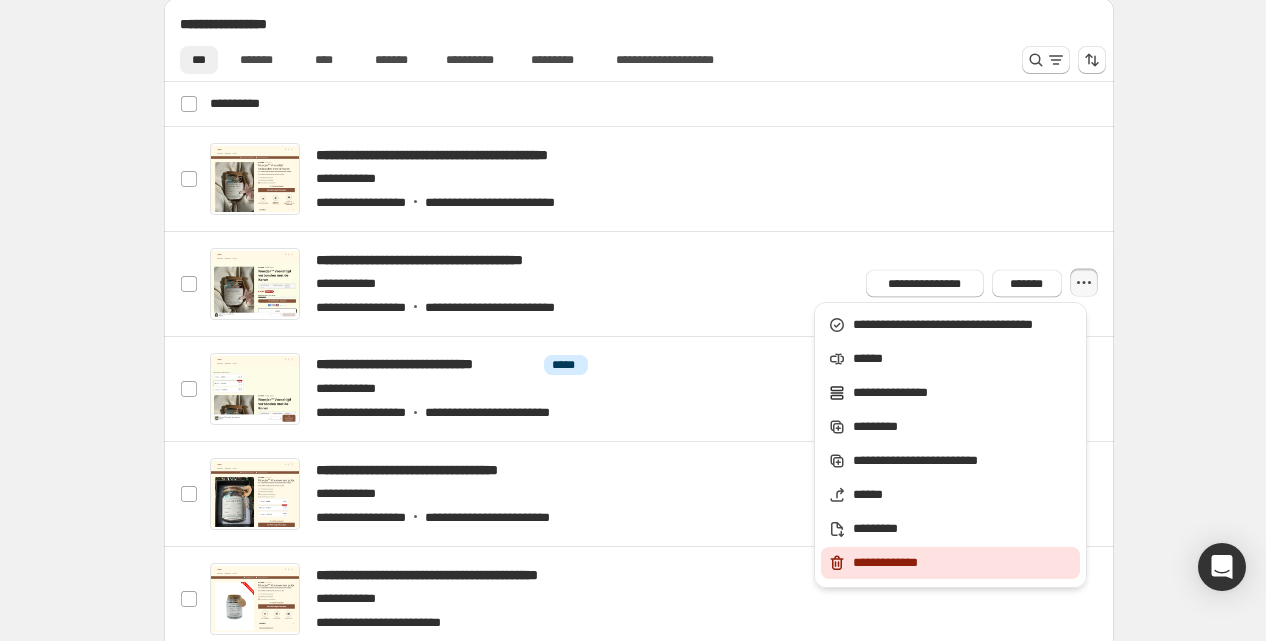 click on "**********" at bounding box center (963, 563) 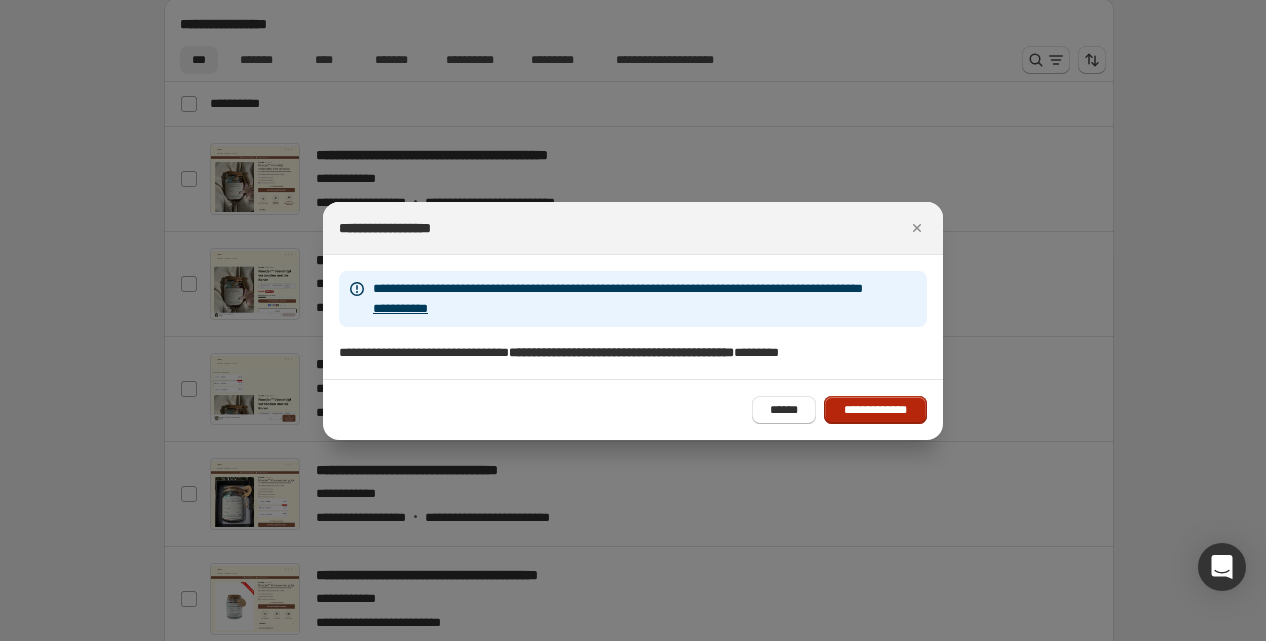 click on "**********" at bounding box center (875, 410) 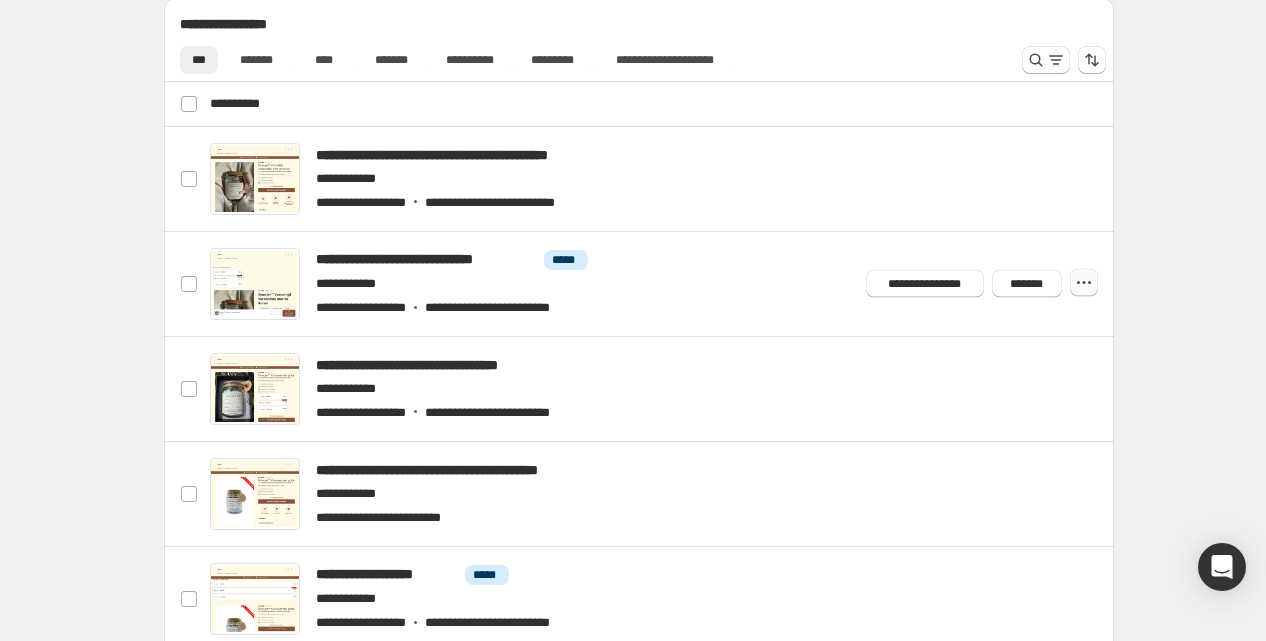 click 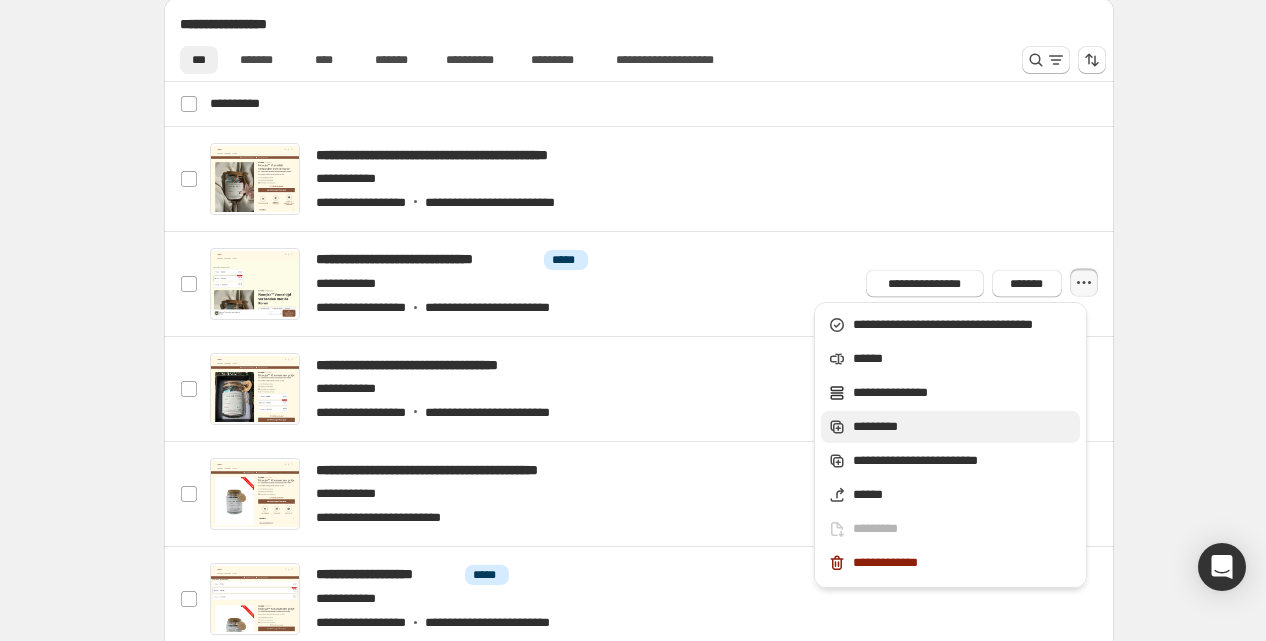 click on "*********" at bounding box center [950, 427] 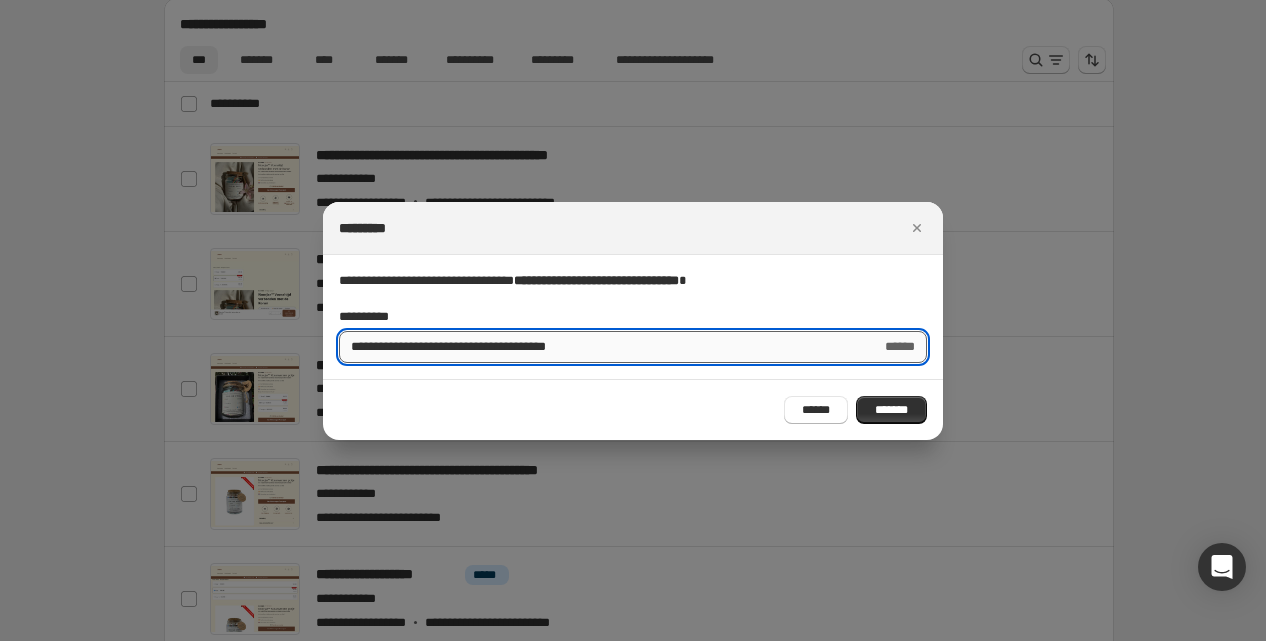 click on "**********" at bounding box center (602, 347) 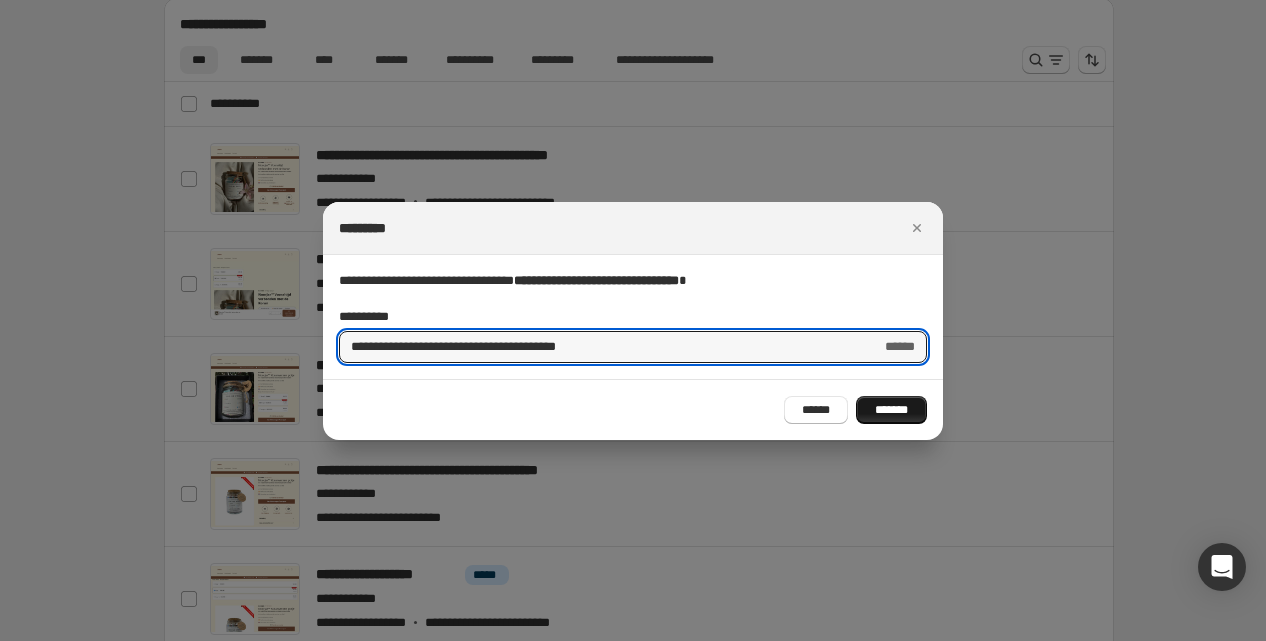 type on "**********" 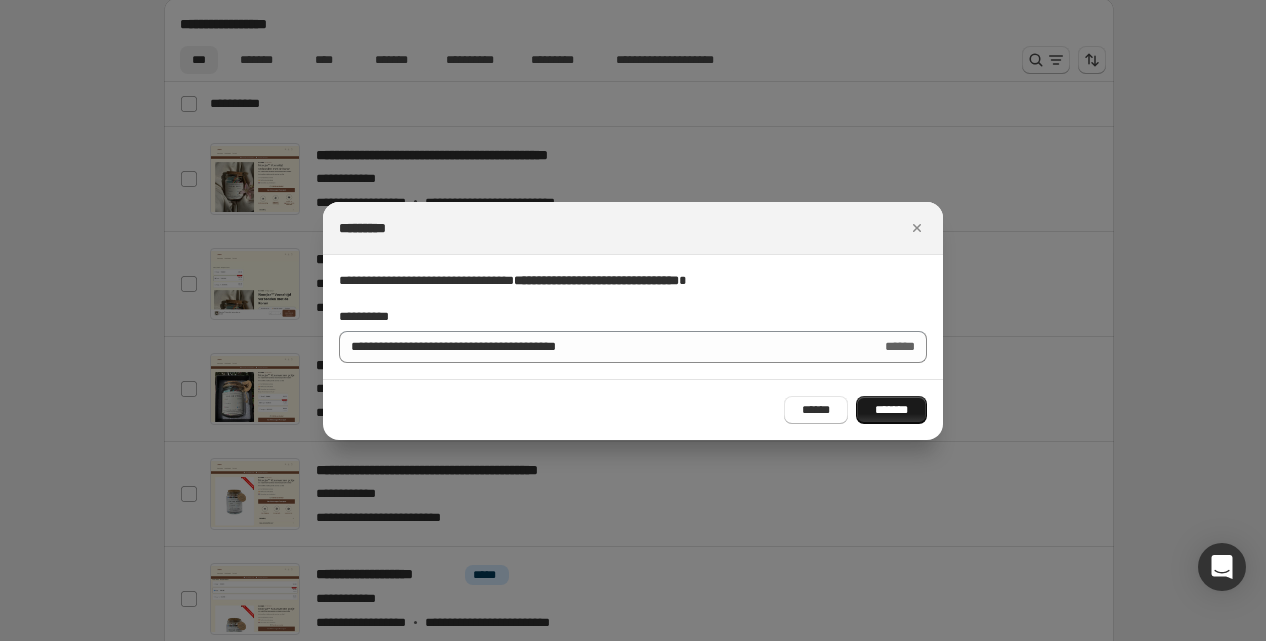 click on "*******" at bounding box center [891, 410] 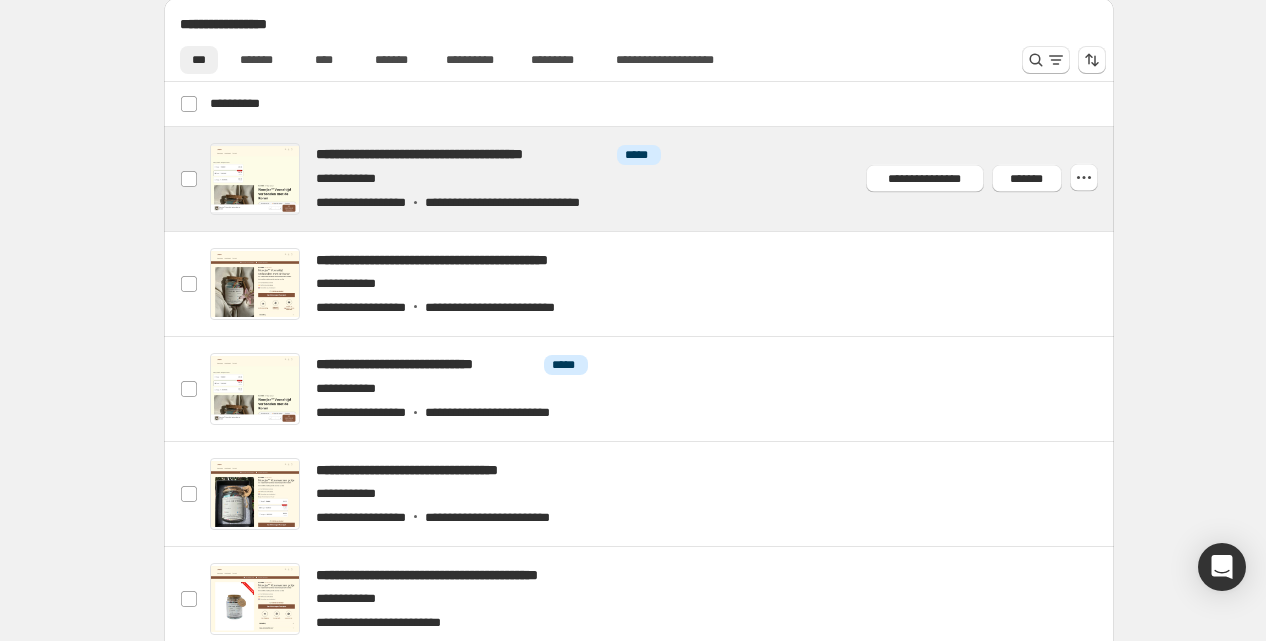click at bounding box center [662, 179] 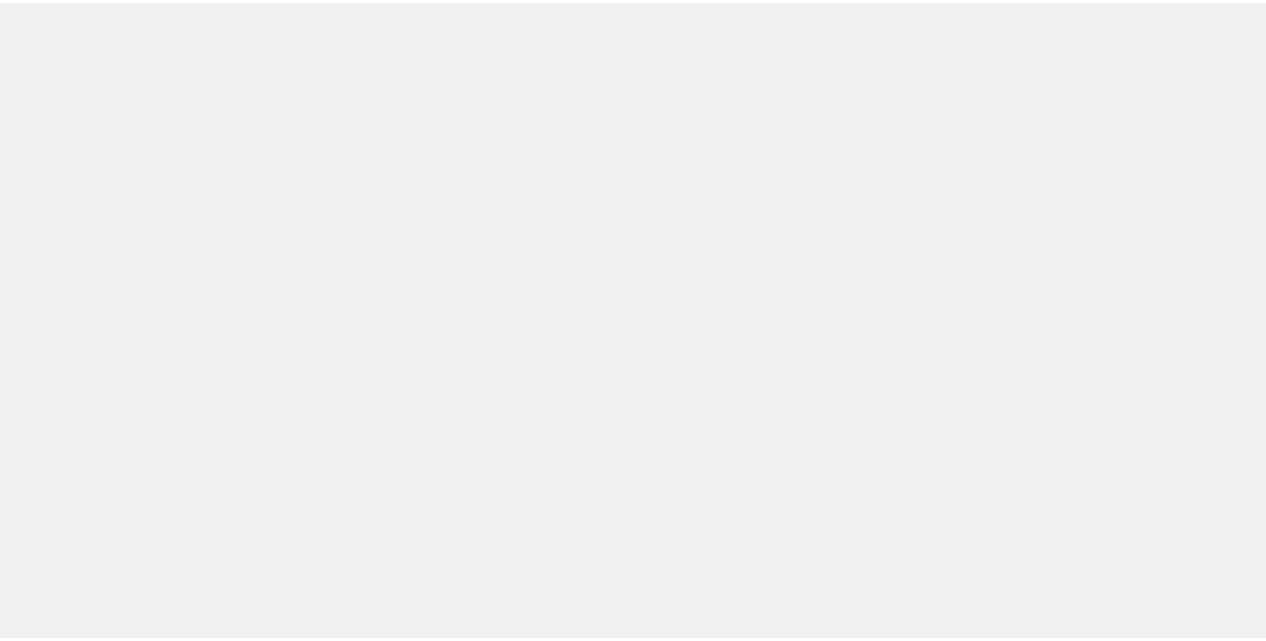 scroll, scrollTop: 0, scrollLeft: 0, axis: both 